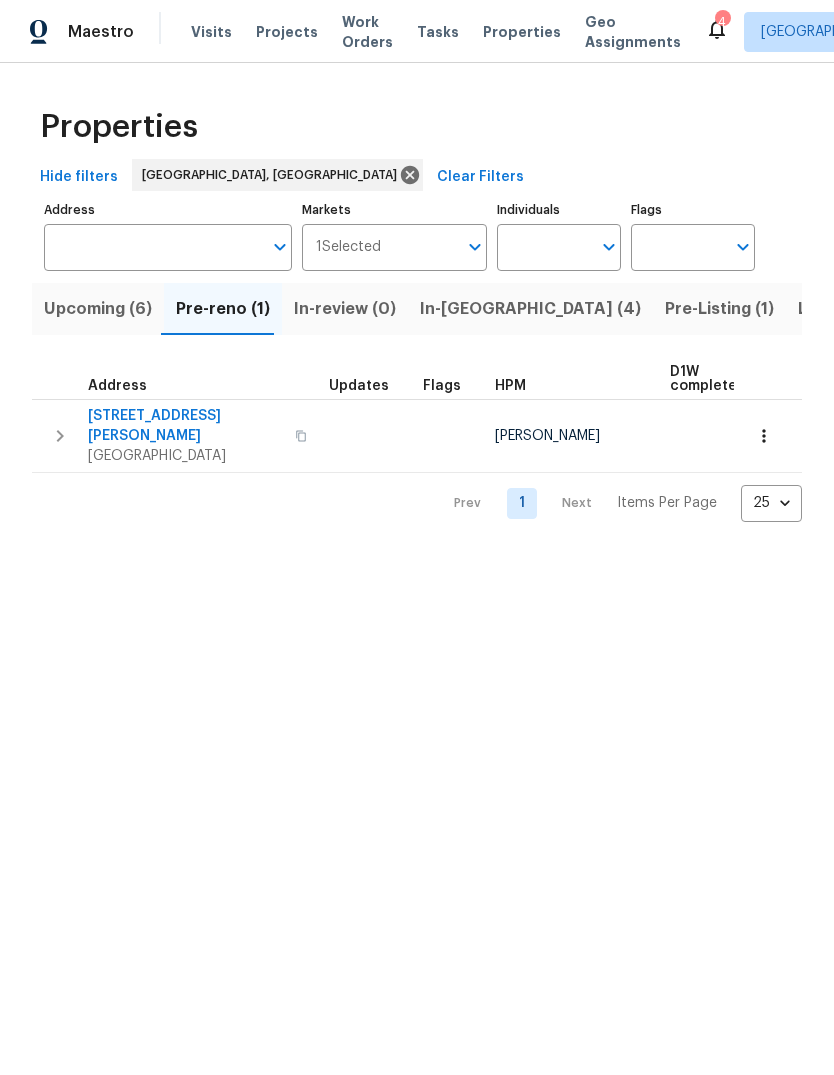 scroll, scrollTop: 0, scrollLeft: 0, axis: both 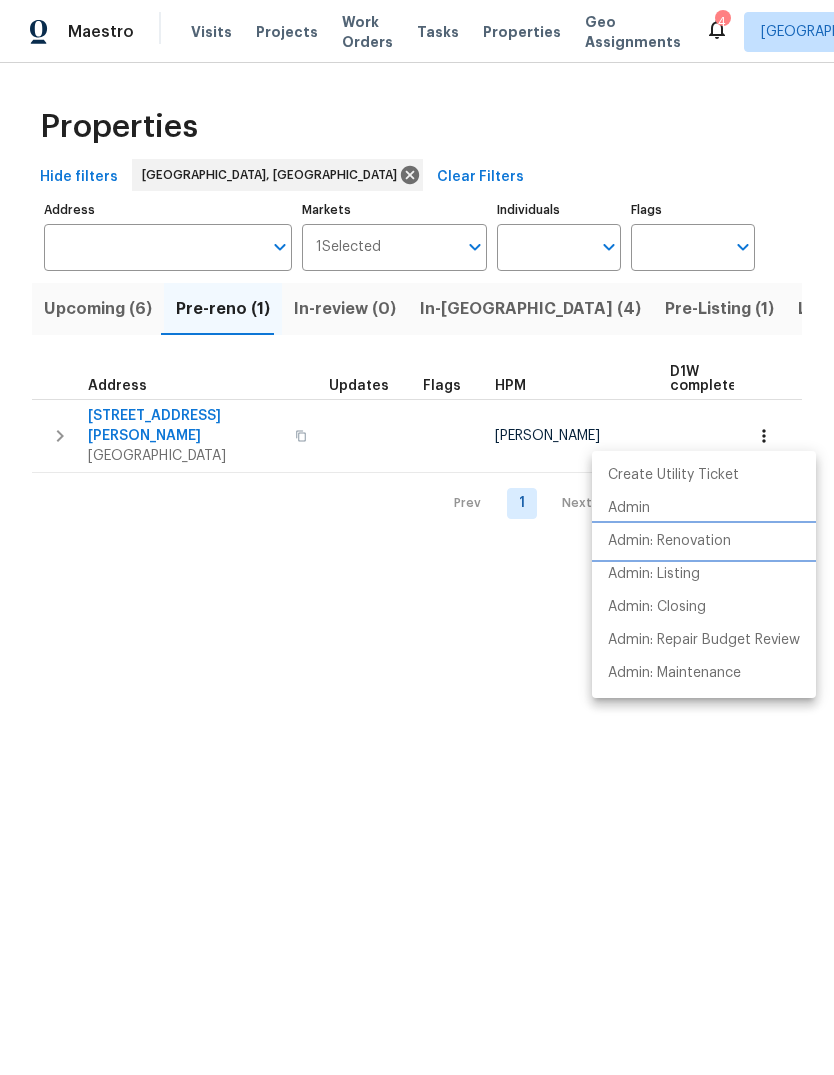 click on "Admin: Renovation" at bounding box center [669, 541] 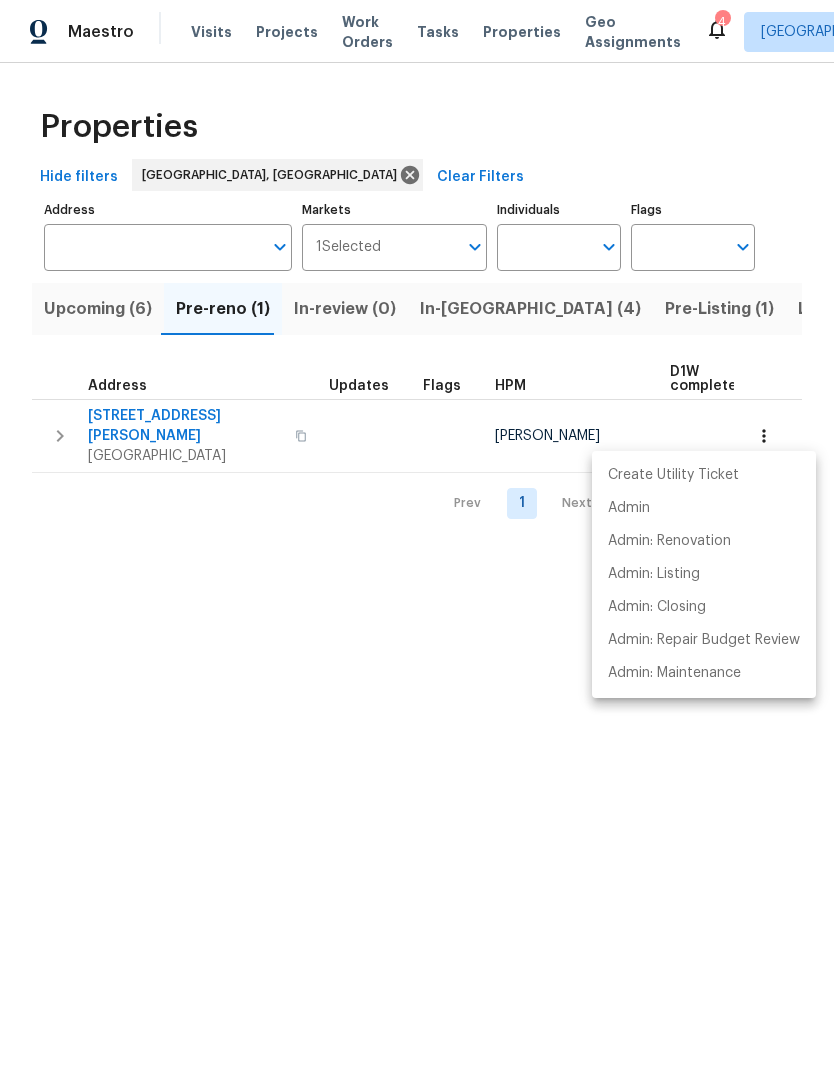 click at bounding box center (417, 537) 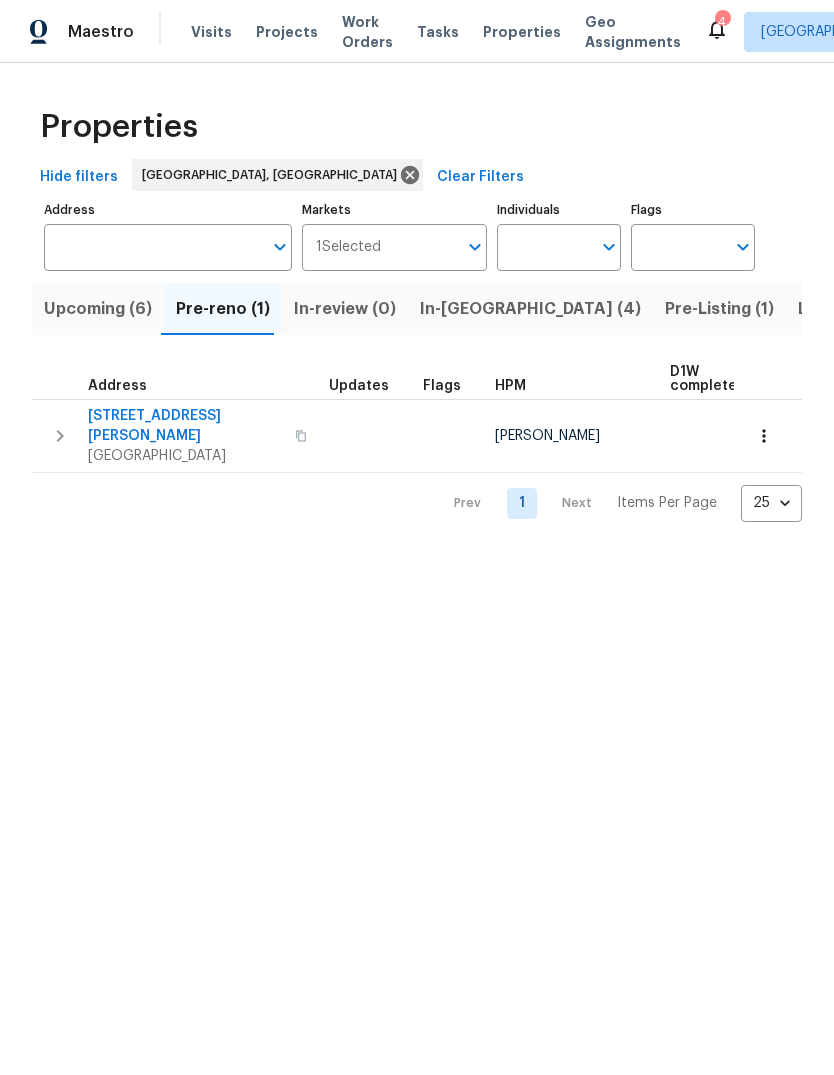 click on "[STREET_ADDRESS][PERSON_NAME]" at bounding box center (185, 426) 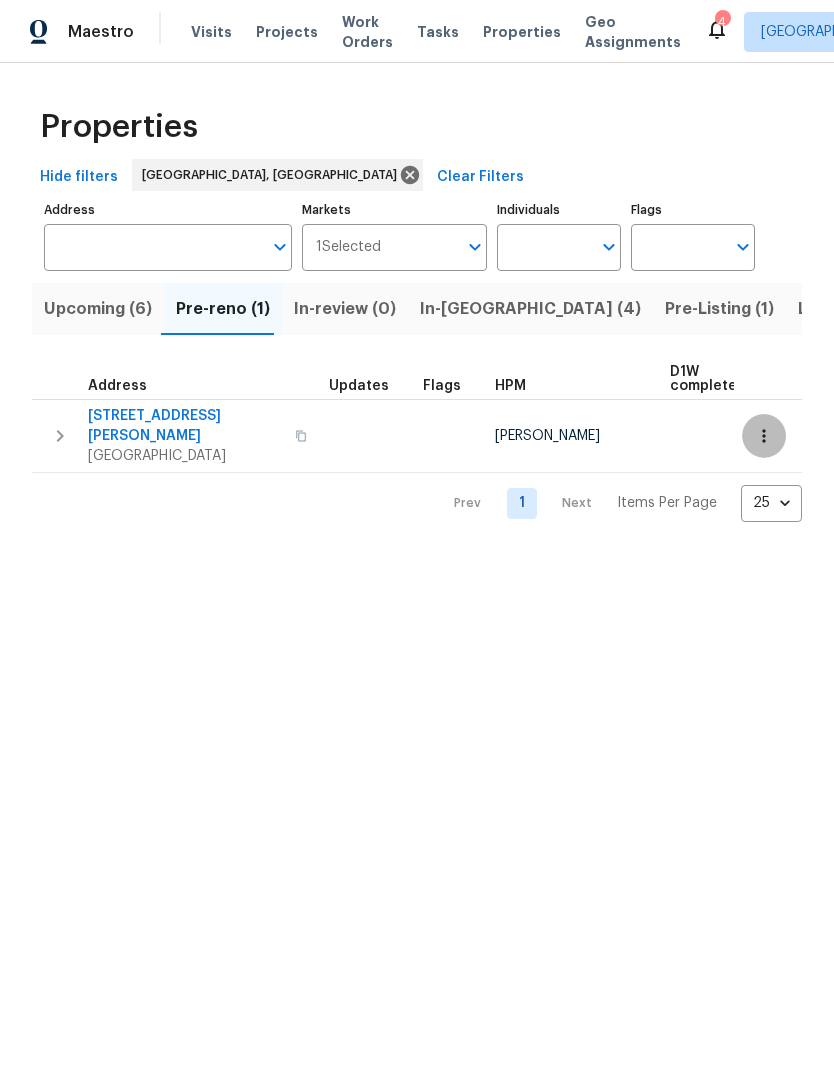 click 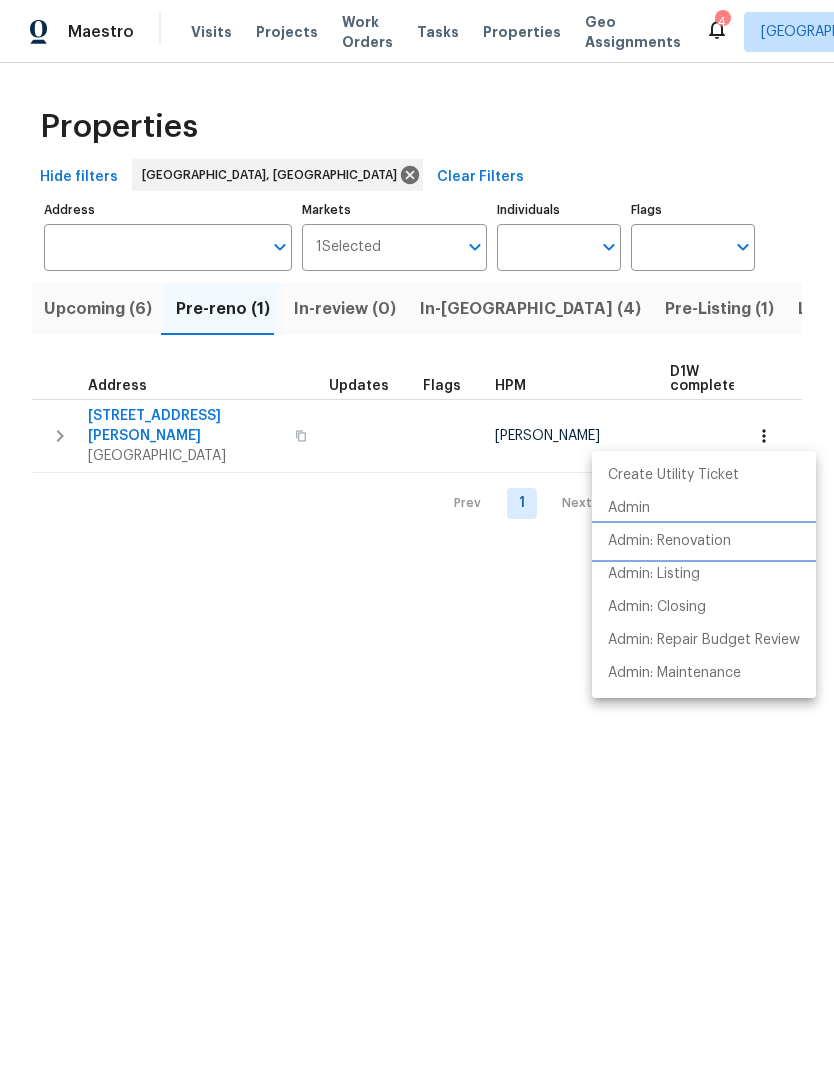 click on "Admin: Renovation" at bounding box center [669, 541] 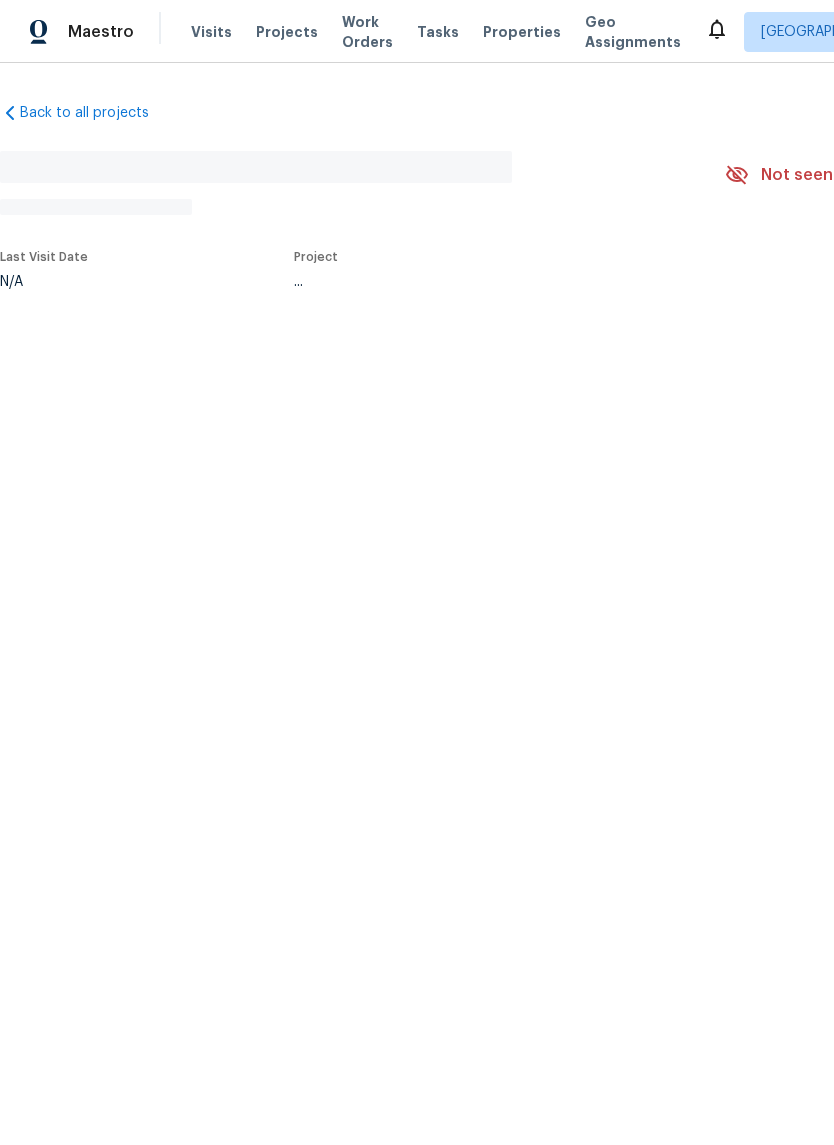 scroll, scrollTop: 0, scrollLeft: 0, axis: both 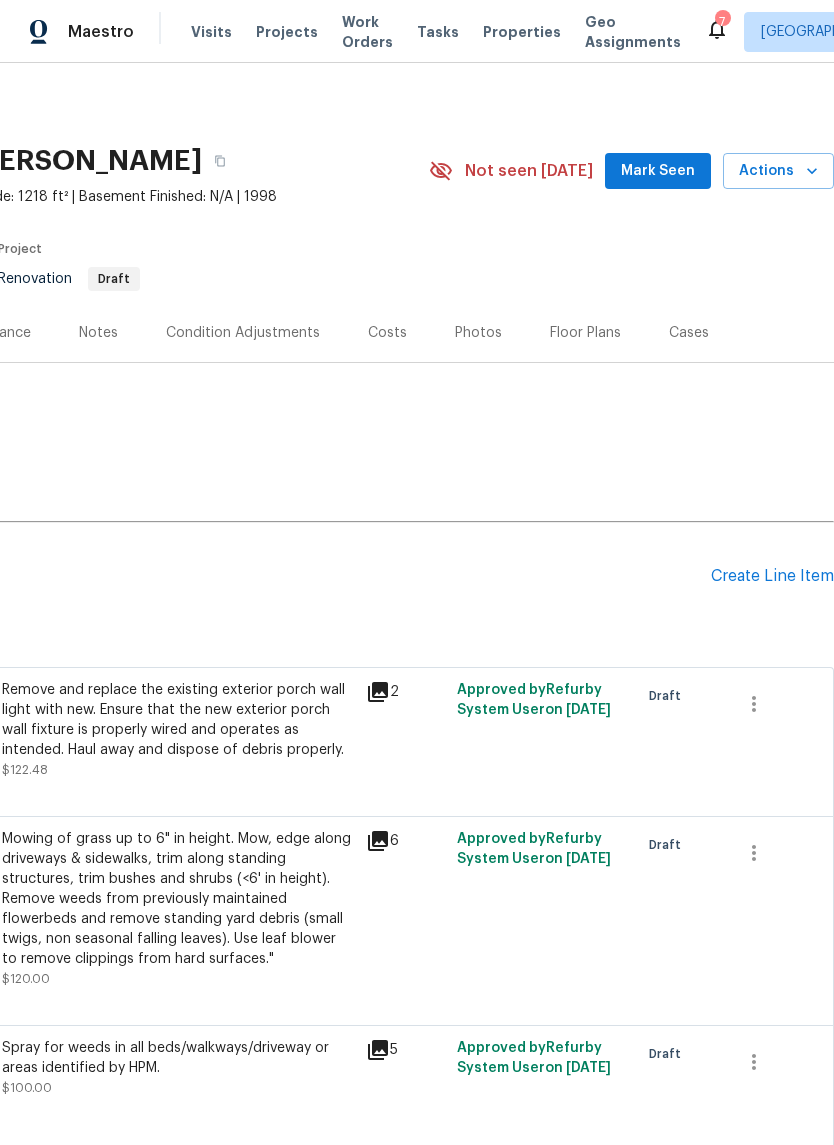 click on "Mark Seen" at bounding box center [658, 171] 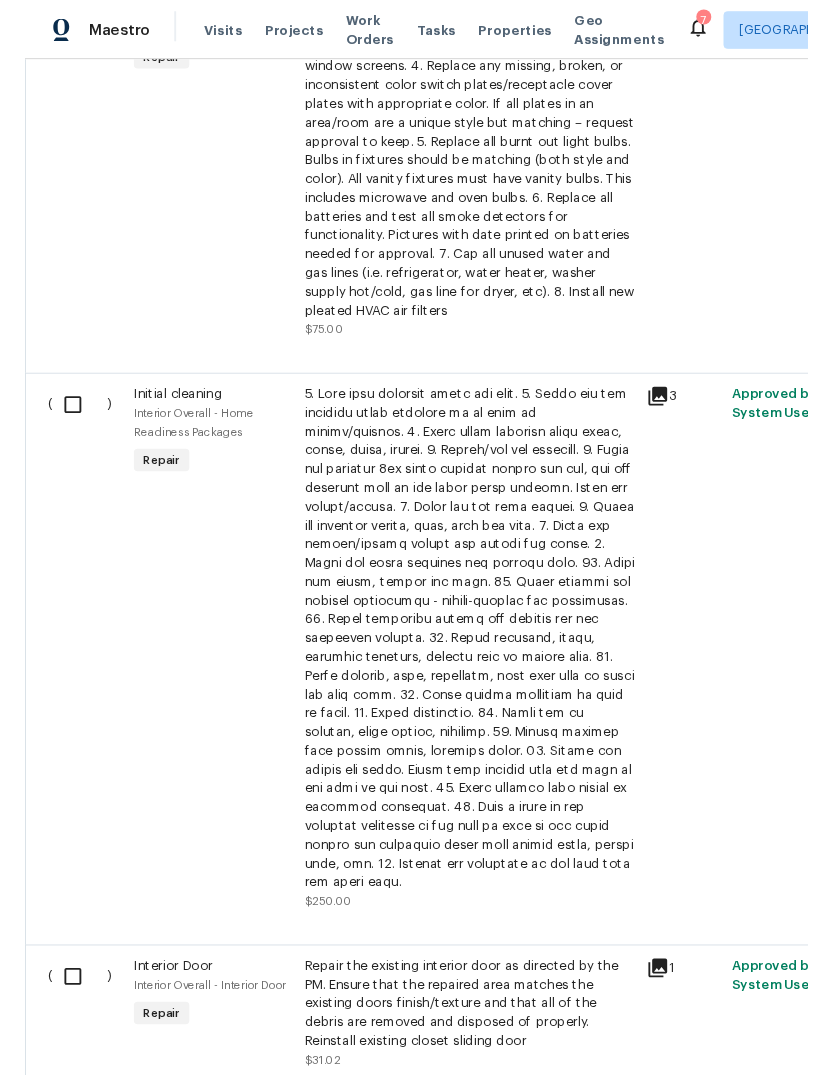 scroll, scrollTop: 2296, scrollLeft: 0, axis: vertical 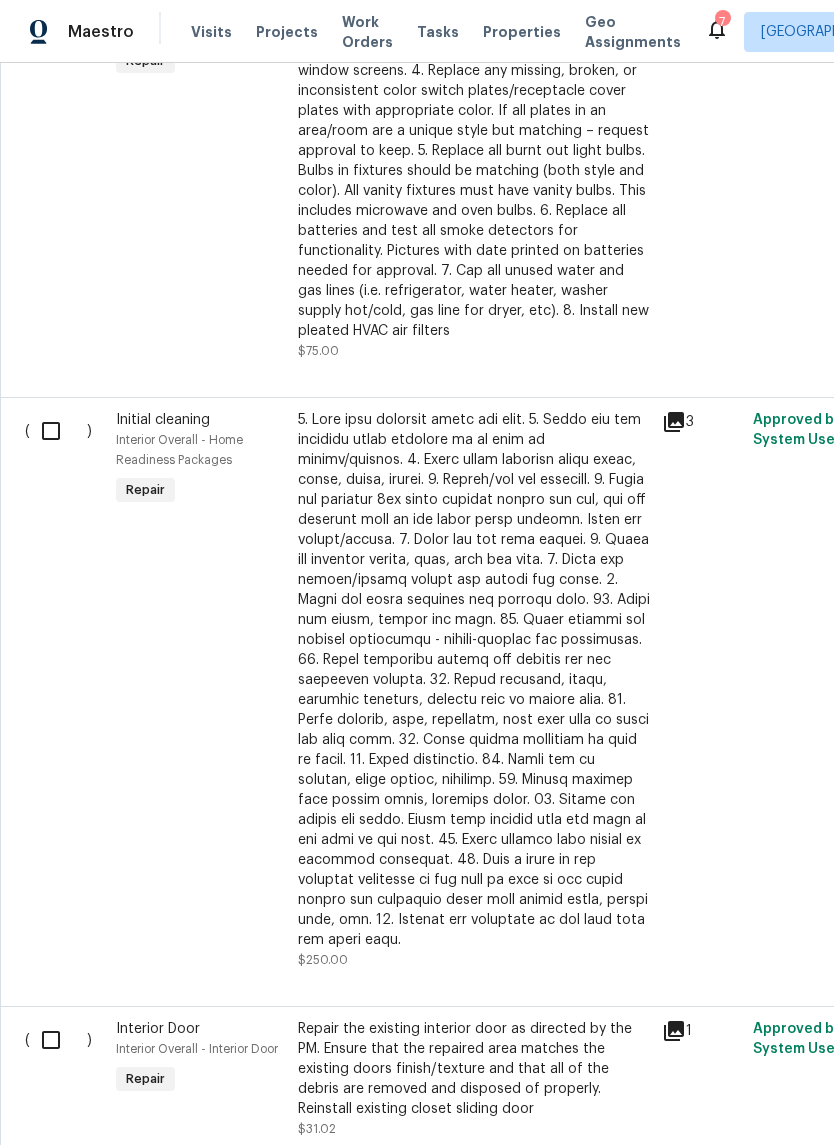 click at bounding box center [58, 431] 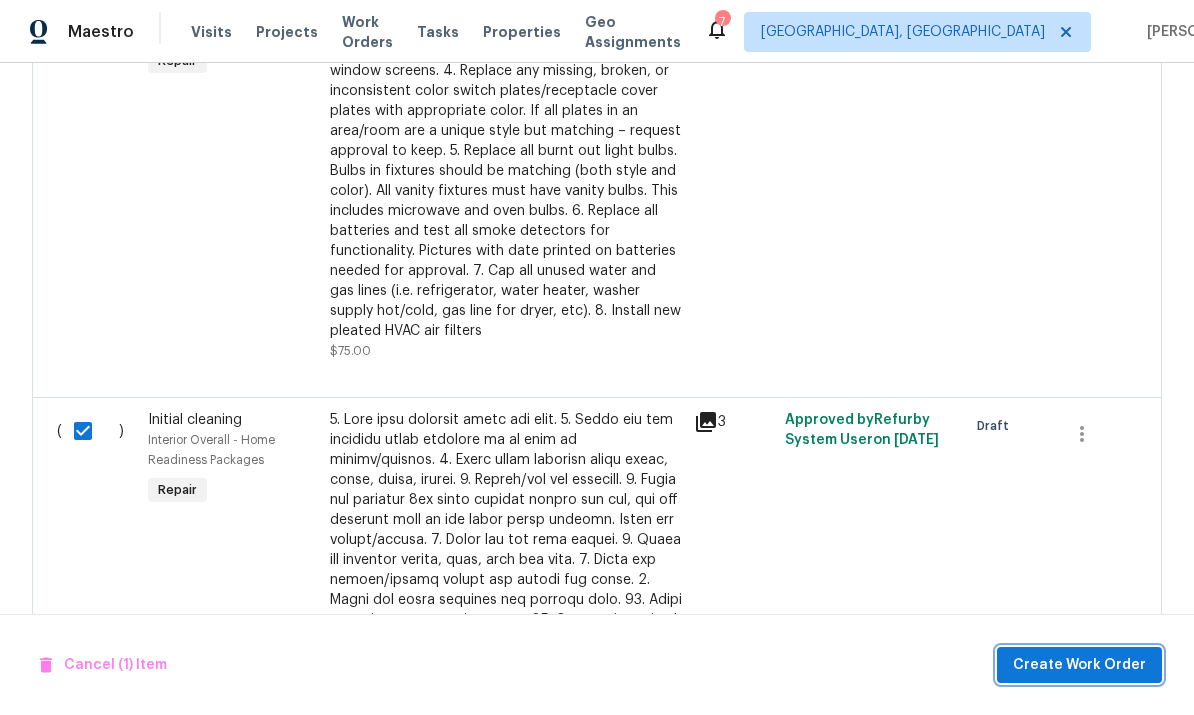 click on "Create Work Order" at bounding box center [1079, 665] 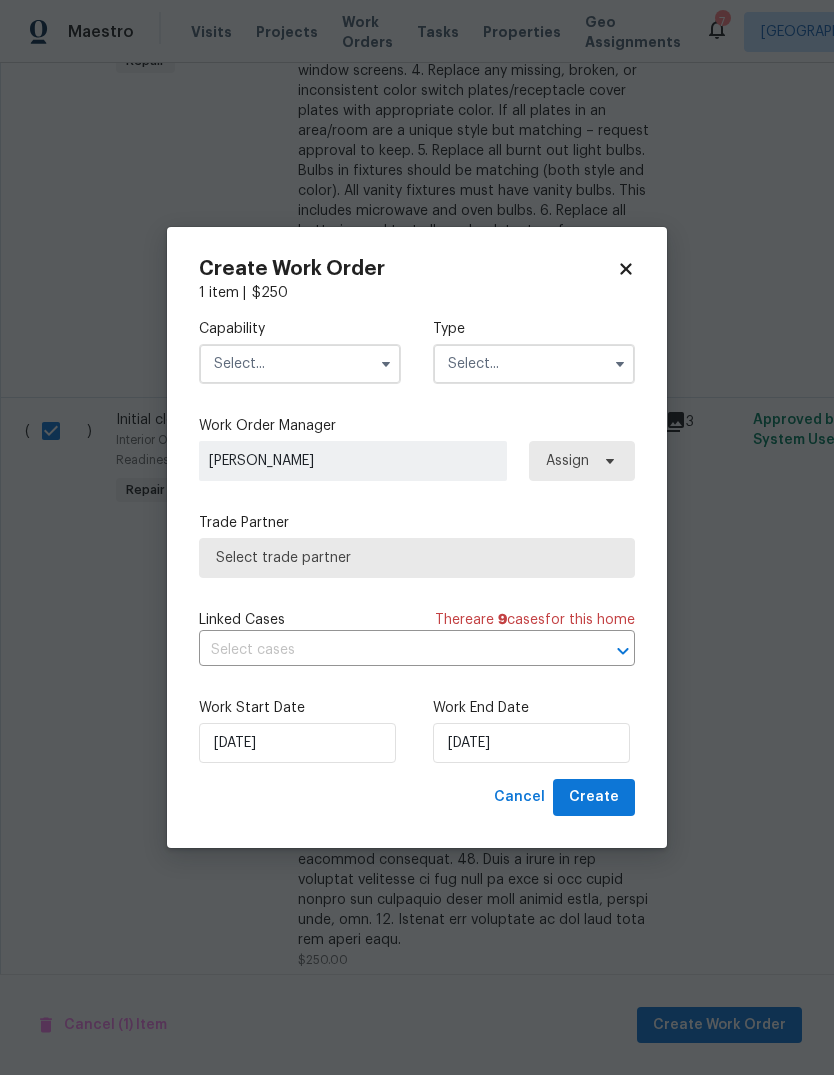 click at bounding box center (300, 364) 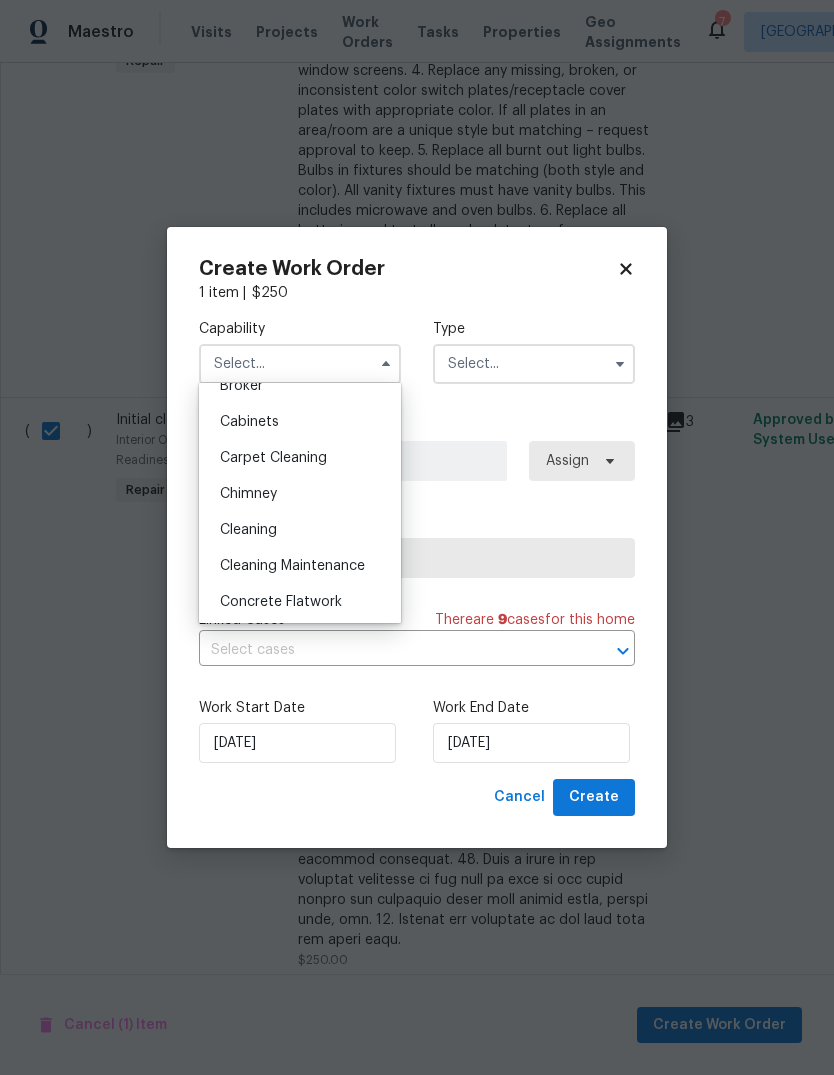 scroll, scrollTop: 173, scrollLeft: 0, axis: vertical 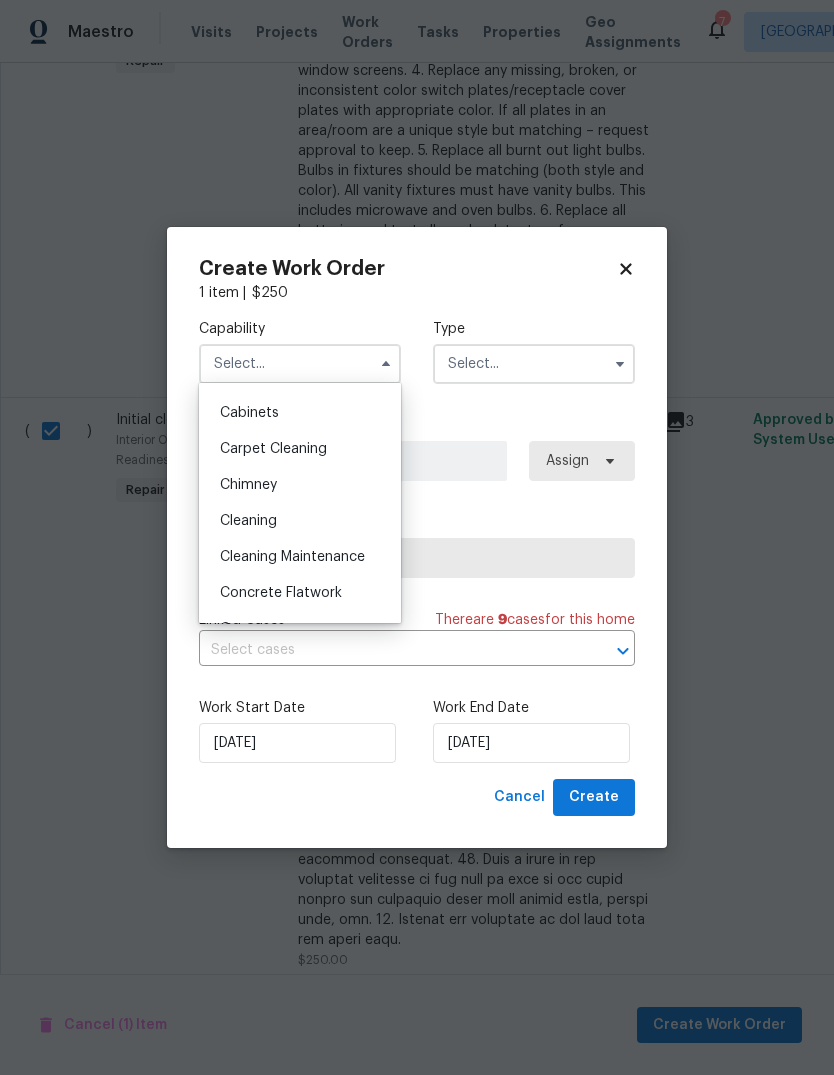 click on "Cleaning" at bounding box center (248, 521) 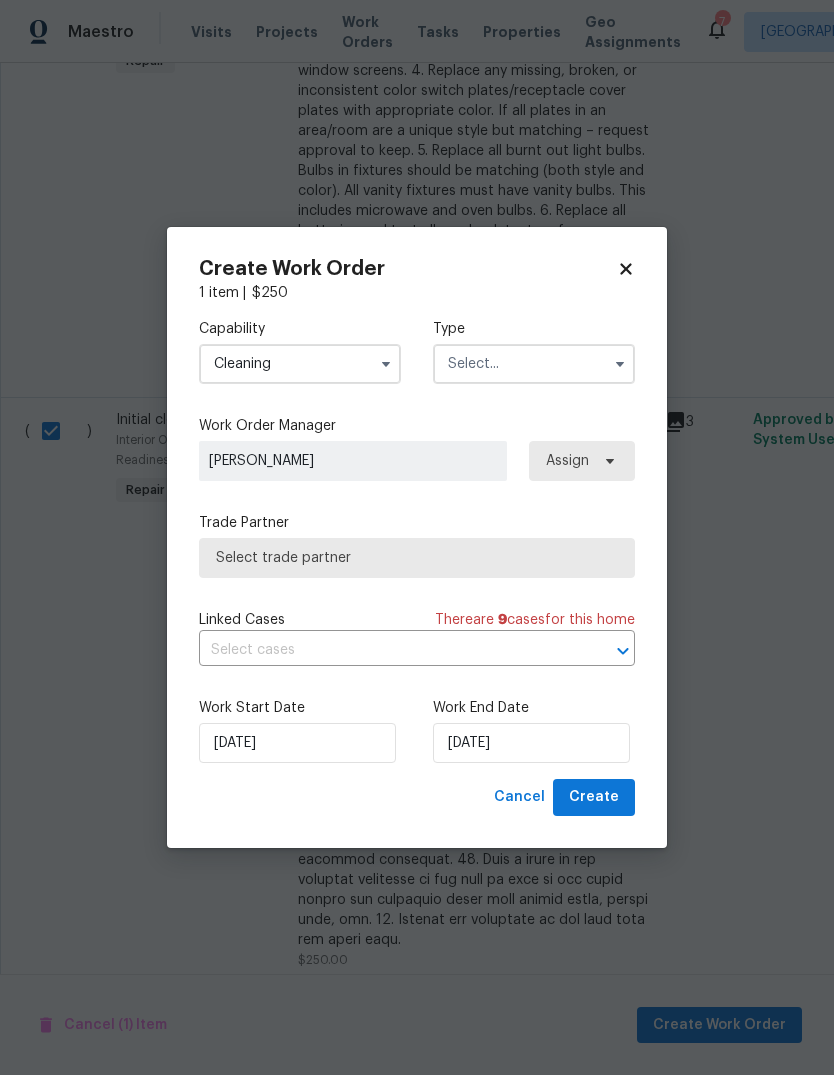 click at bounding box center (534, 364) 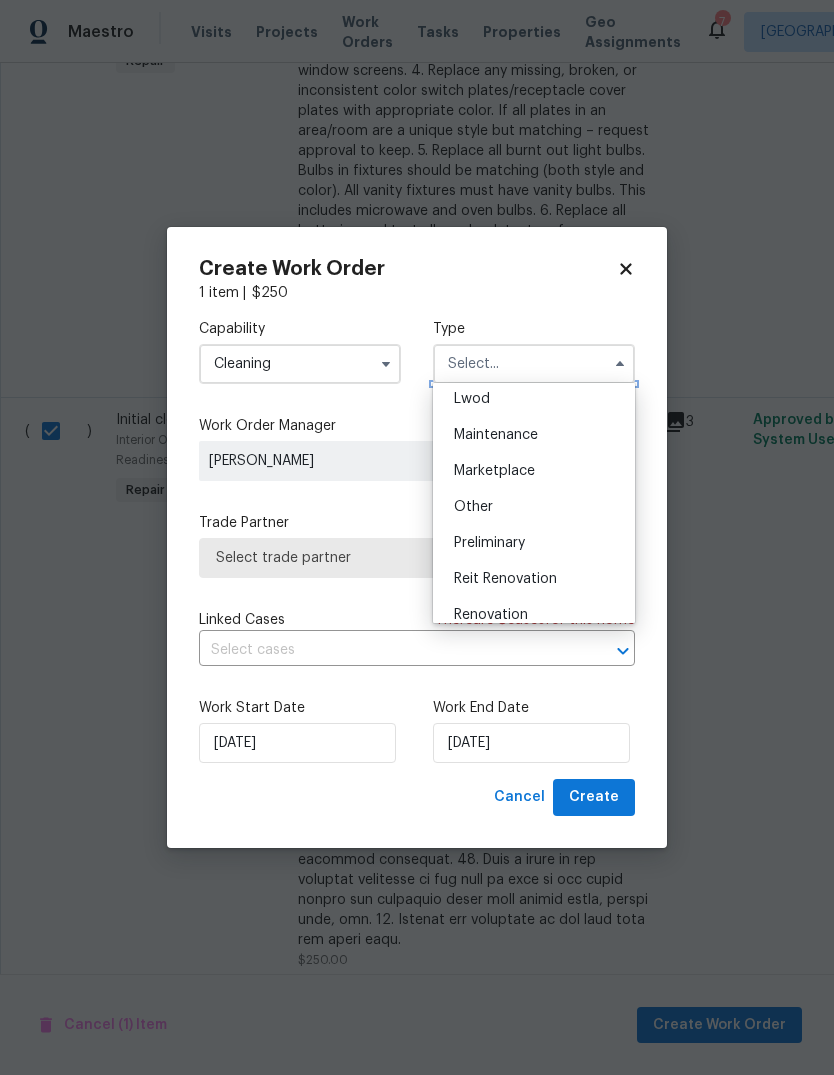 scroll, scrollTop: 376, scrollLeft: 0, axis: vertical 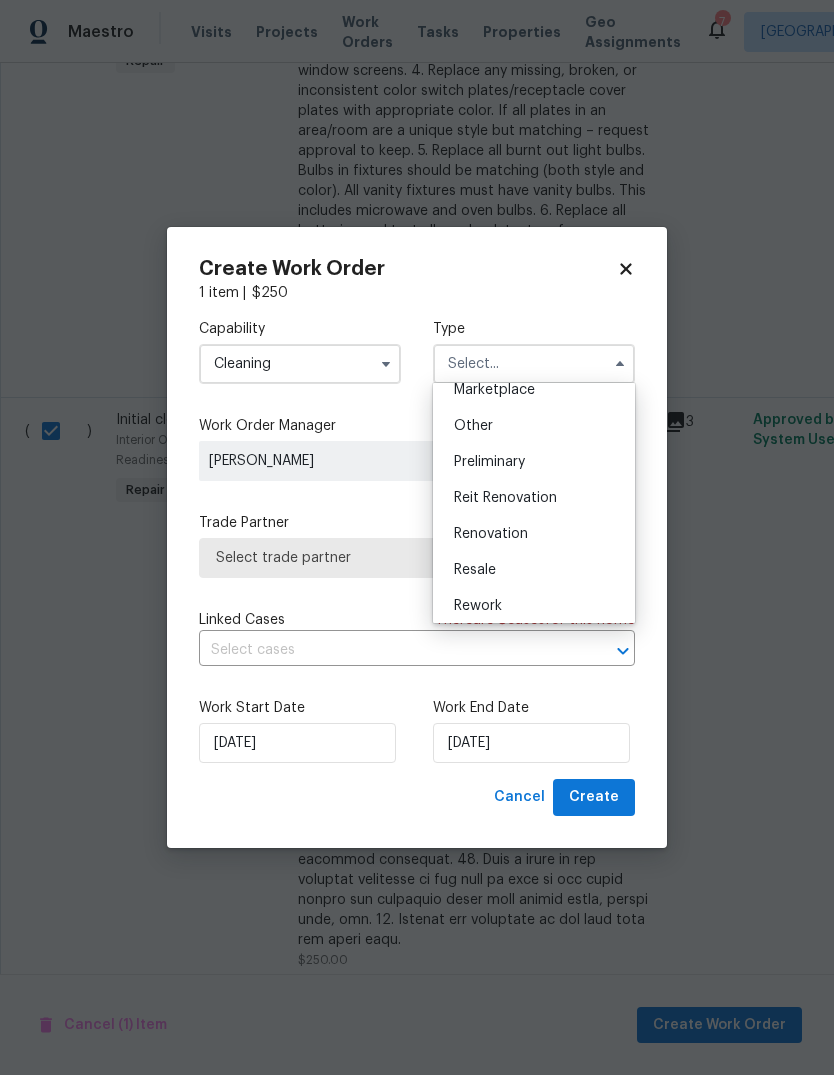 click on "Renovation" at bounding box center [491, 534] 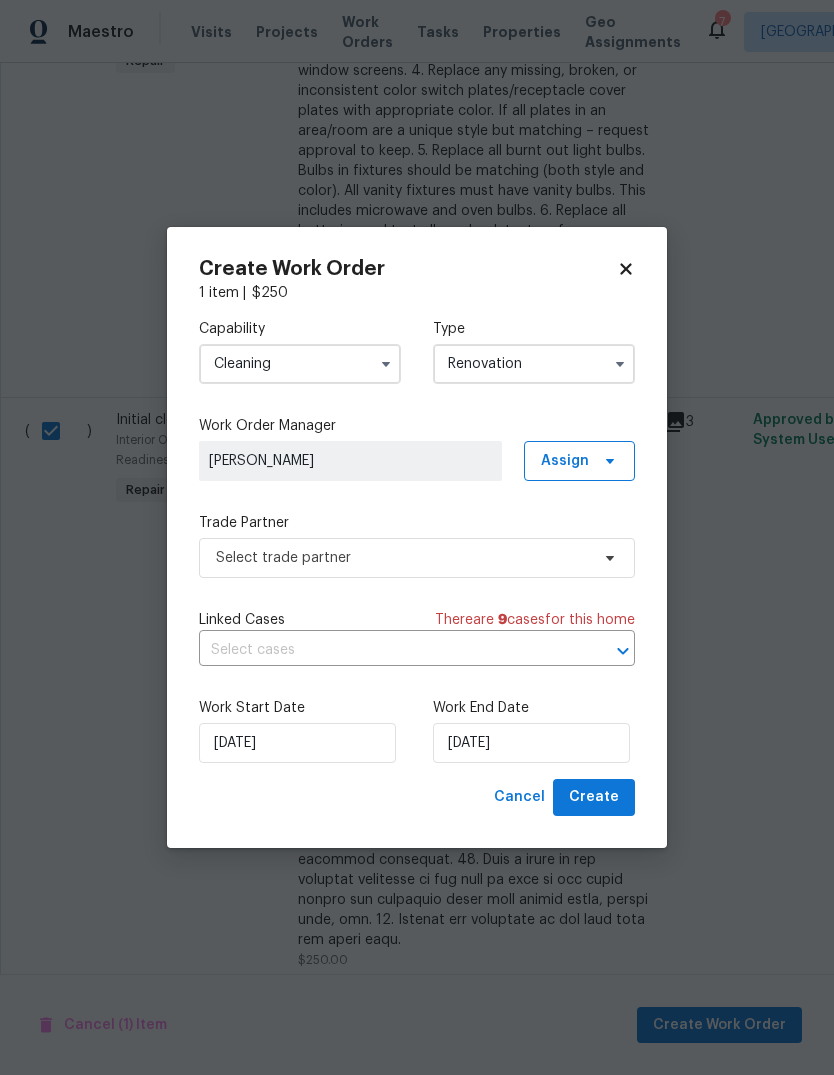 type on "Renovation" 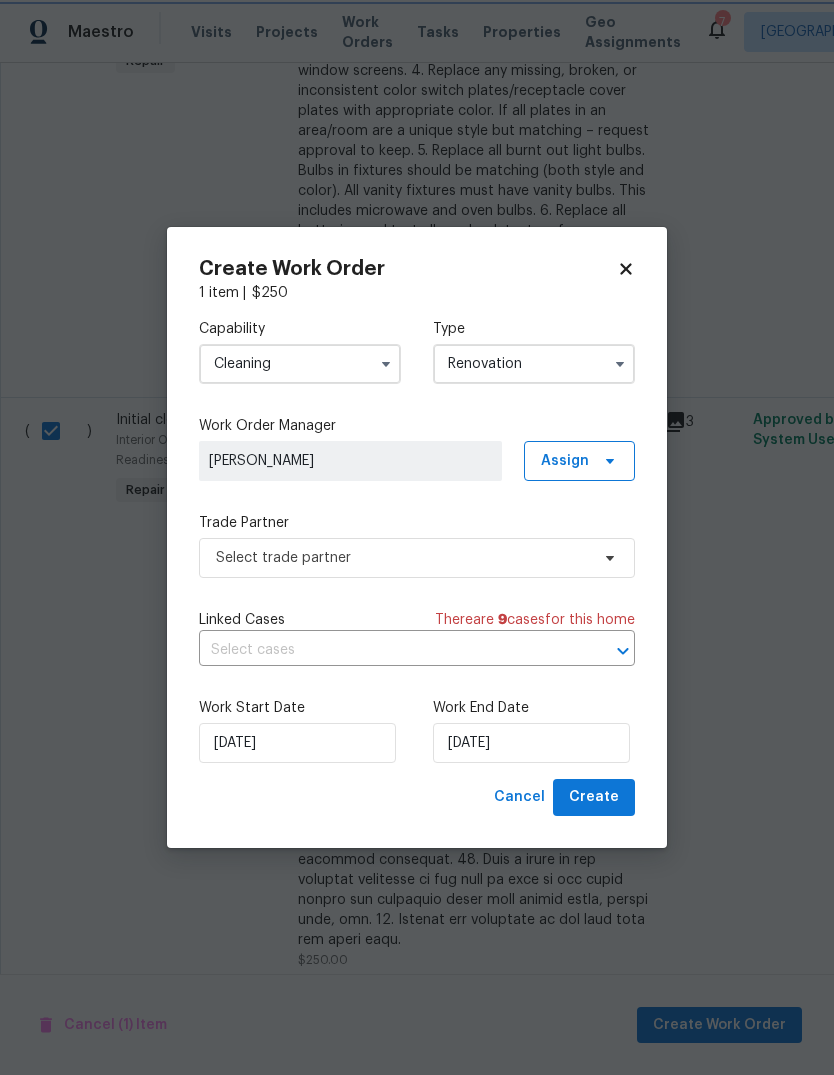 scroll, scrollTop: 0, scrollLeft: 0, axis: both 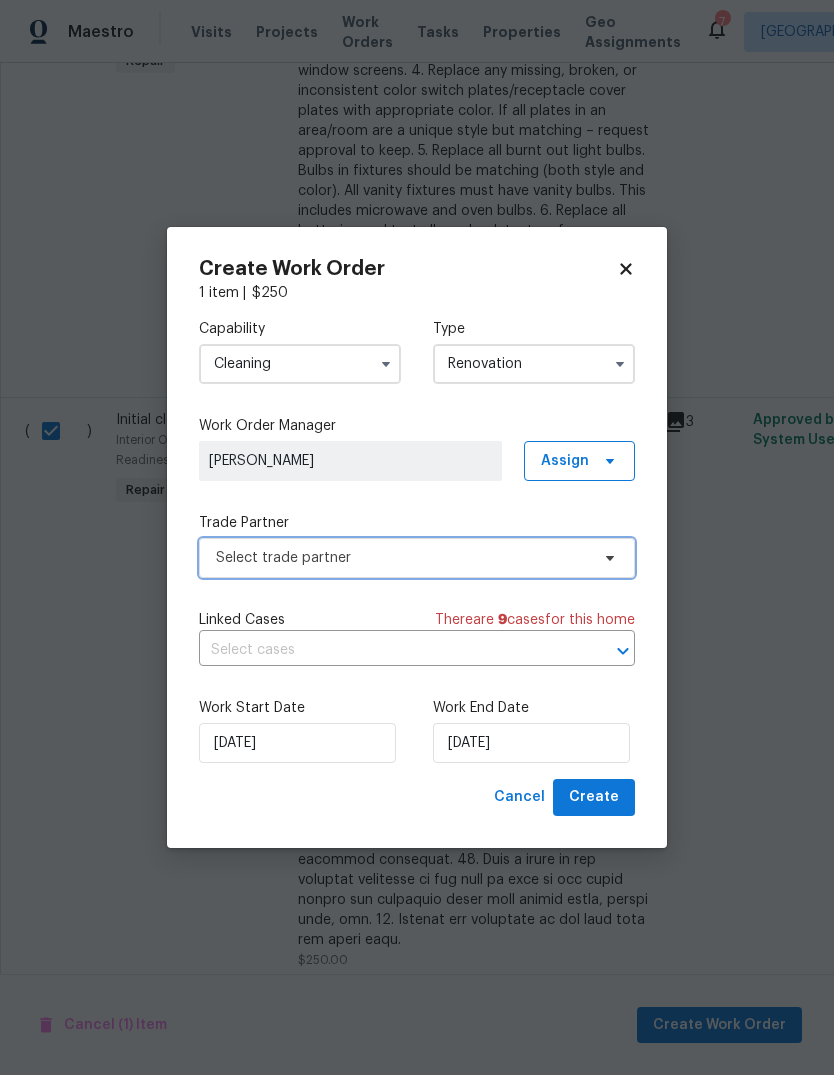 click on "Select trade partner" at bounding box center (402, 558) 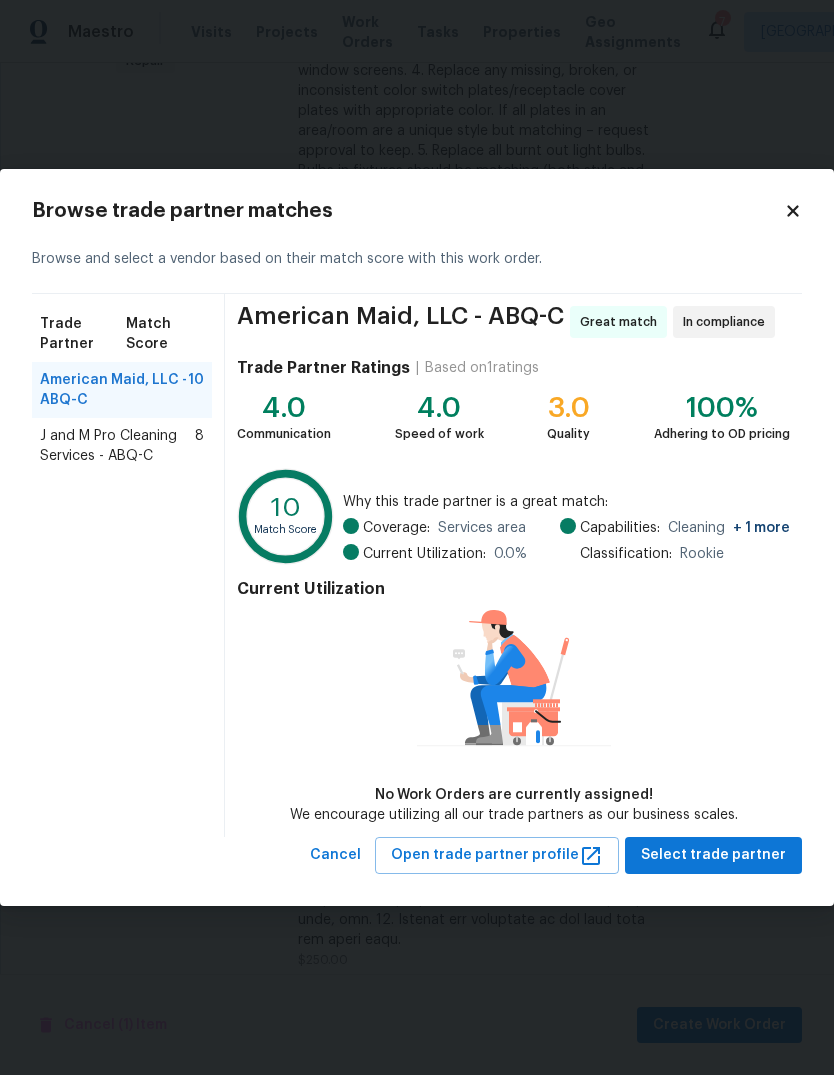 click on "J and M Pro Cleaning Services - ABQ-C" at bounding box center (117, 446) 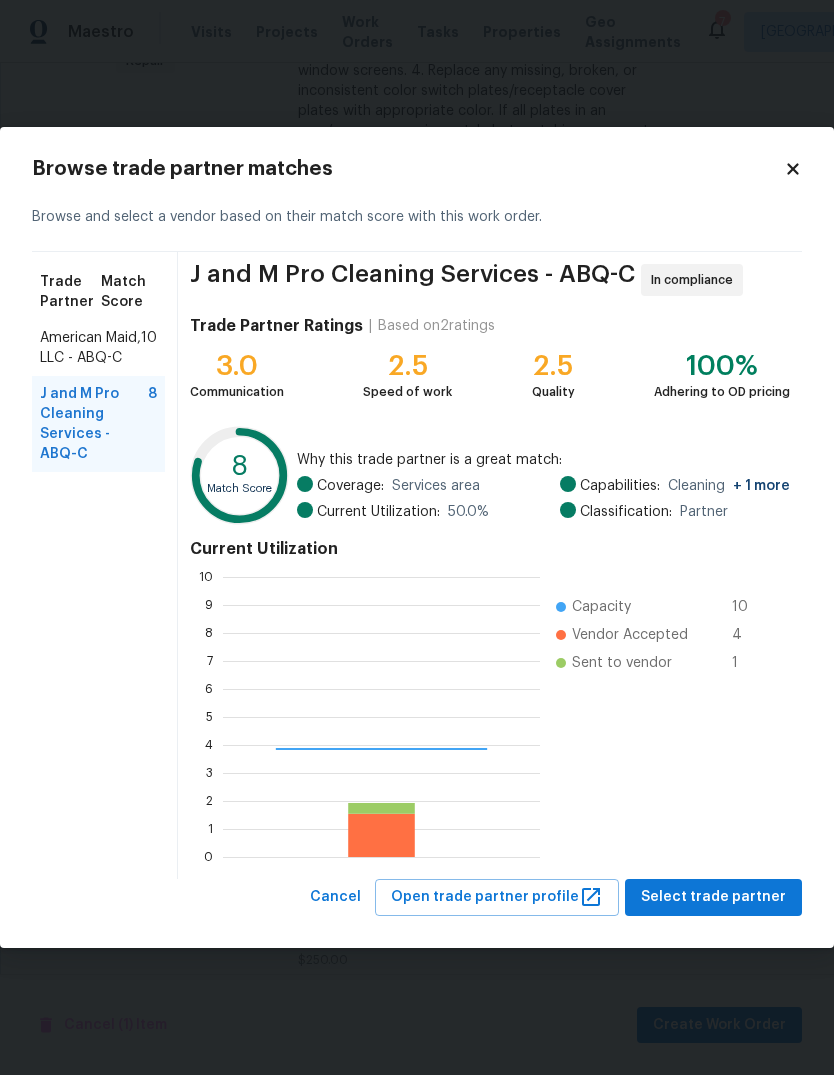 scroll, scrollTop: 2, scrollLeft: 2, axis: both 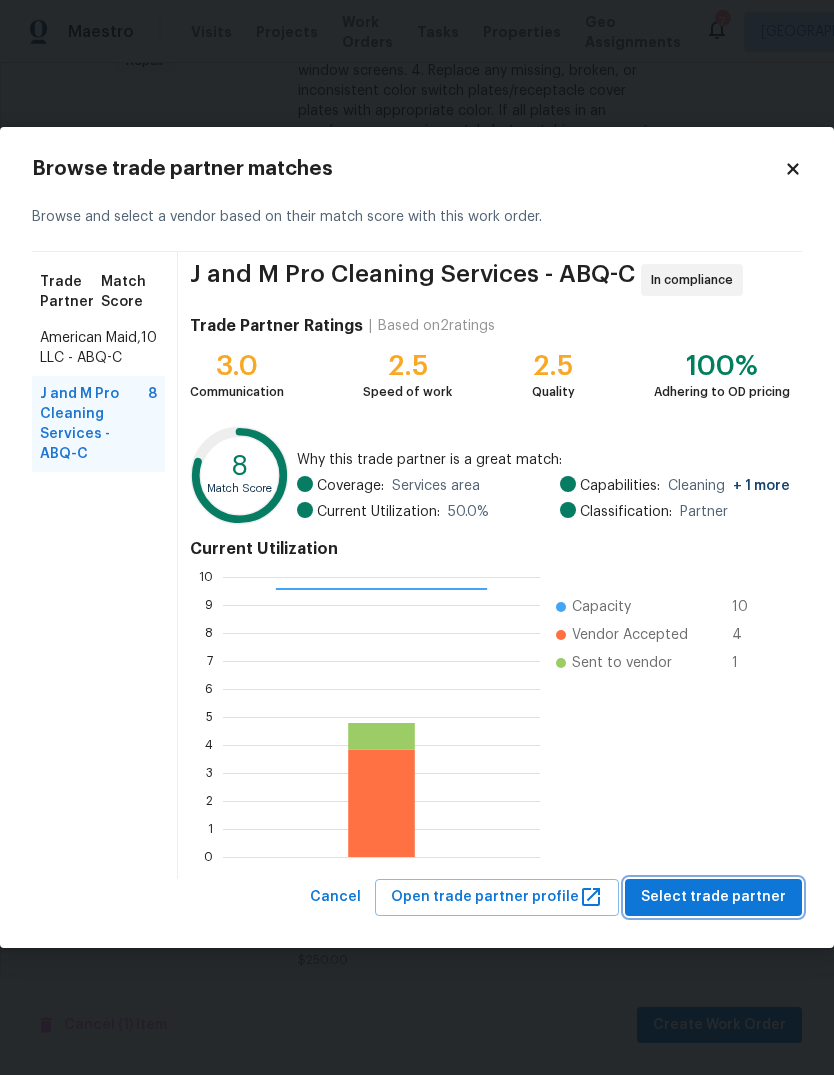 click on "Select trade partner" at bounding box center [713, 897] 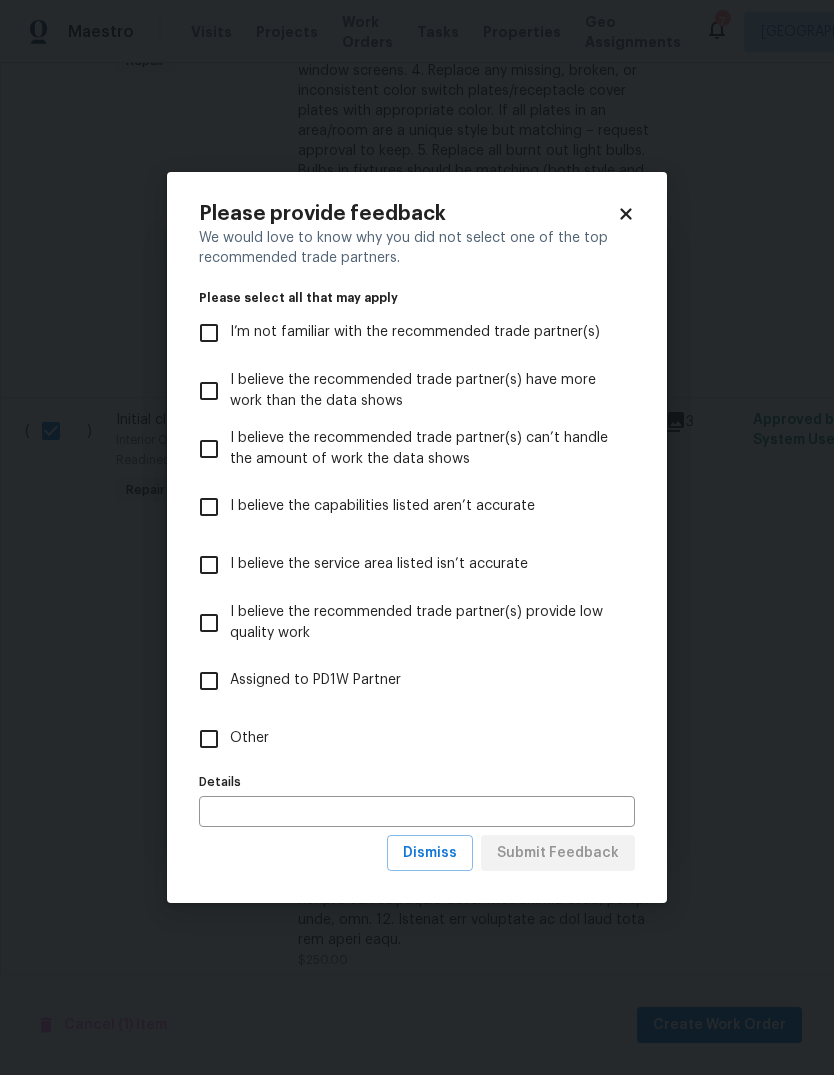 click on "Other" at bounding box center (209, 739) 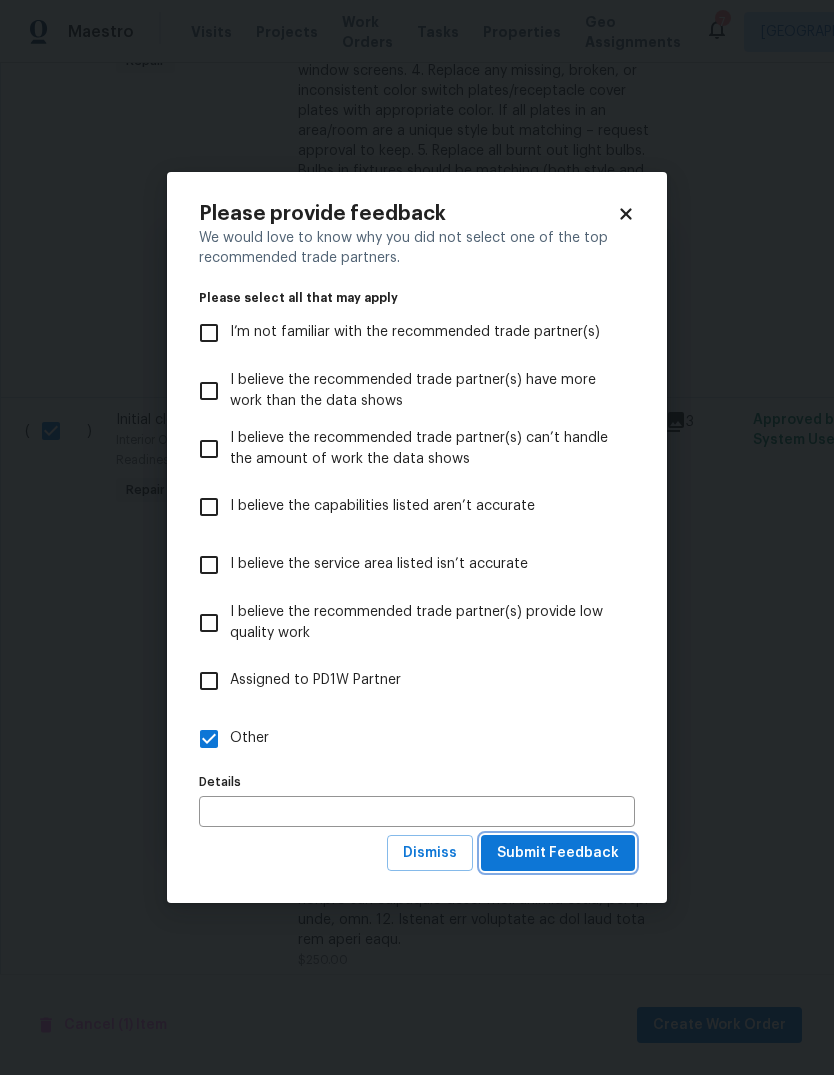 click on "Submit Feedback" at bounding box center [558, 853] 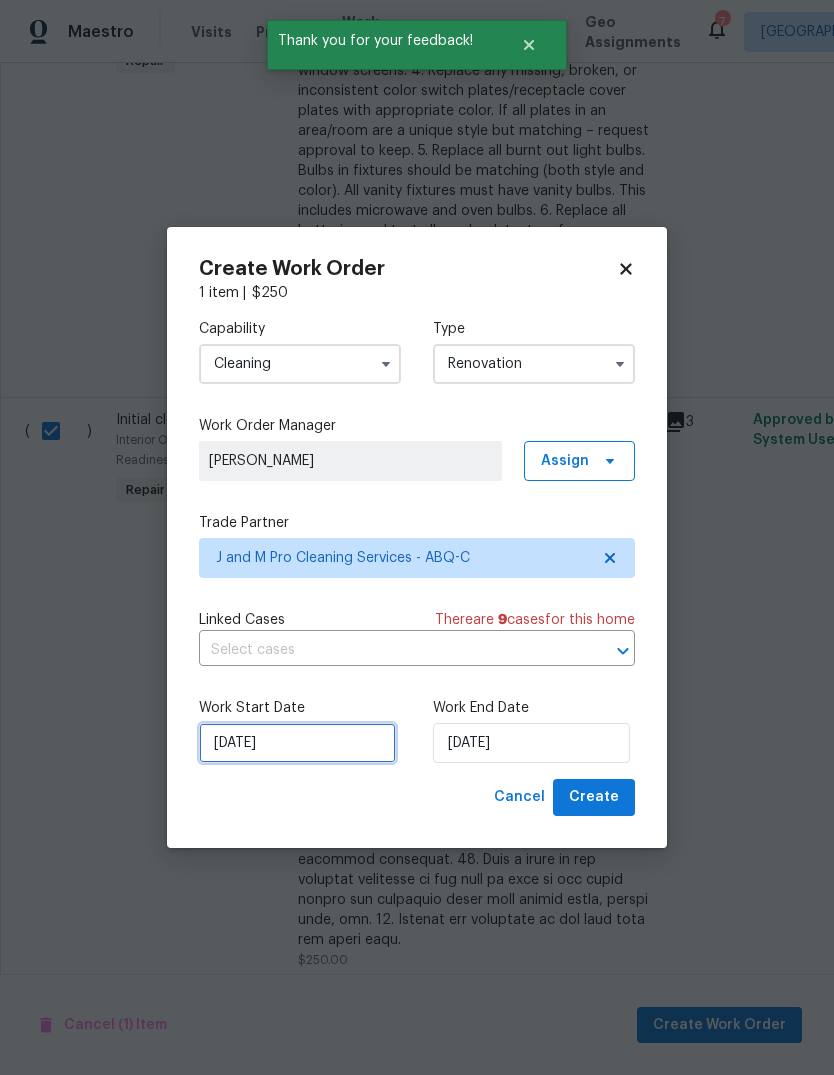 click on "7/11/2025" at bounding box center (297, 743) 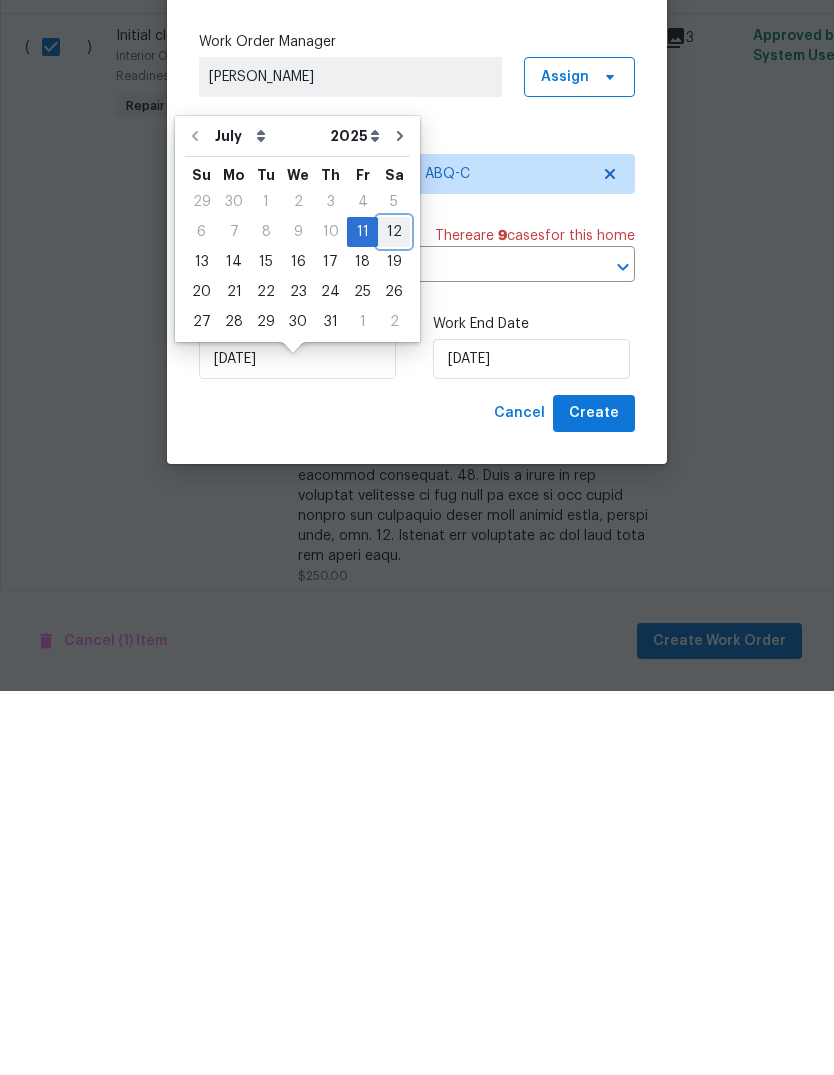 click on "12" at bounding box center [394, 616] 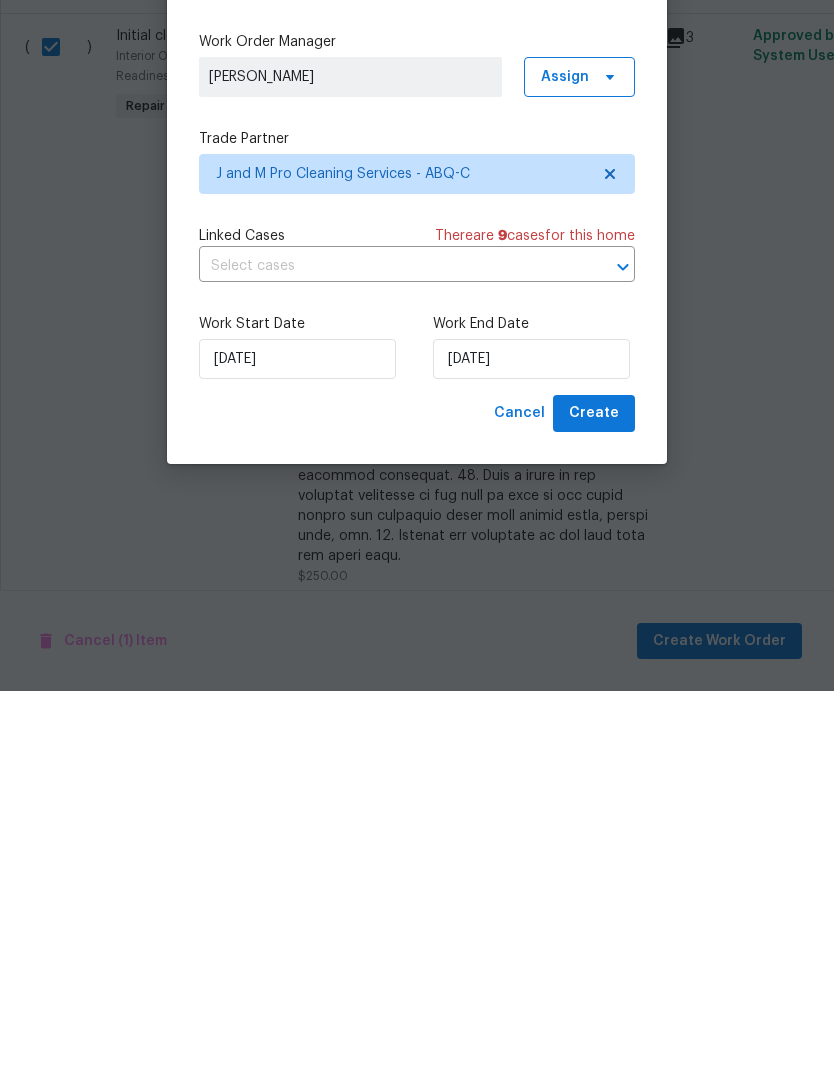 scroll, scrollTop: 75, scrollLeft: 0, axis: vertical 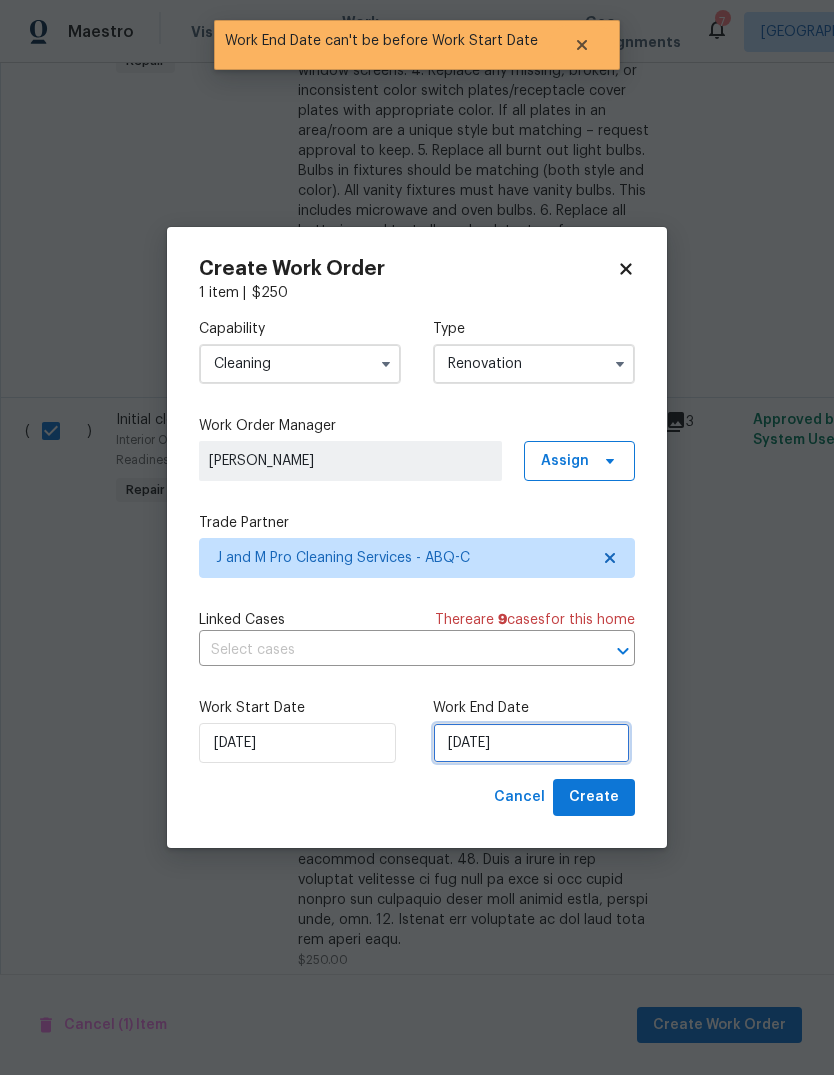 click on "7/12/2025" at bounding box center (531, 743) 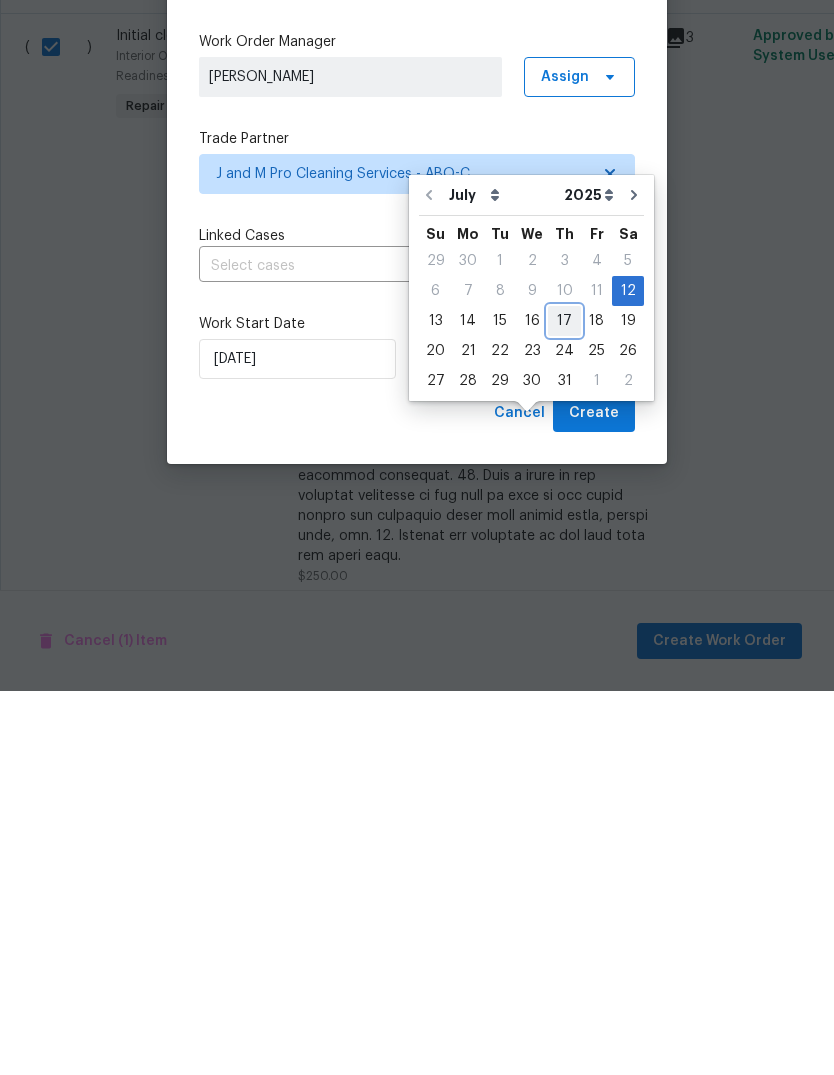 click on "17" at bounding box center [564, 705] 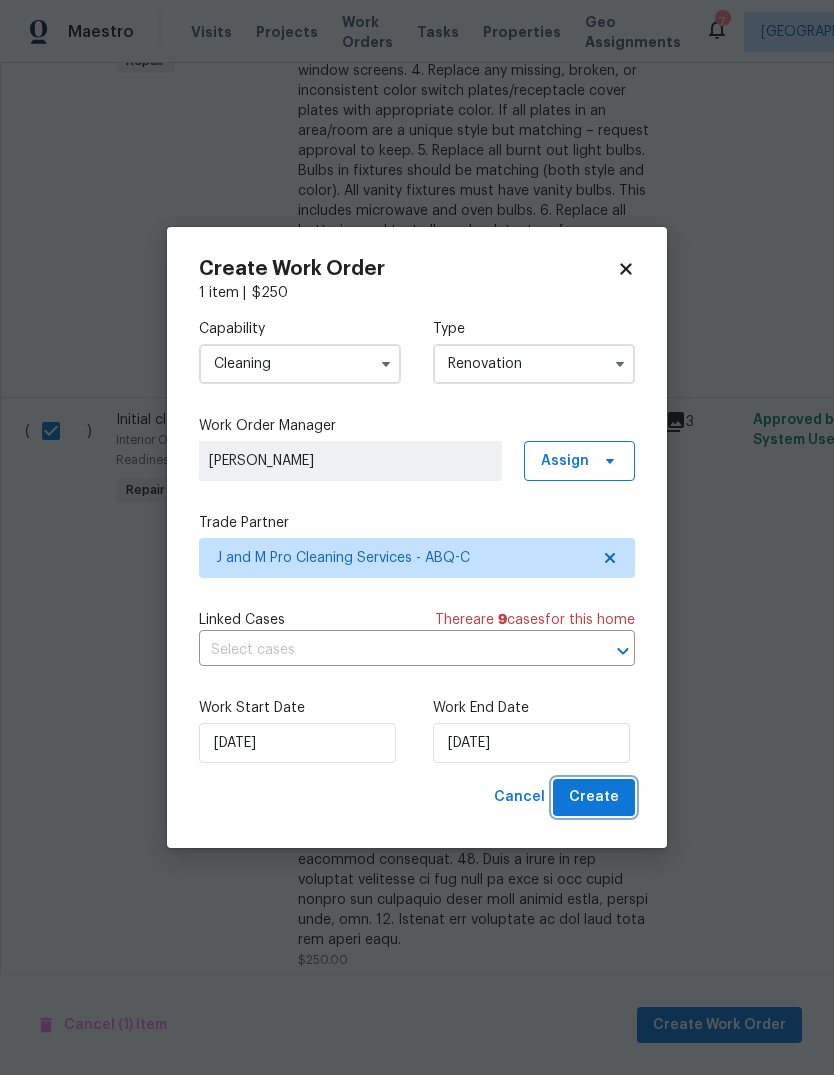 click on "Create" at bounding box center (594, 797) 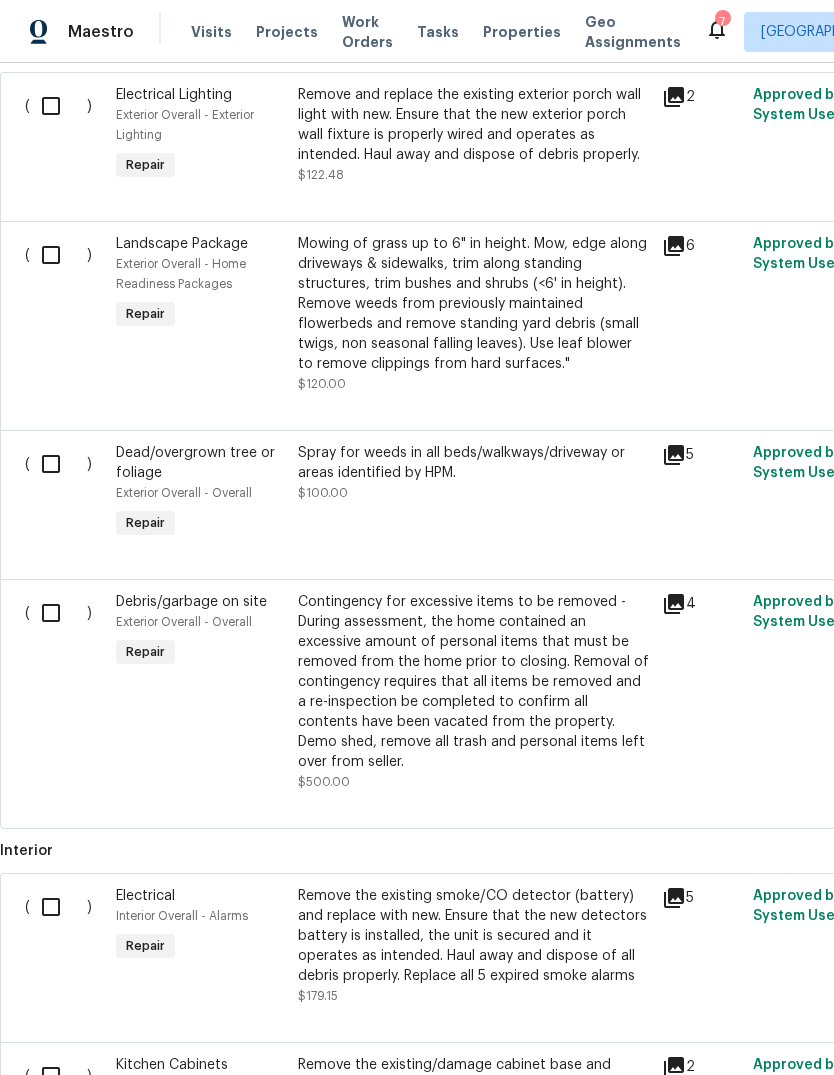 scroll, scrollTop: 649, scrollLeft: 0, axis: vertical 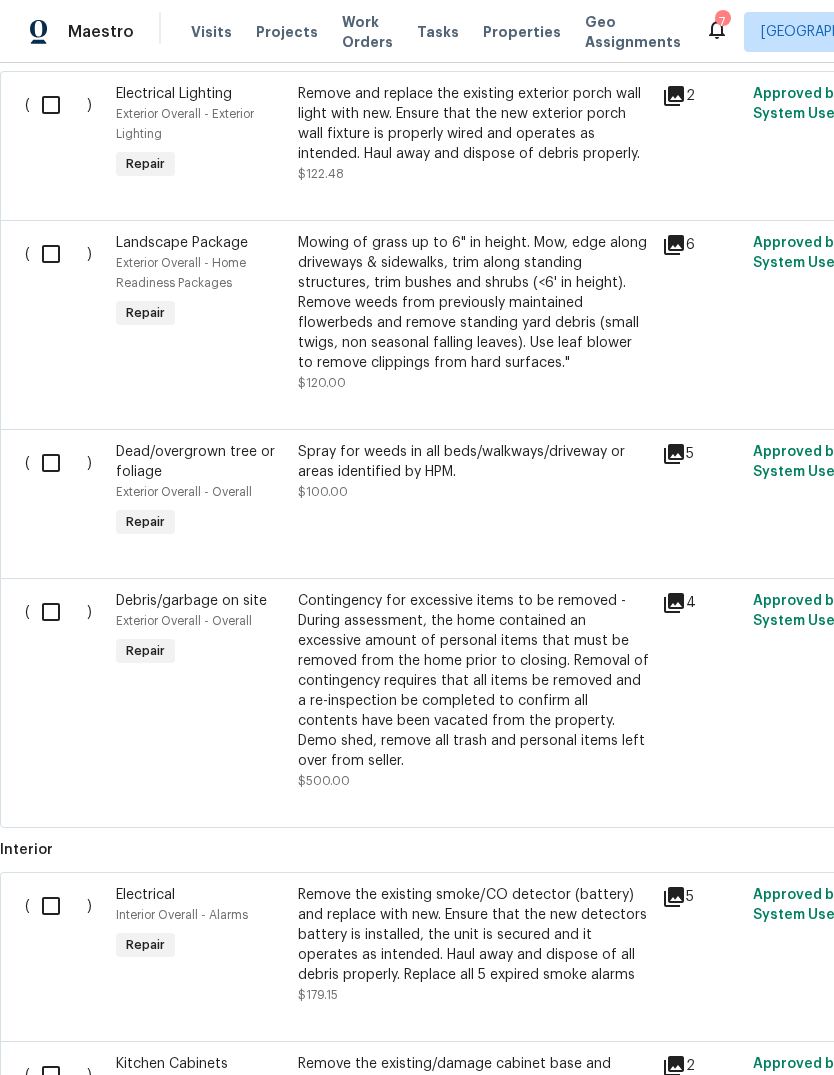 click at bounding box center (58, 254) 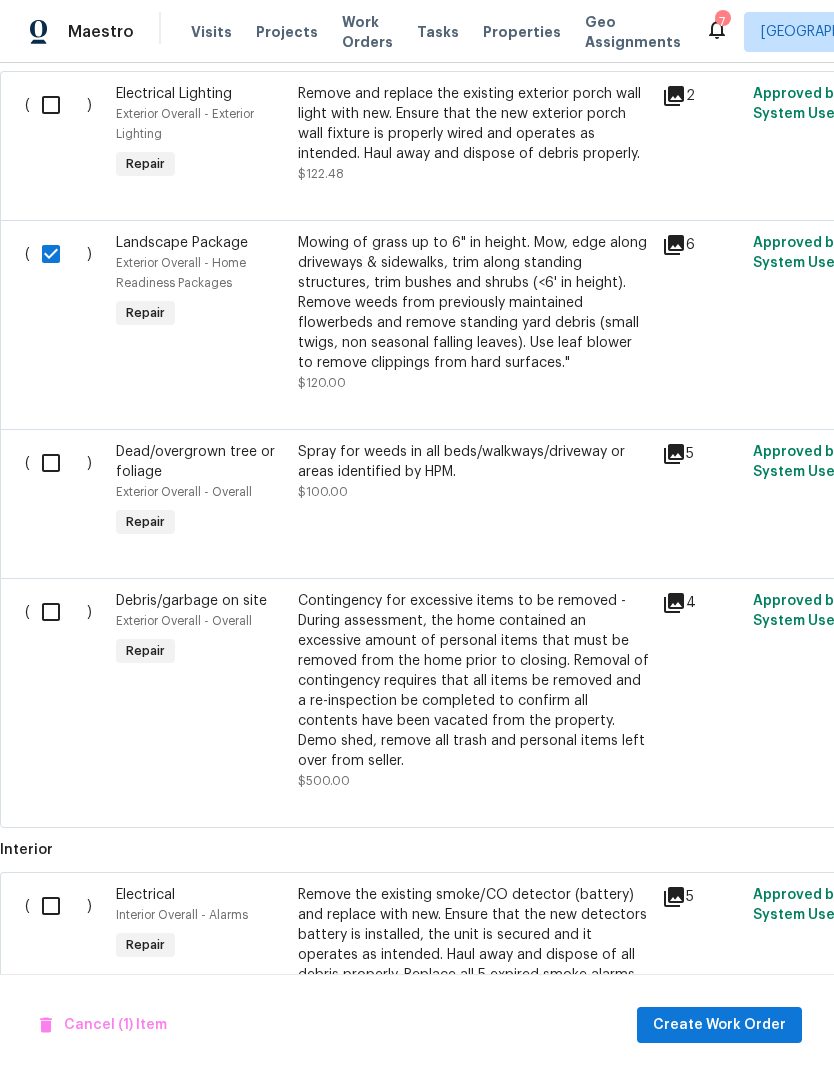 click at bounding box center [58, 463] 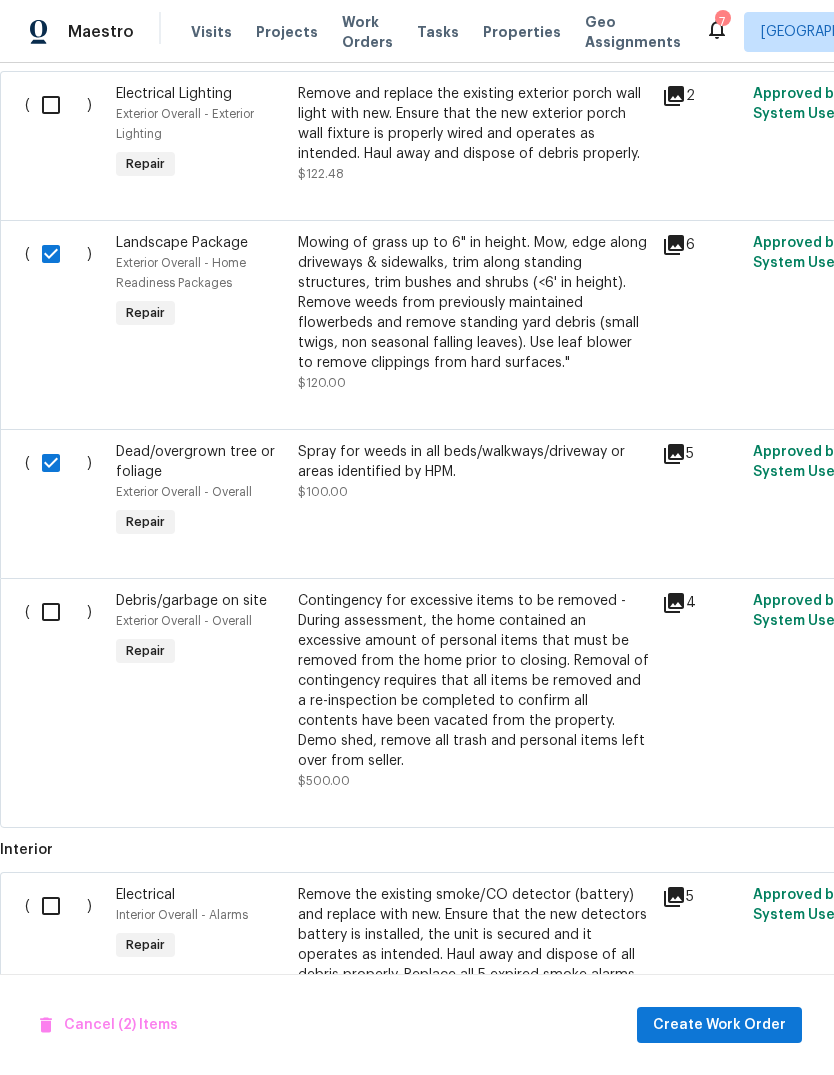 click at bounding box center [58, 612] 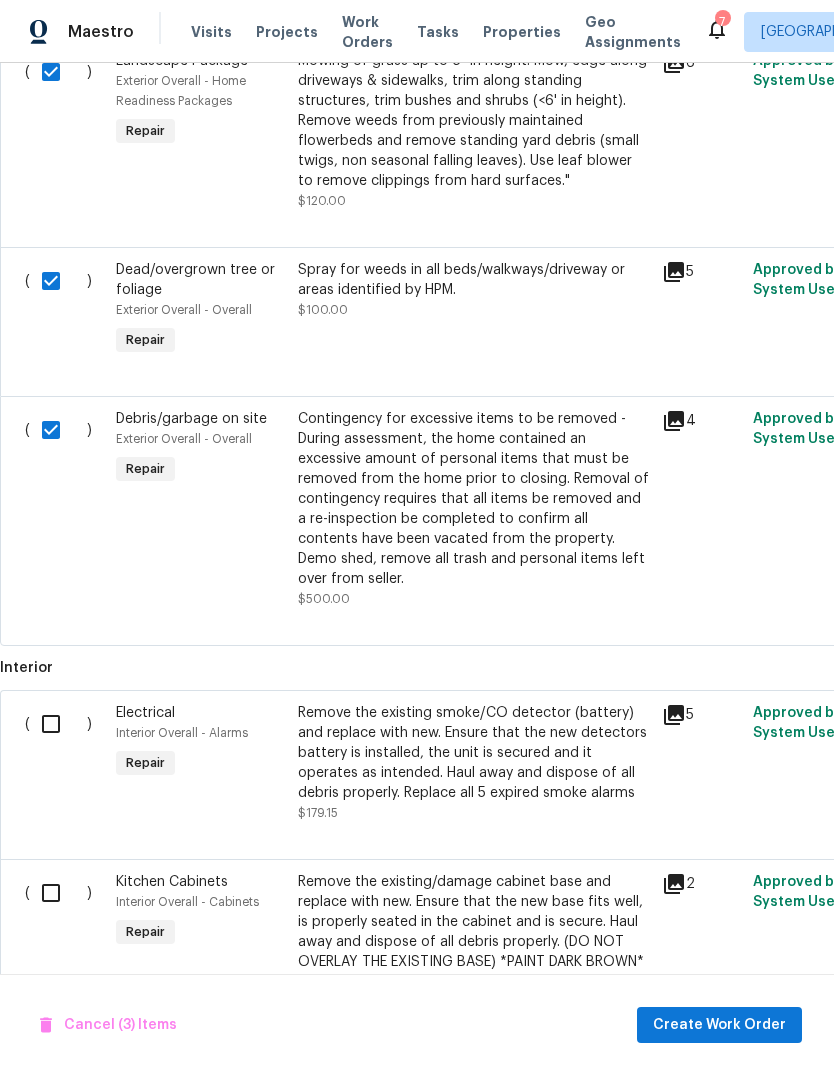 scroll, scrollTop: 841, scrollLeft: 0, axis: vertical 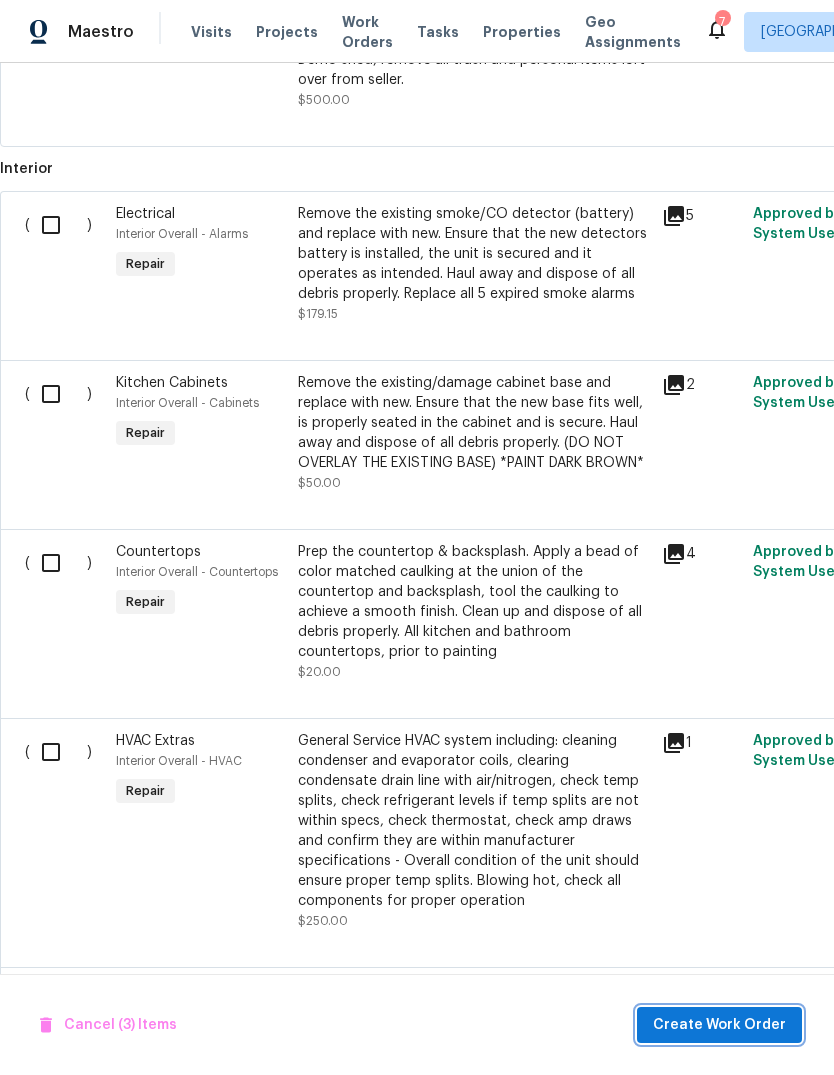 click on "Create Work Order" at bounding box center [719, 1025] 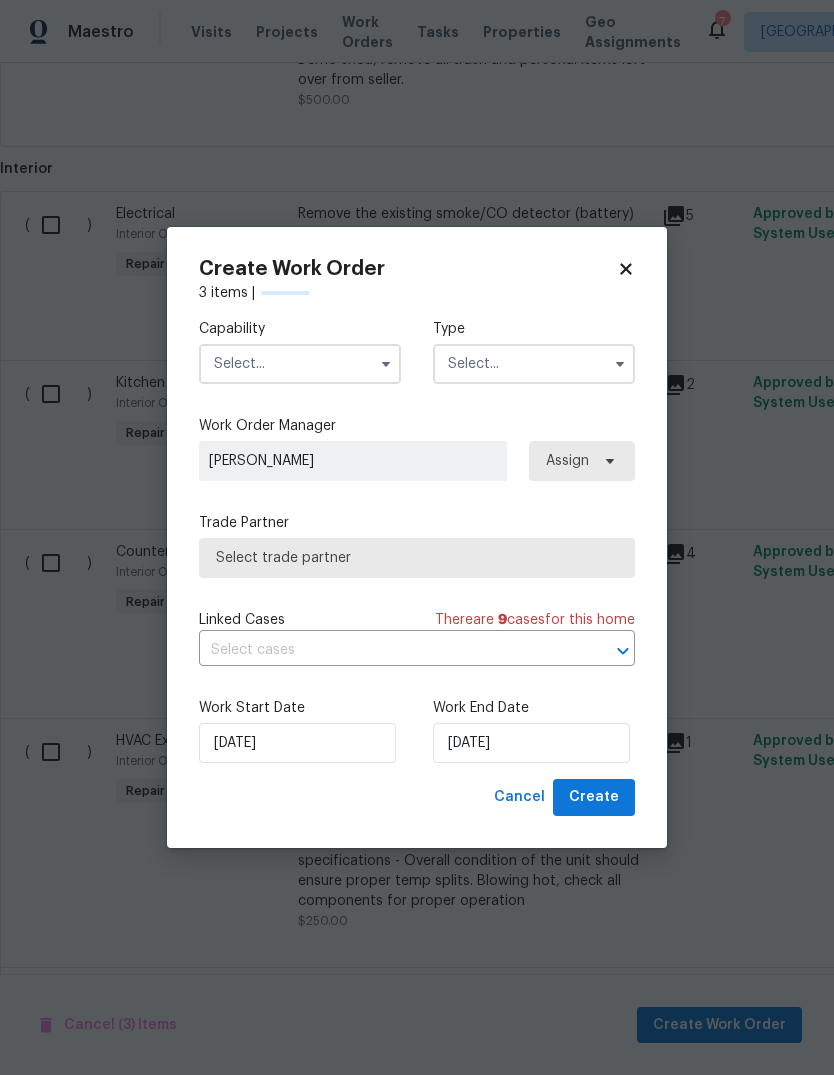 scroll, scrollTop: 1332, scrollLeft: 0, axis: vertical 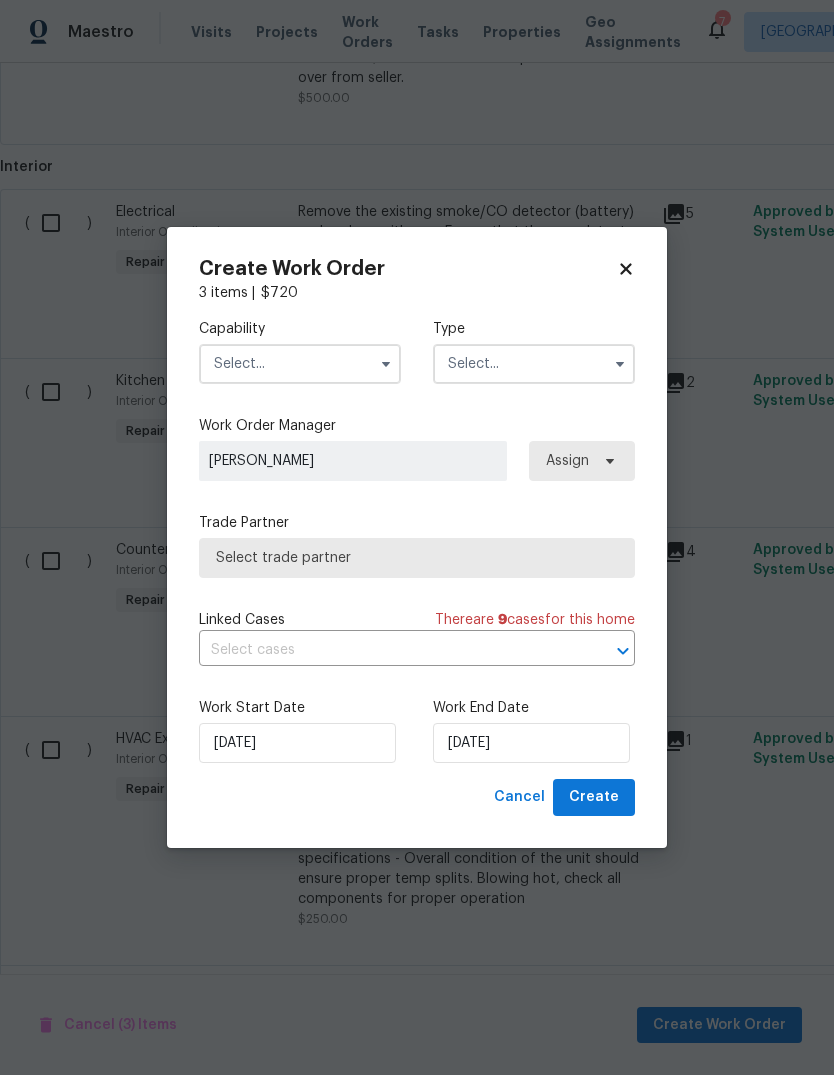 click at bounding box center [300, 364] 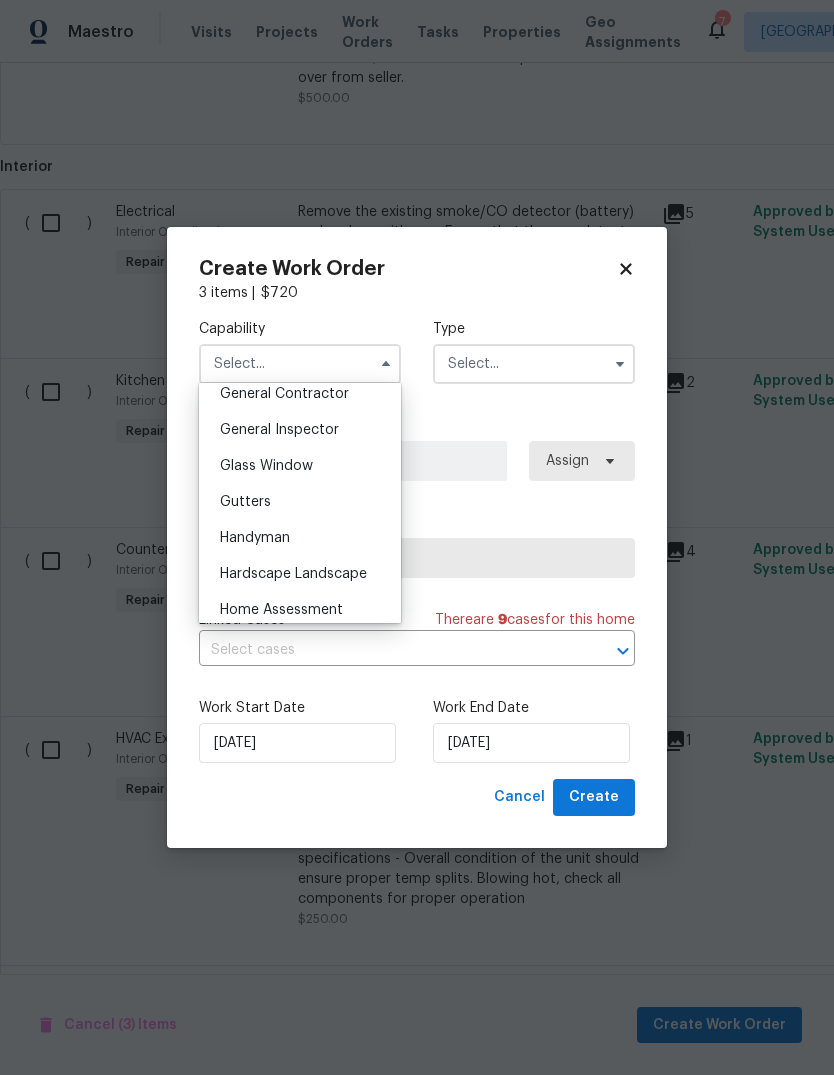 scroll, scrollTop: 974, scrollLeft: 0, axis: vertical 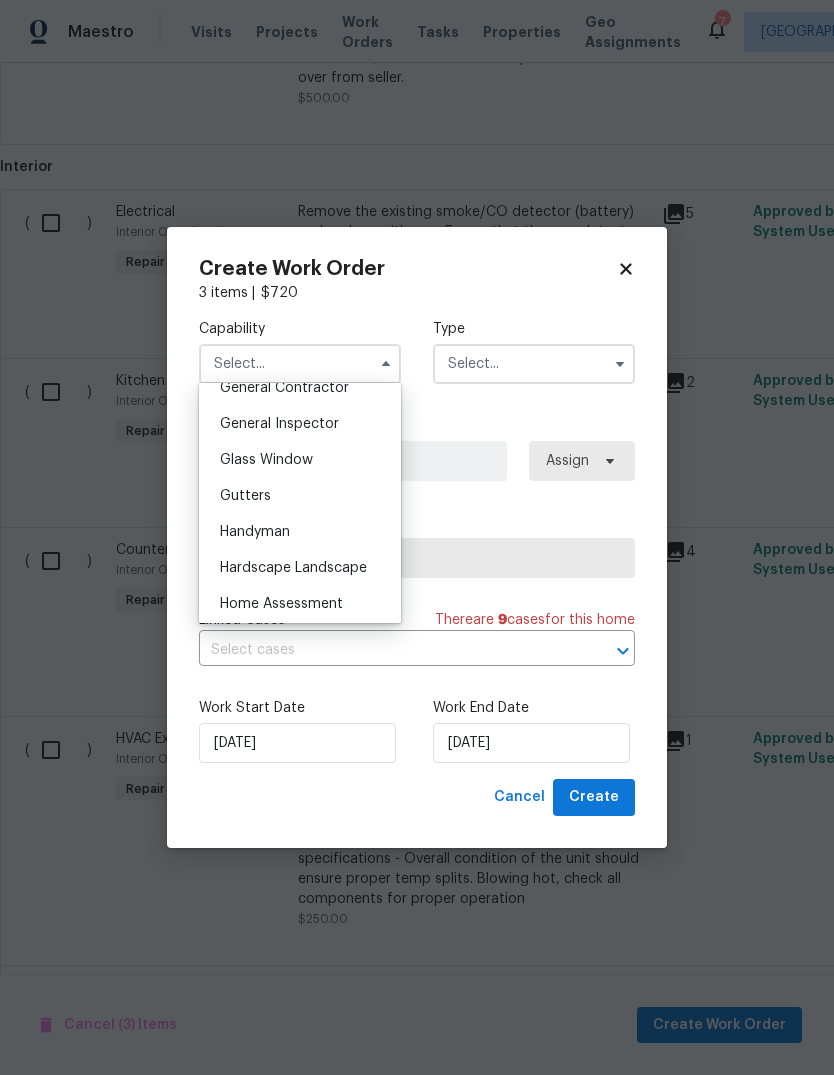 click on "Hardscape Landscape" at bounding box center (293, 568) 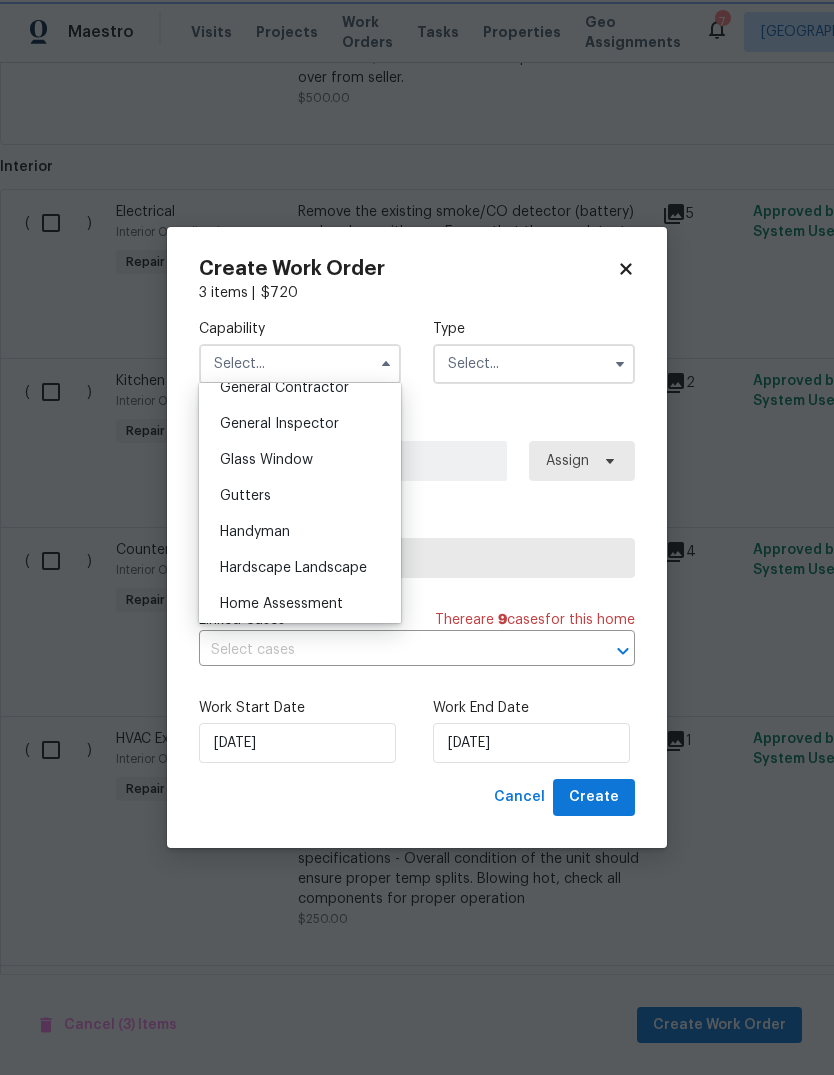 type on "Hardscape Landscape" 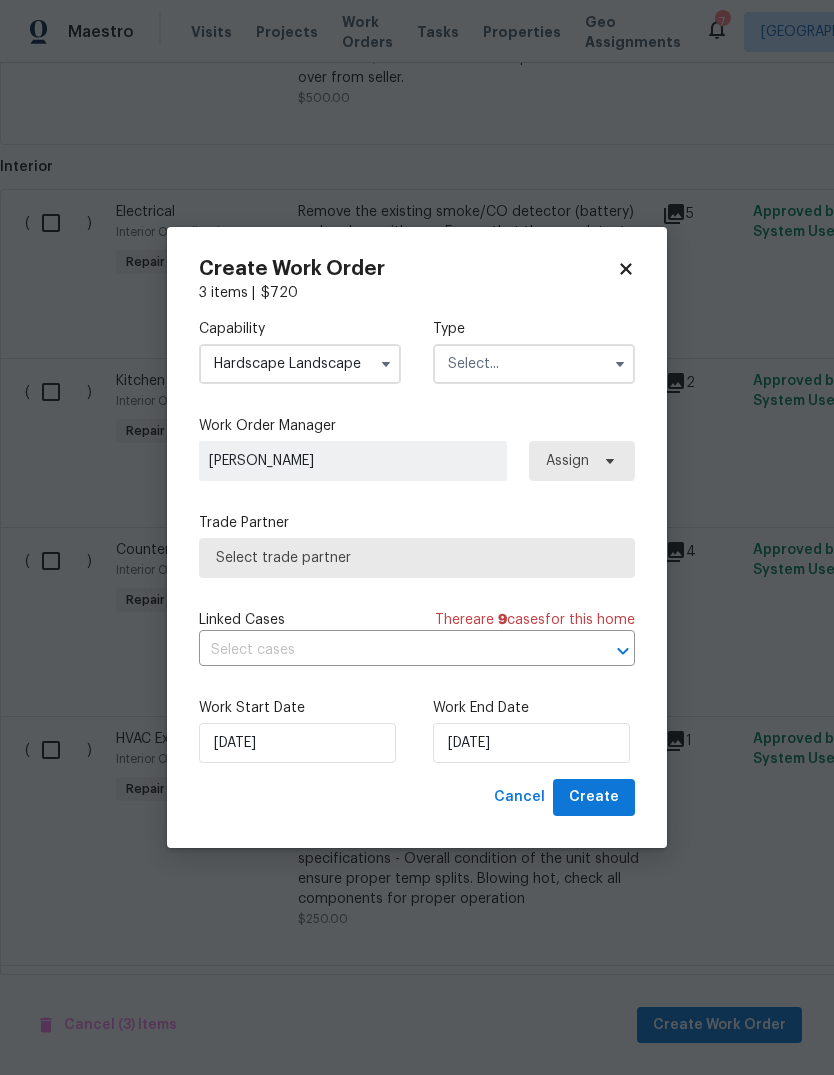 click at bounding box center [534, 364] 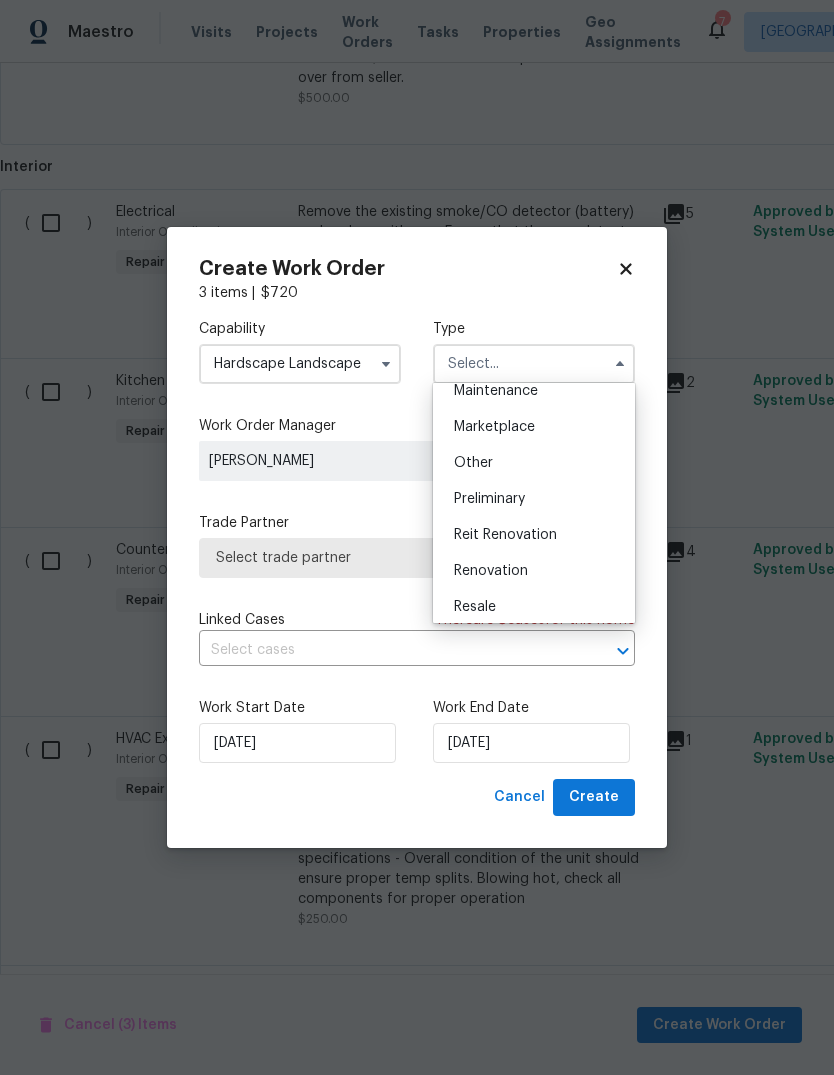 scroll, scrollTop: 339, scrollLeft: 0, axis: vertical 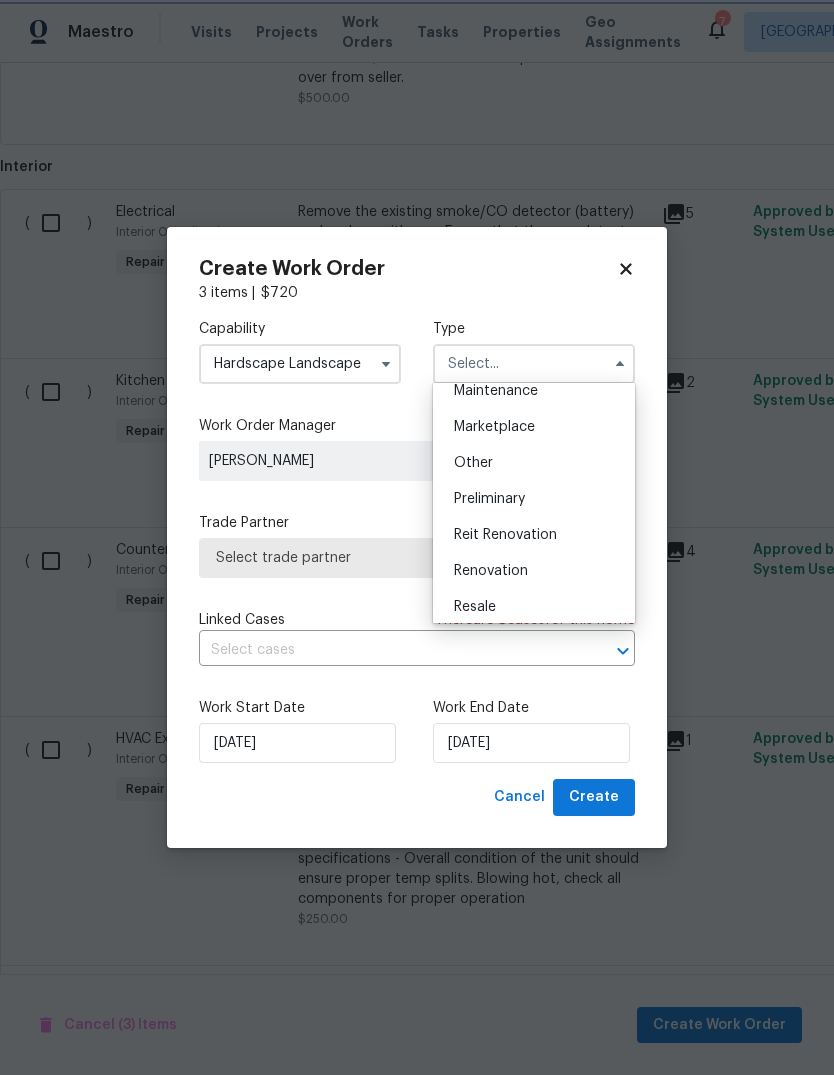 type on "Renovation" 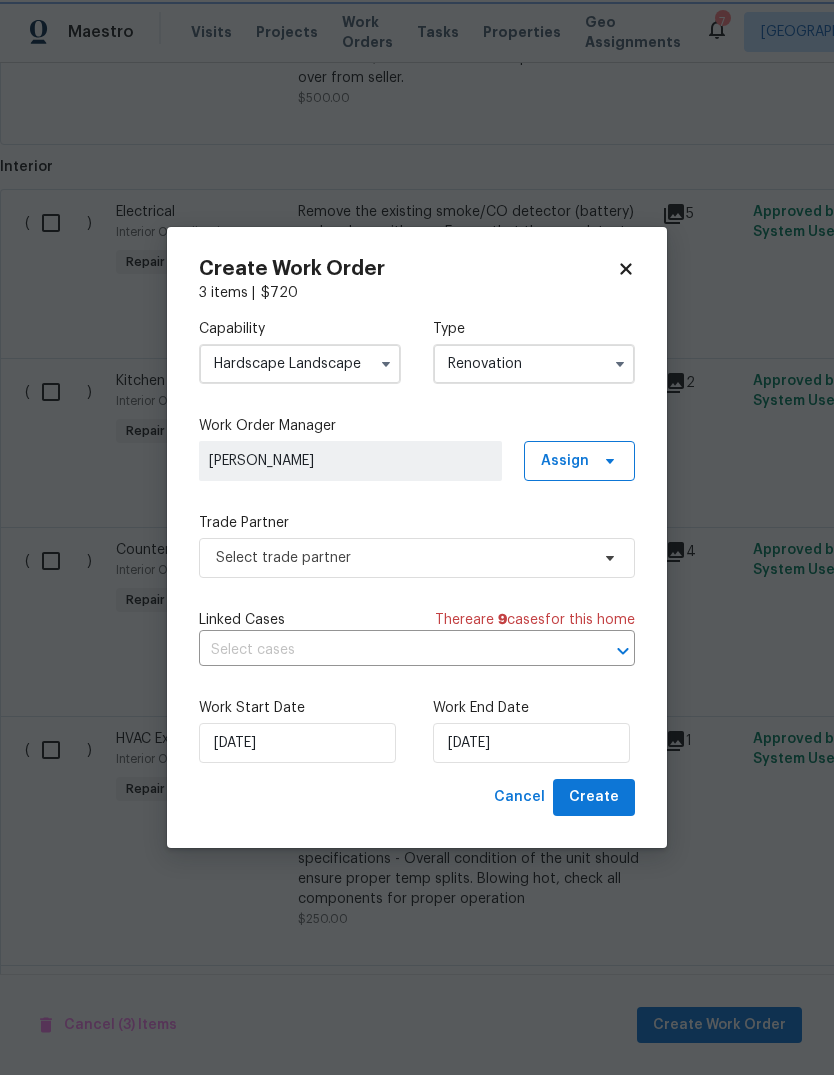 scroll, scrollTop: 0, scrollLeft: 0, axis: both 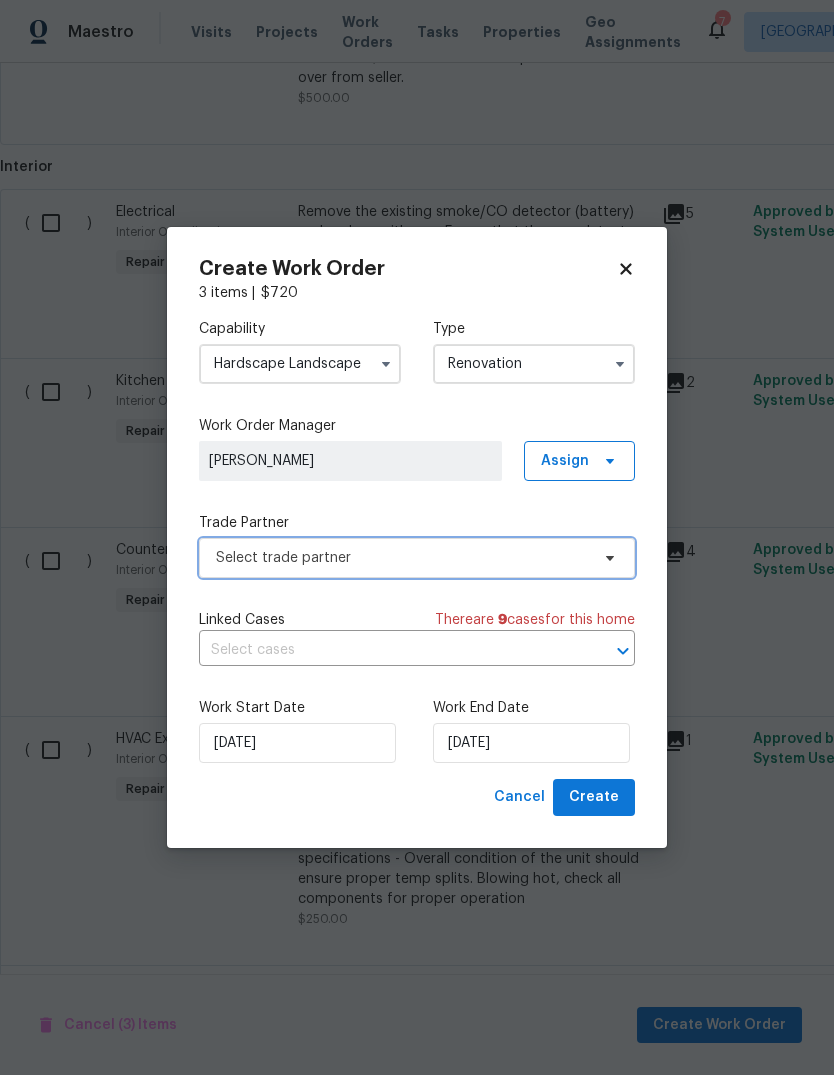click on "Select trade partner" at bounding box center (402, 558) 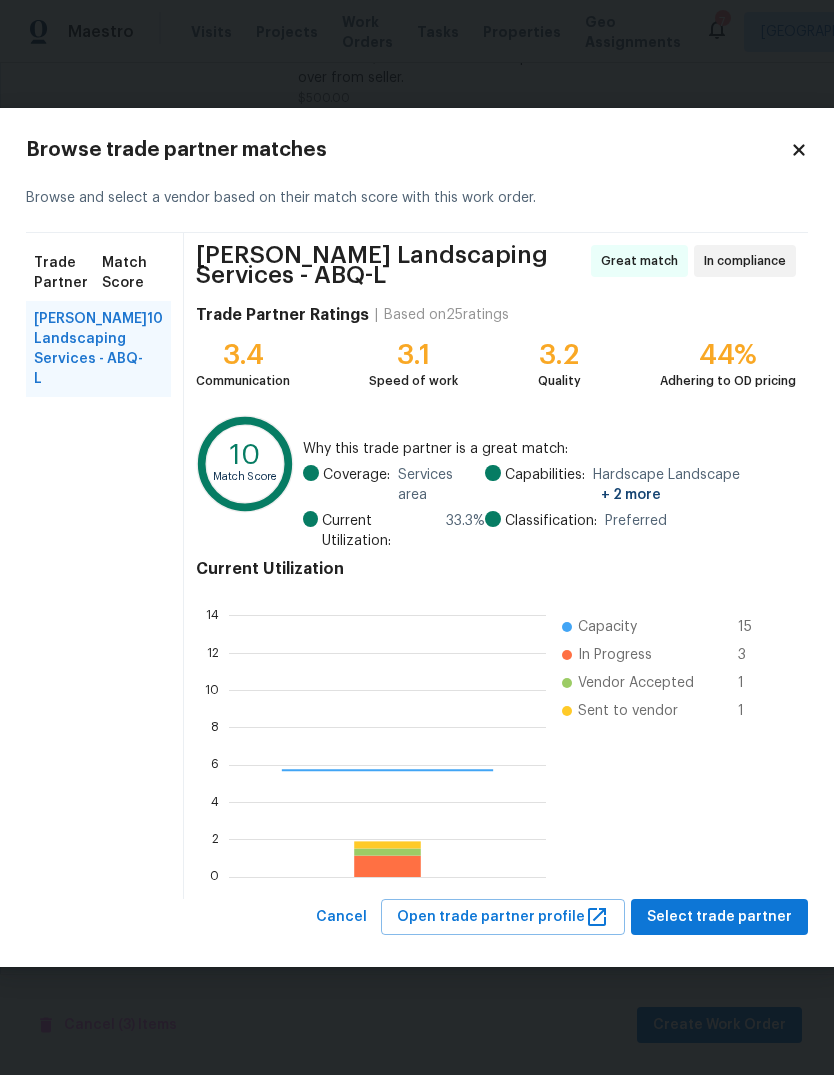 scroll, scrollTop: 2, scrollLeft: 2, axis: both 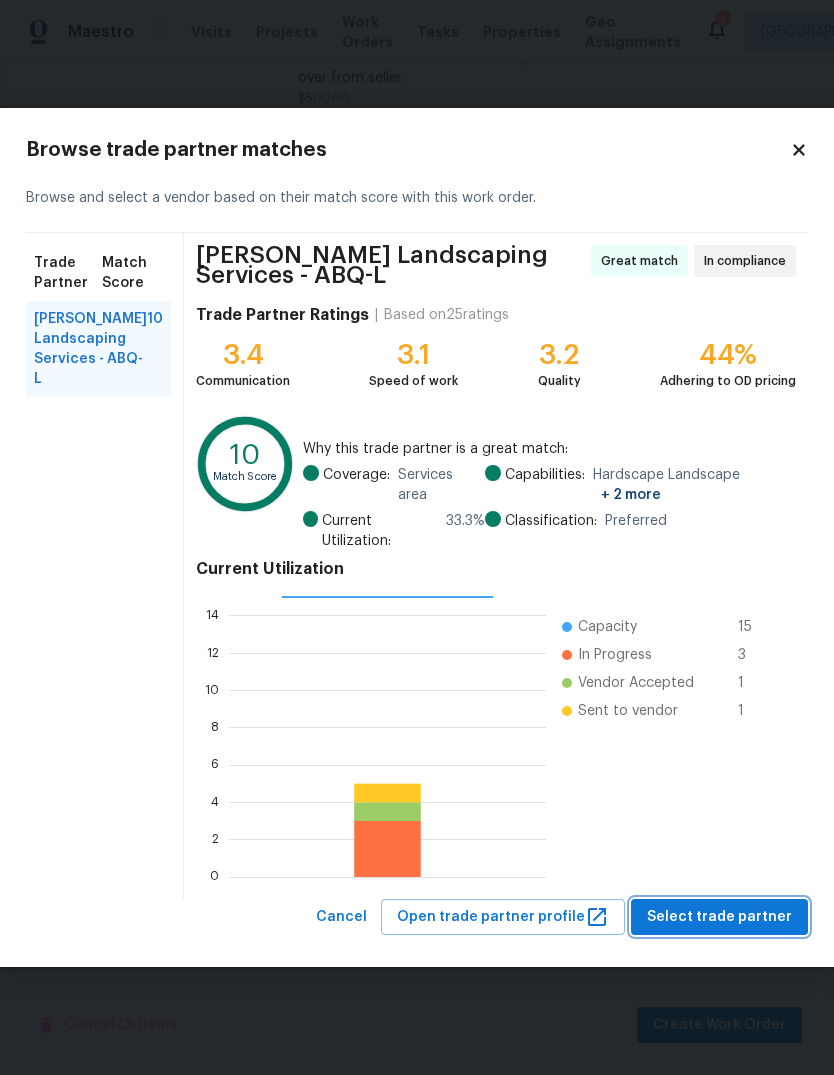 click on "Select trade partner" at bounding box center (719, 917) 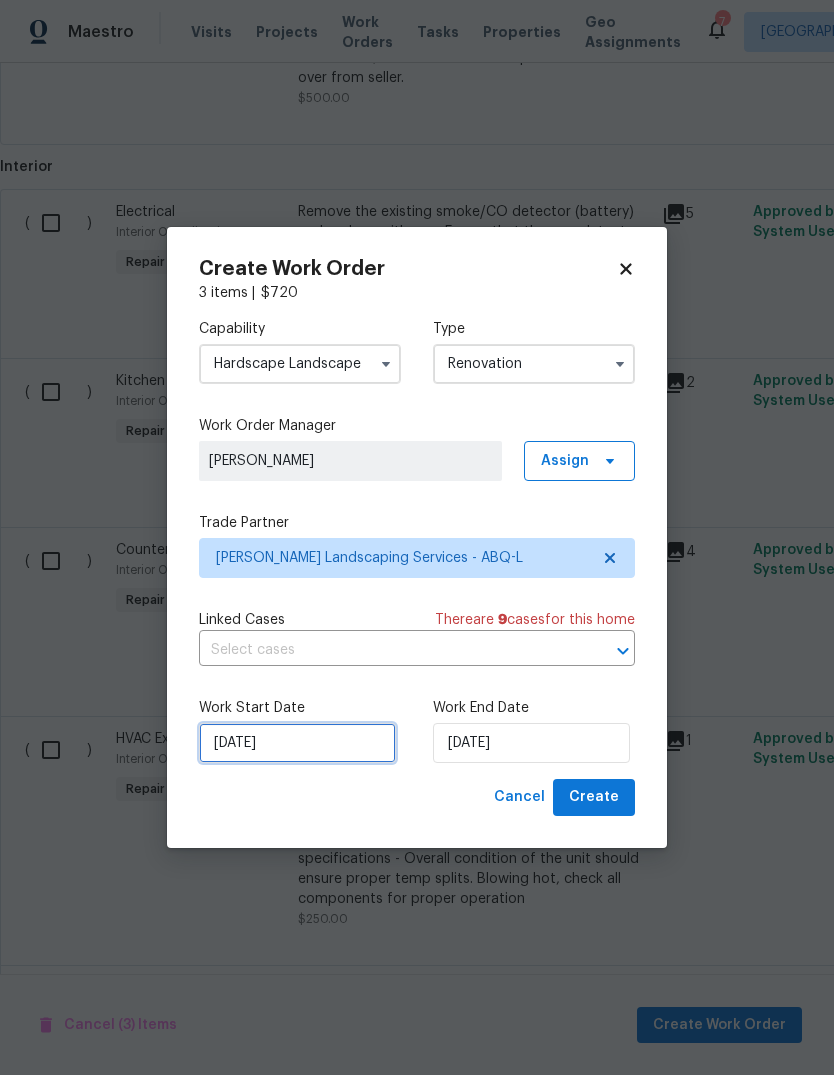 click on "7/11/2025" at bounding box center (297, 743) 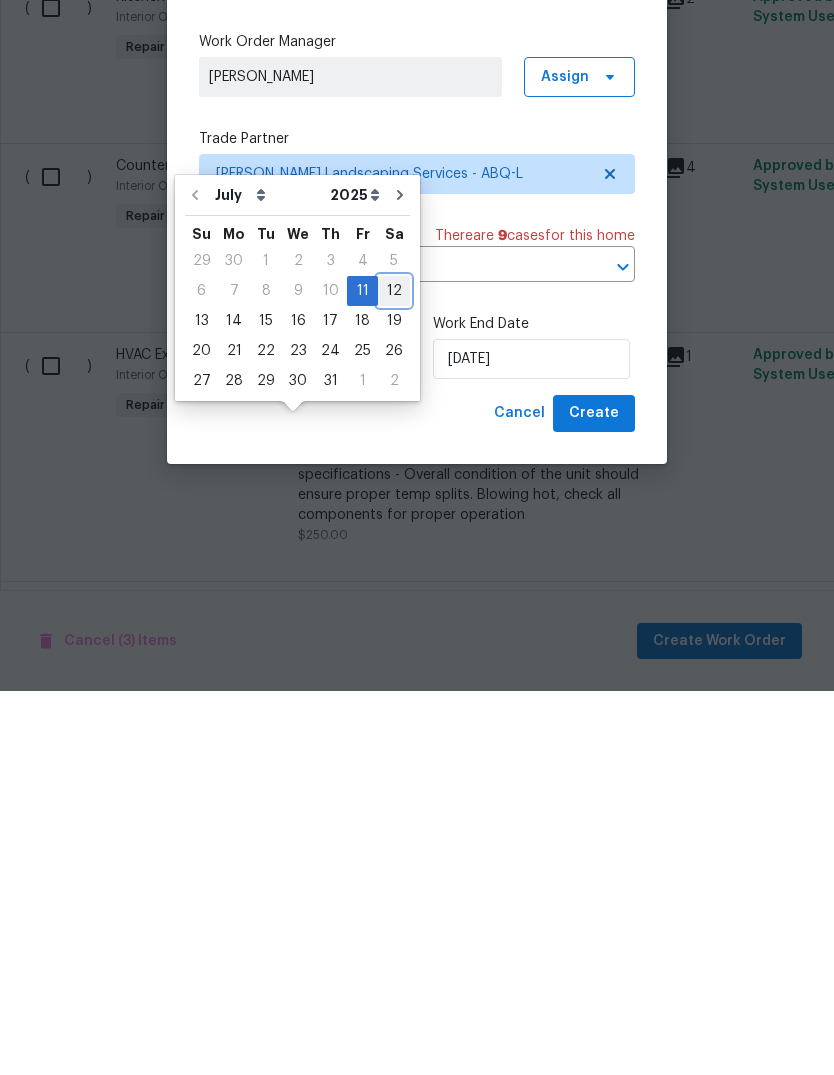 click on "12" at bounding box center (394, 675) 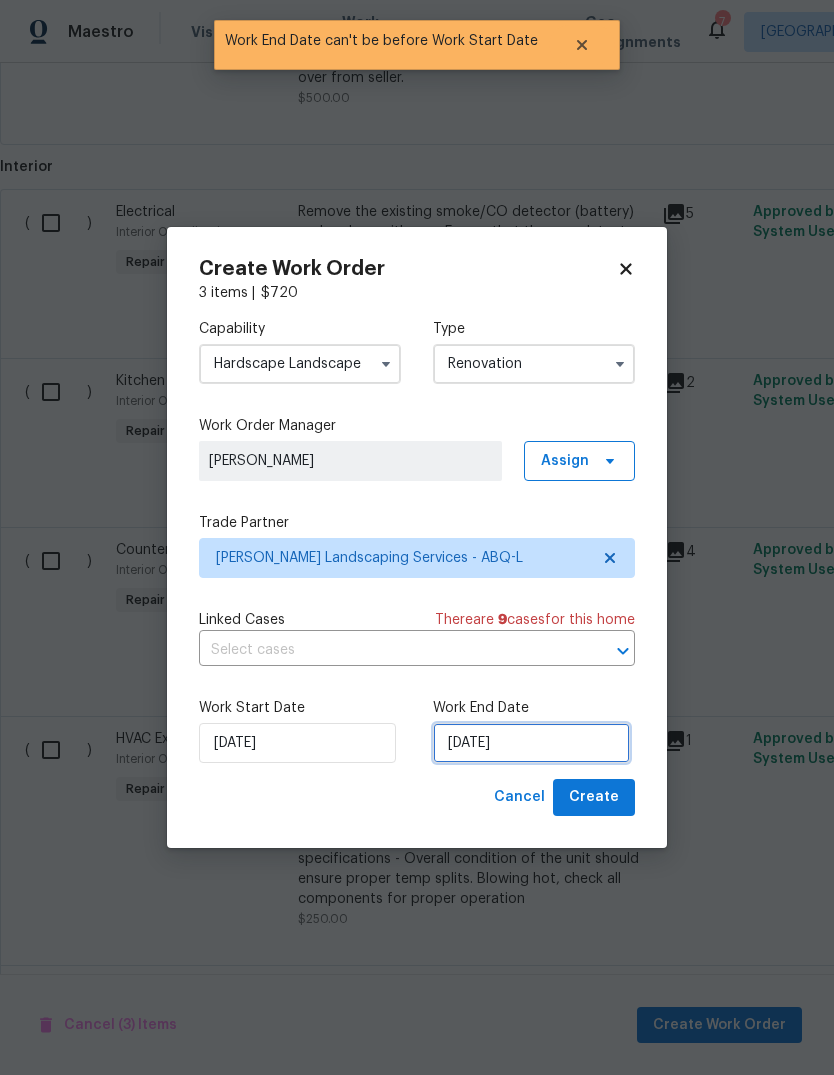 click on "7/12/2025" at bounding box center (531, 743) 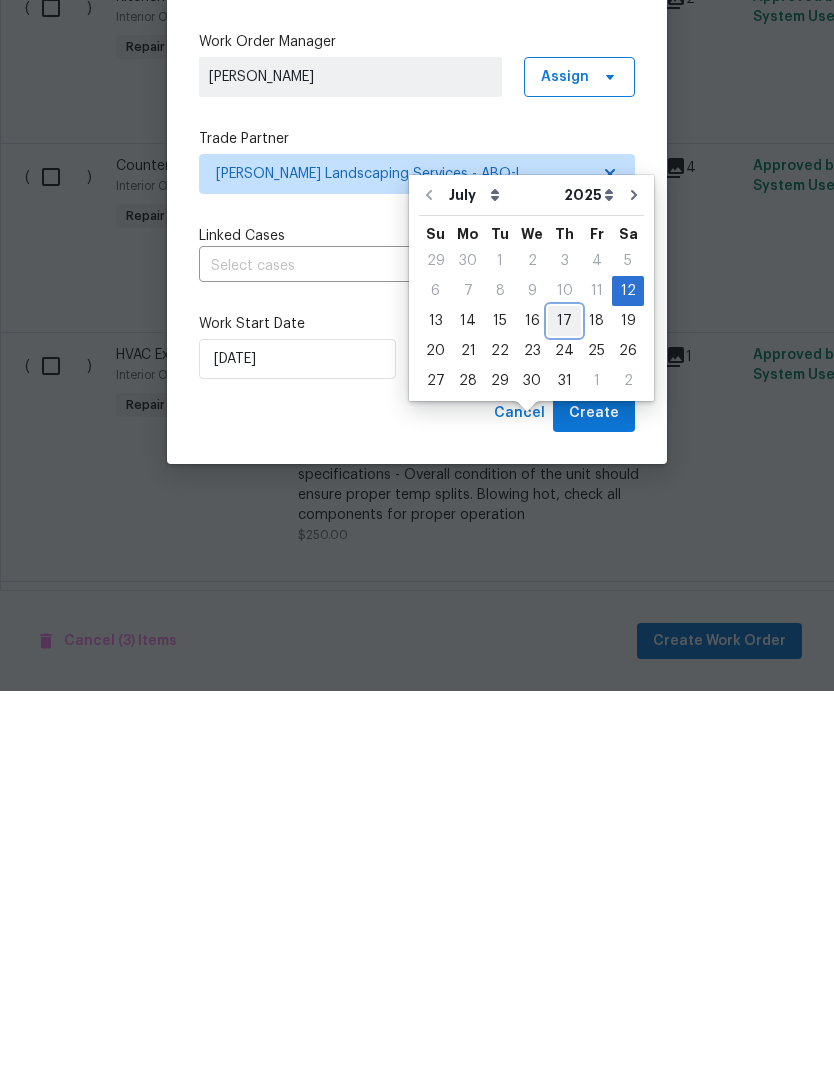 click on "17" at bounding box center (564, 705) 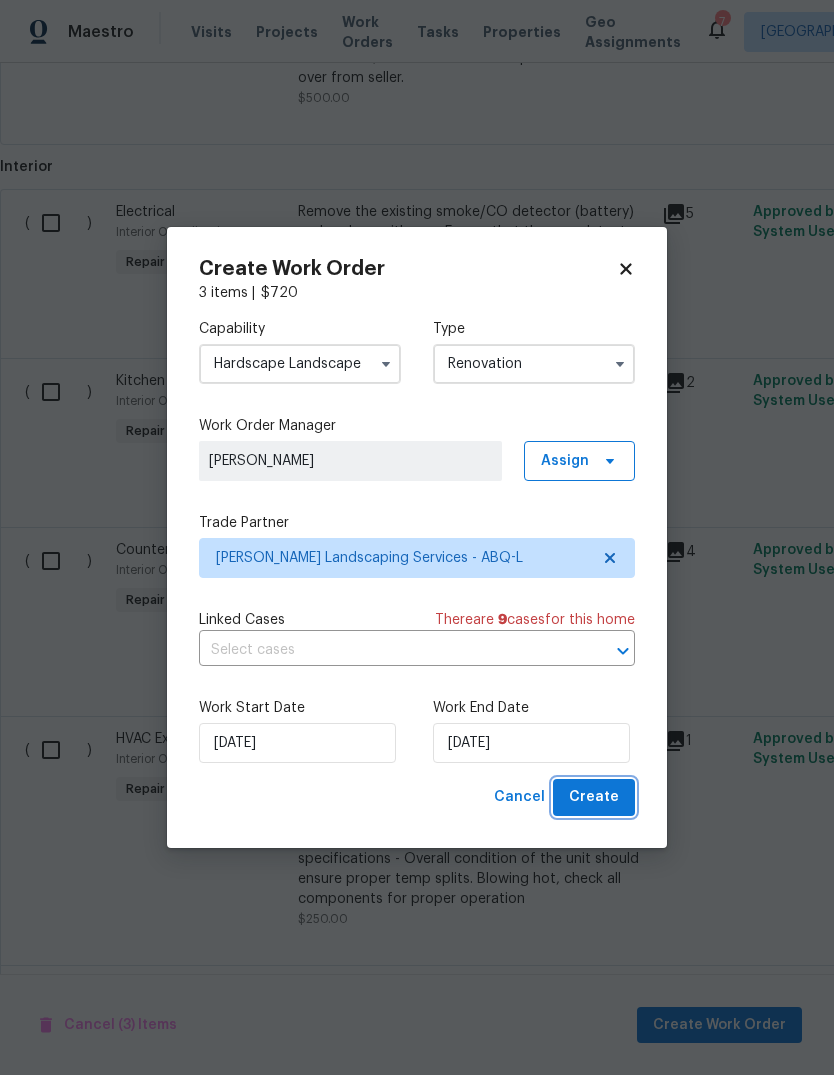 click on "Create" at bounding box center (594, 797) 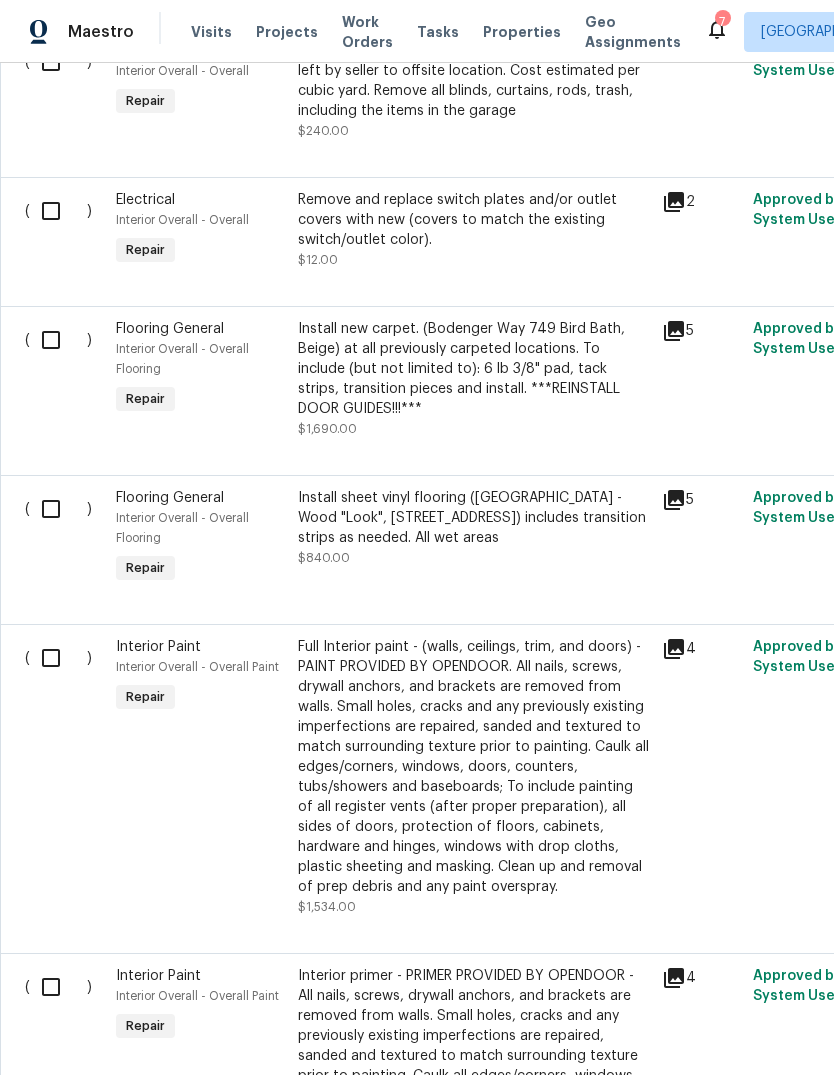 scroll, scrollTop: 3566, scrollLeft: 0, axis: vertical 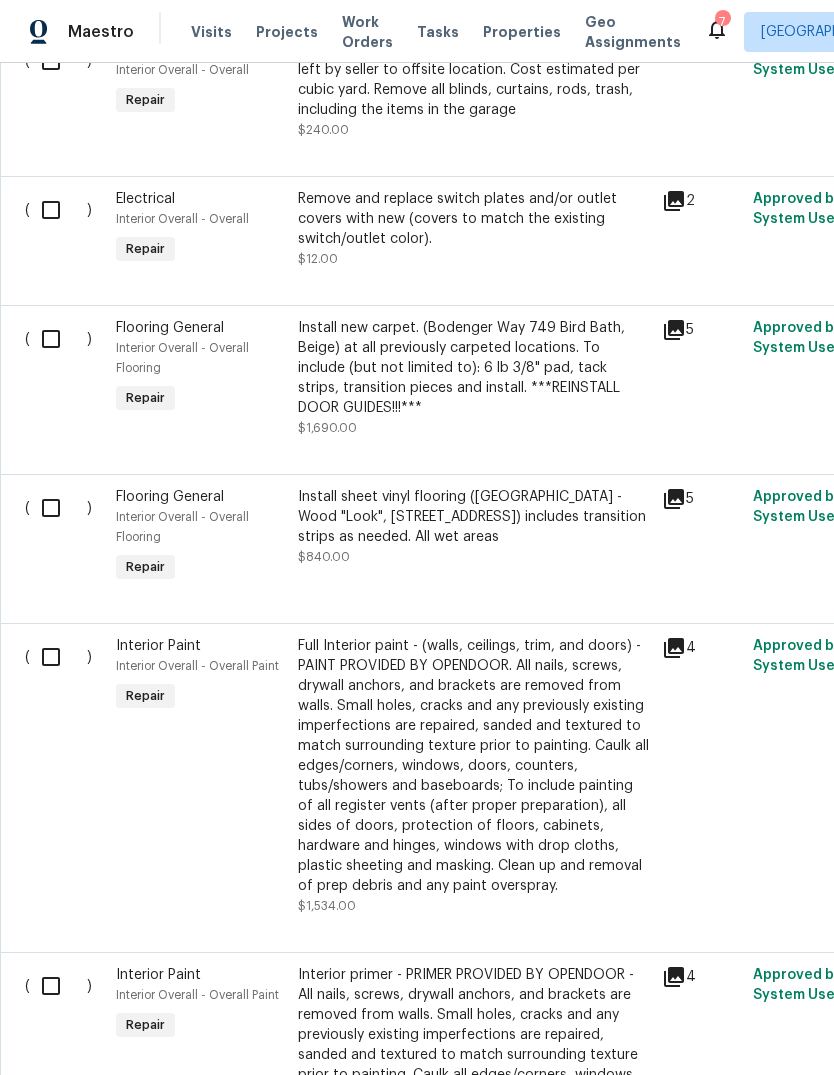 click at bounding box center (58, 339) 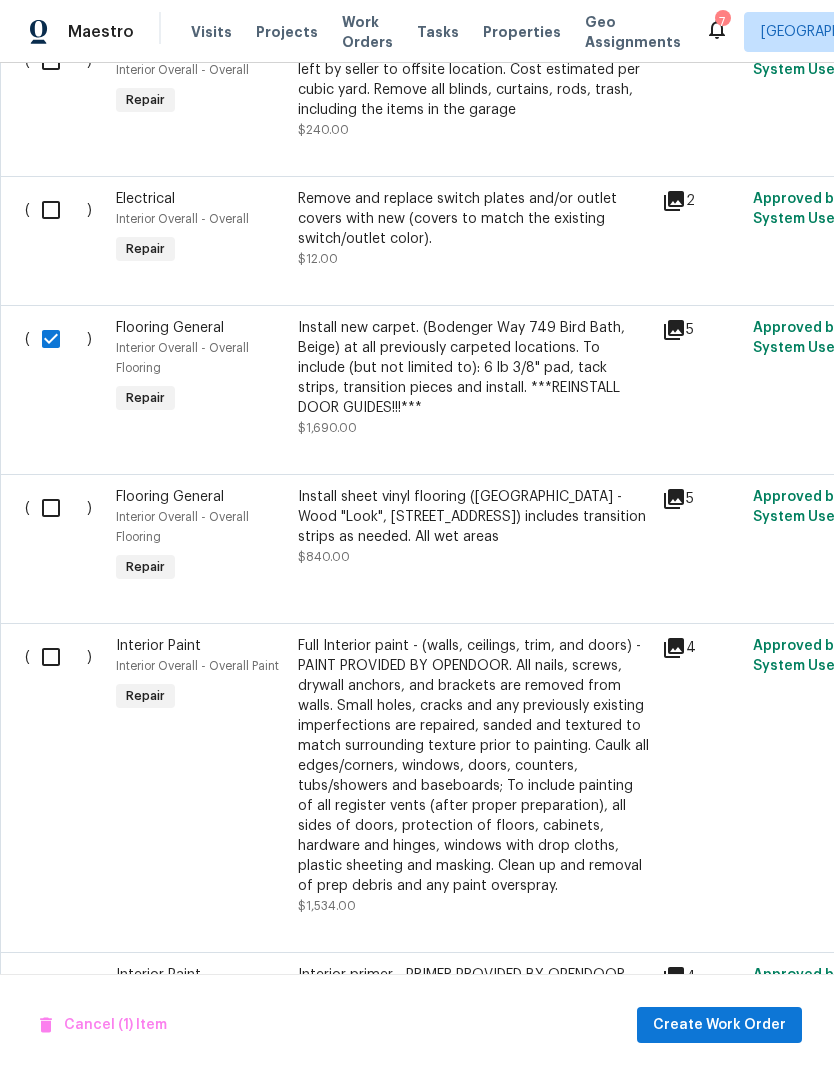 click at bounding box center (58, 508) 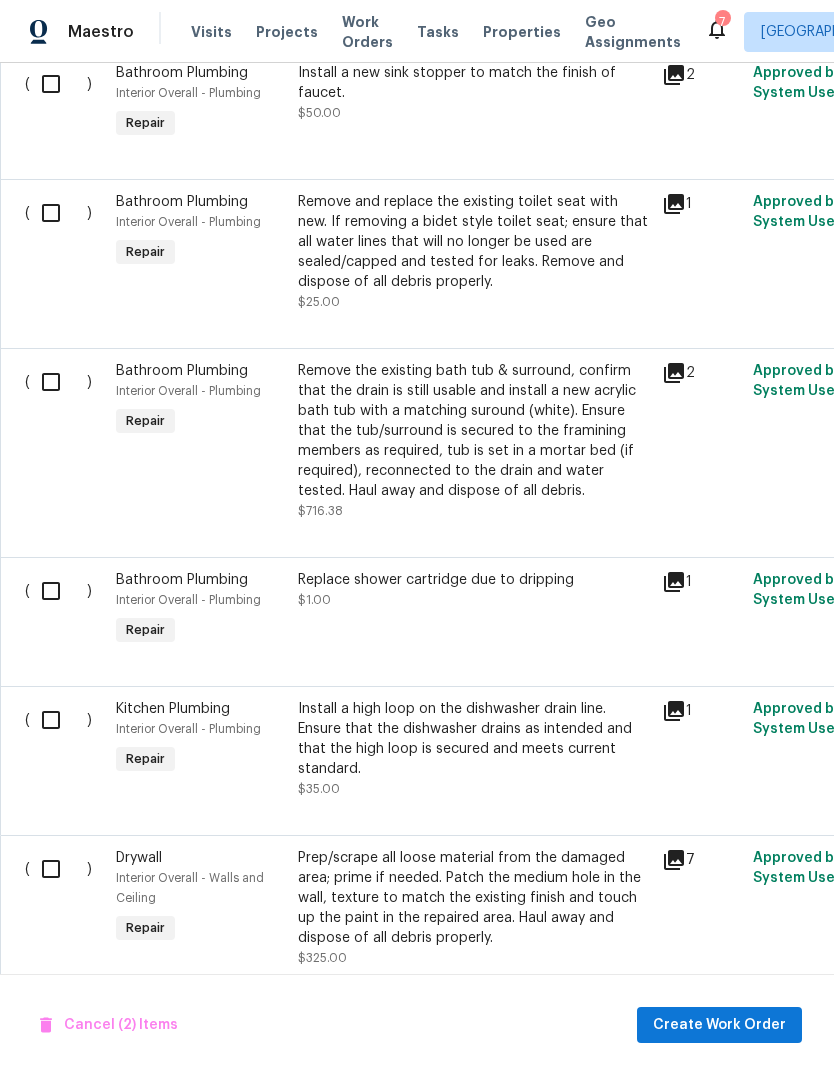 scroll, scrollTop: 4676, scrollLeft: 0, axis: vertical 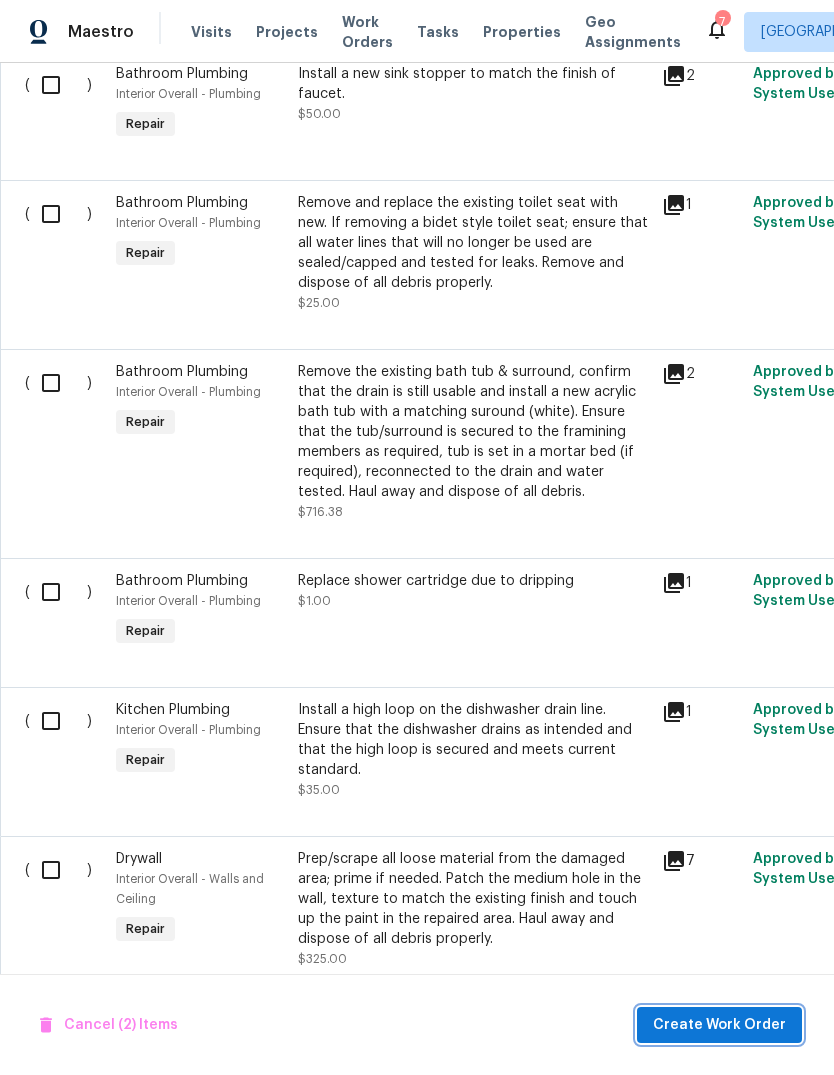 click on "Create Work Order" at bounding box center [719, 1025] 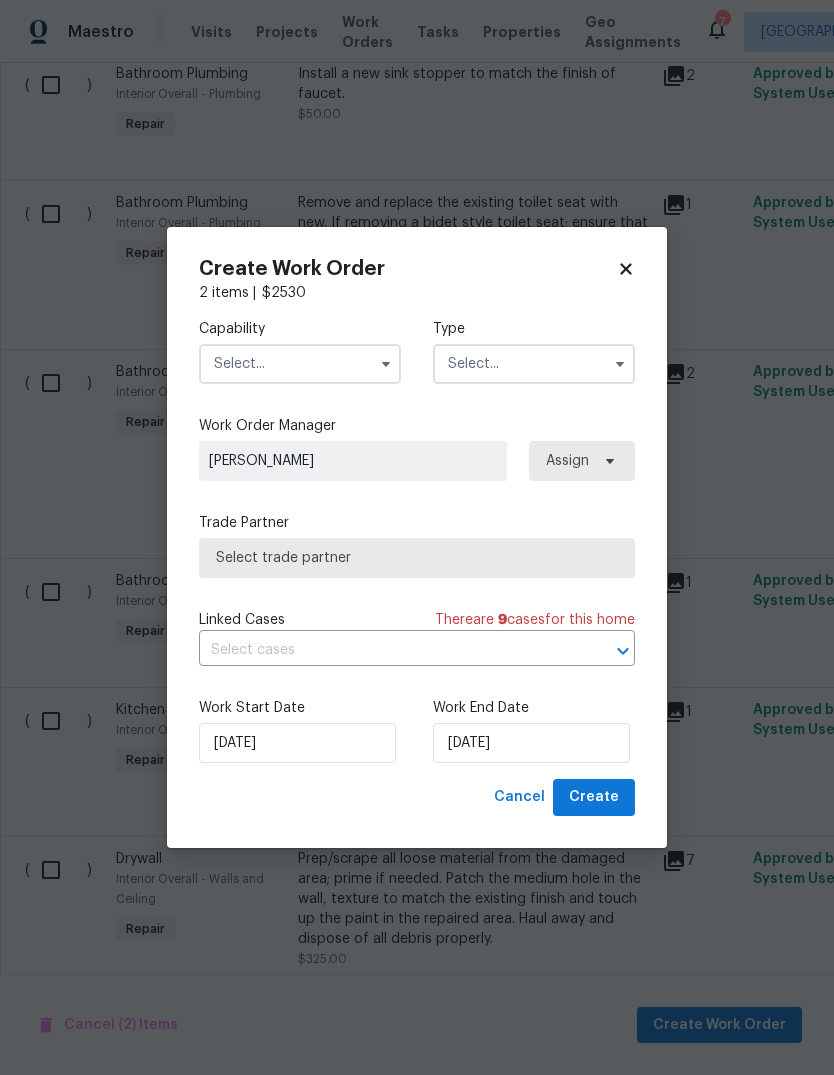 click at bounding box center [300, 364] 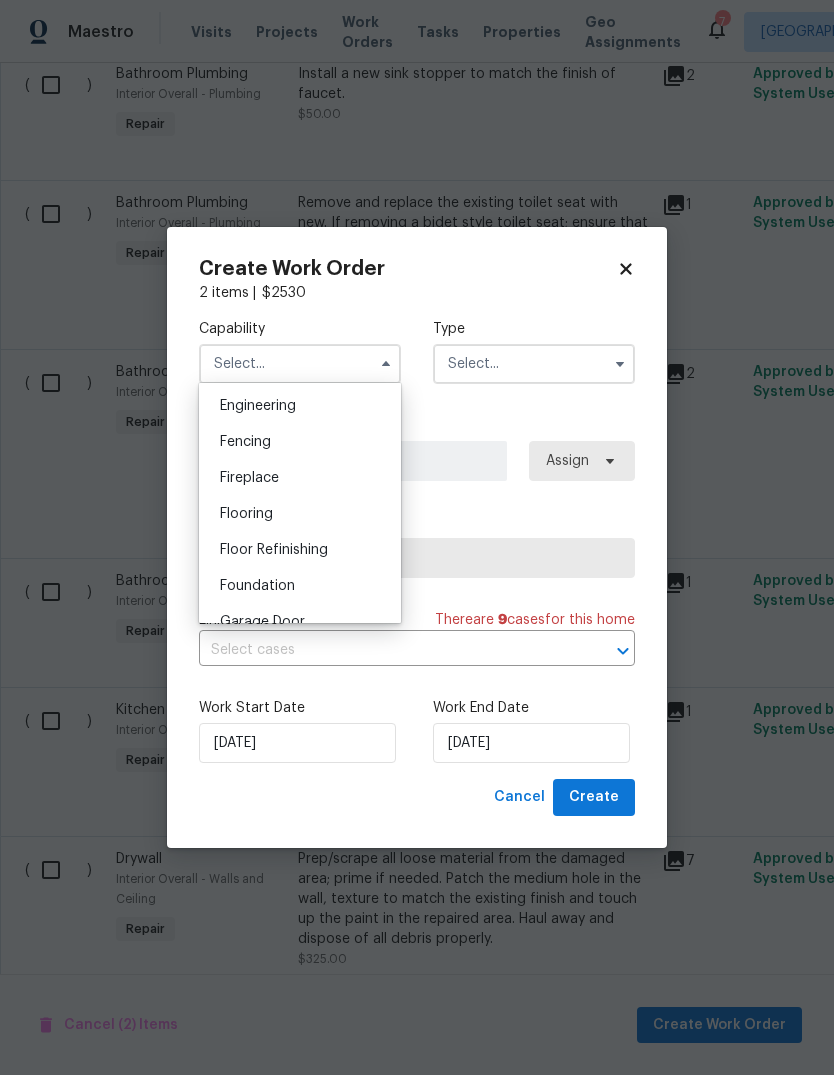 scroll, scrollTop: 667, scrollLeft: 0, axis: vertical 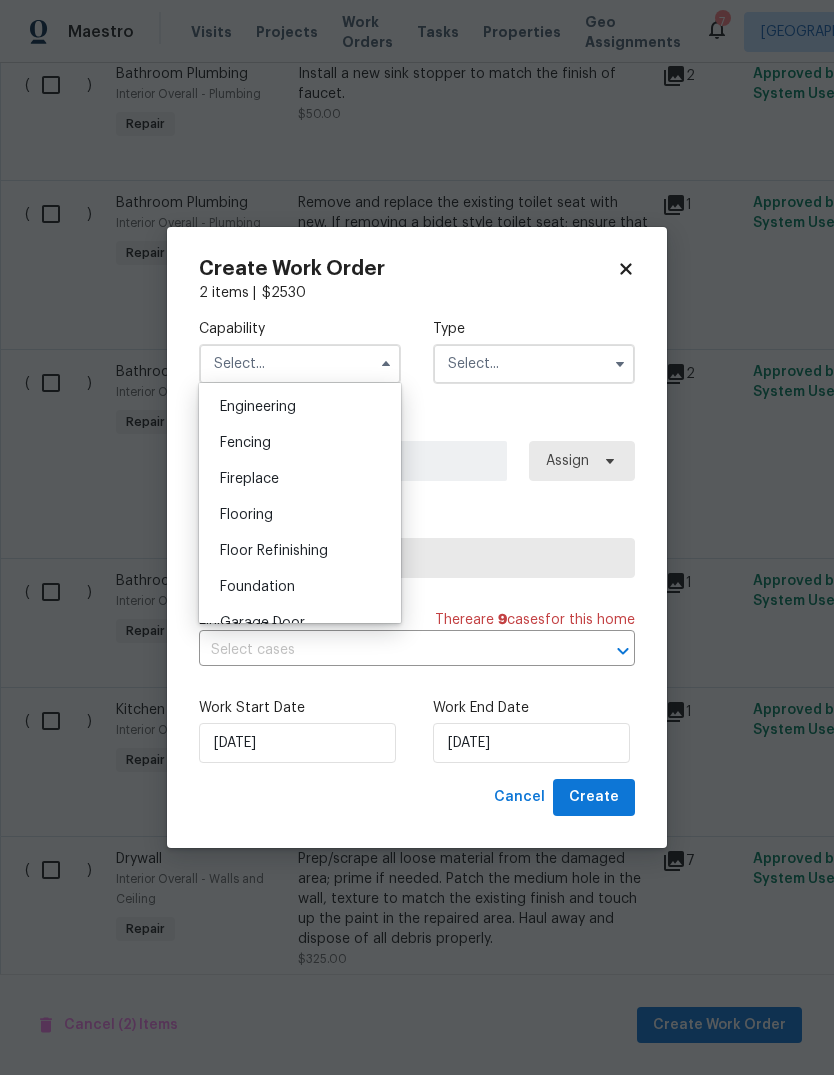 click on "Flooring" at bounding box center [246, 515] 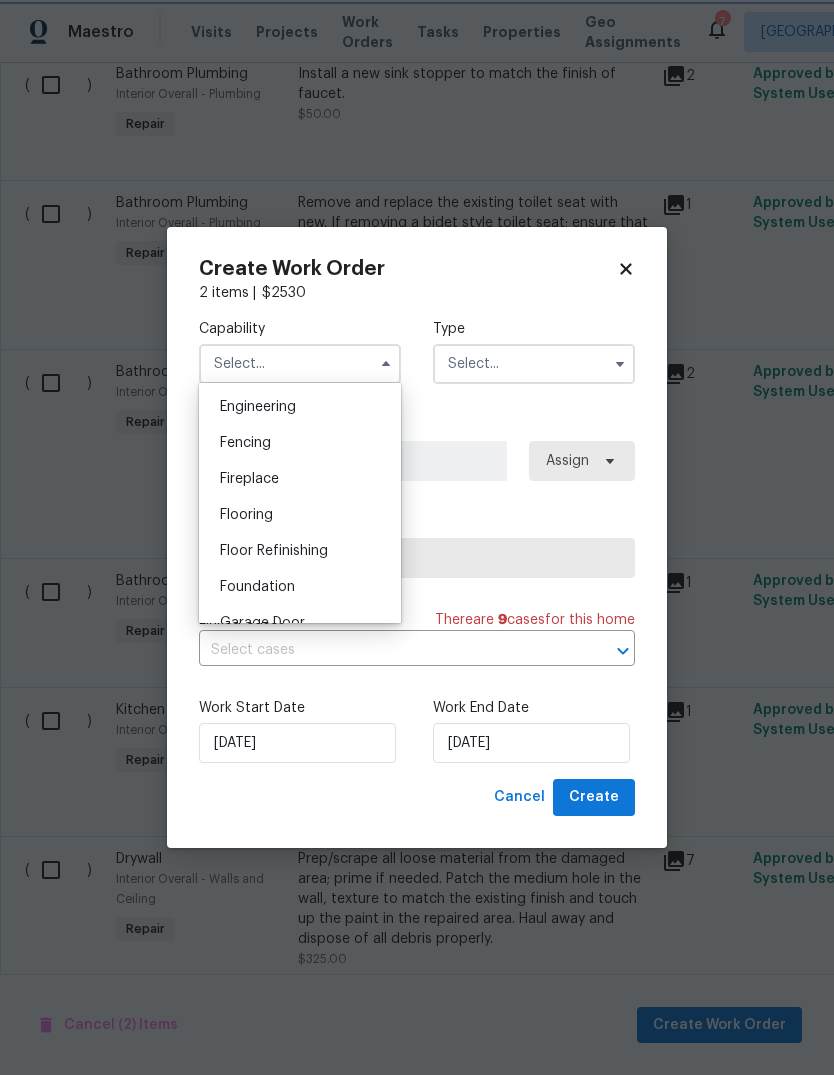 type on "Flooring" 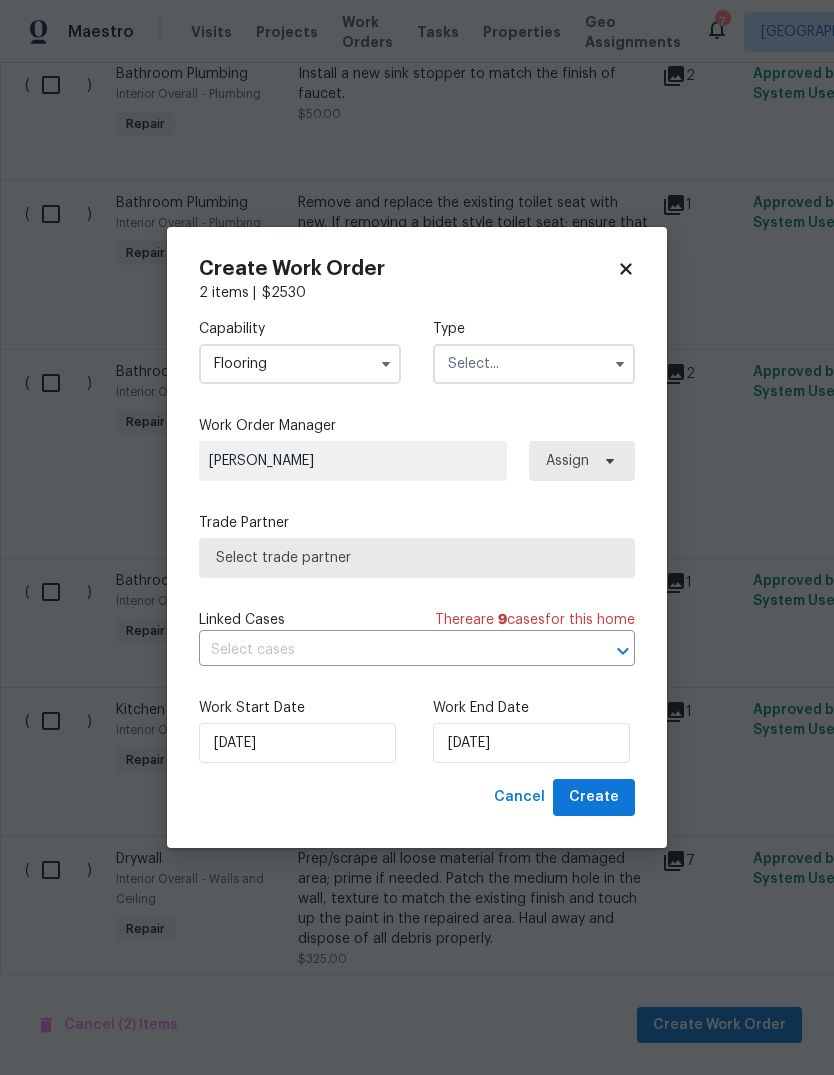click at bounding box center [534, 364] 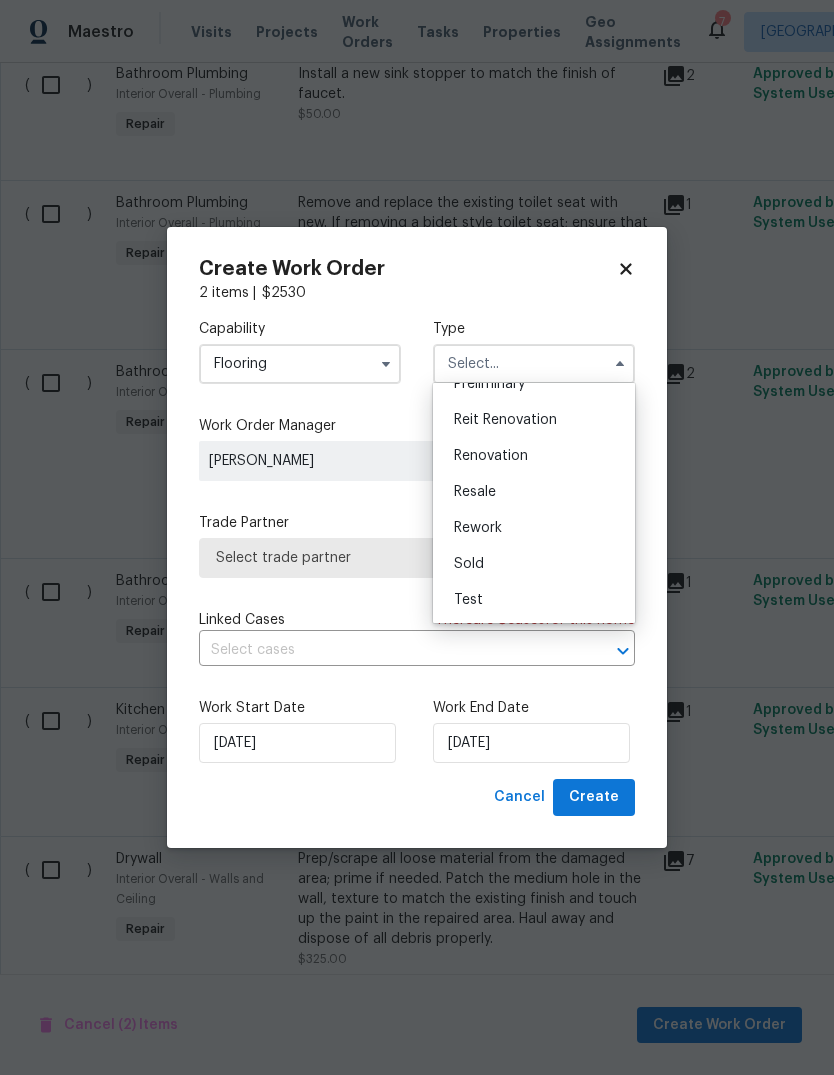 scroll, scrollTop: 454, scrollLeft: 0, axis: vertical 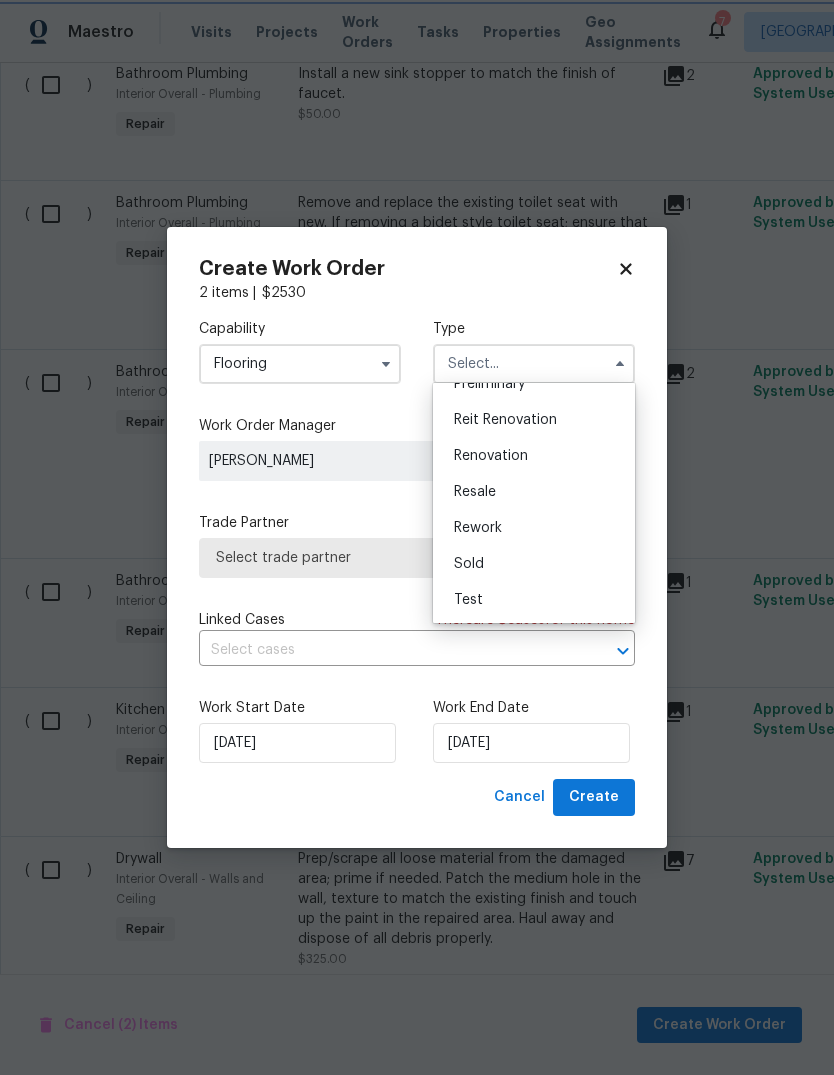 type on "Renovation" 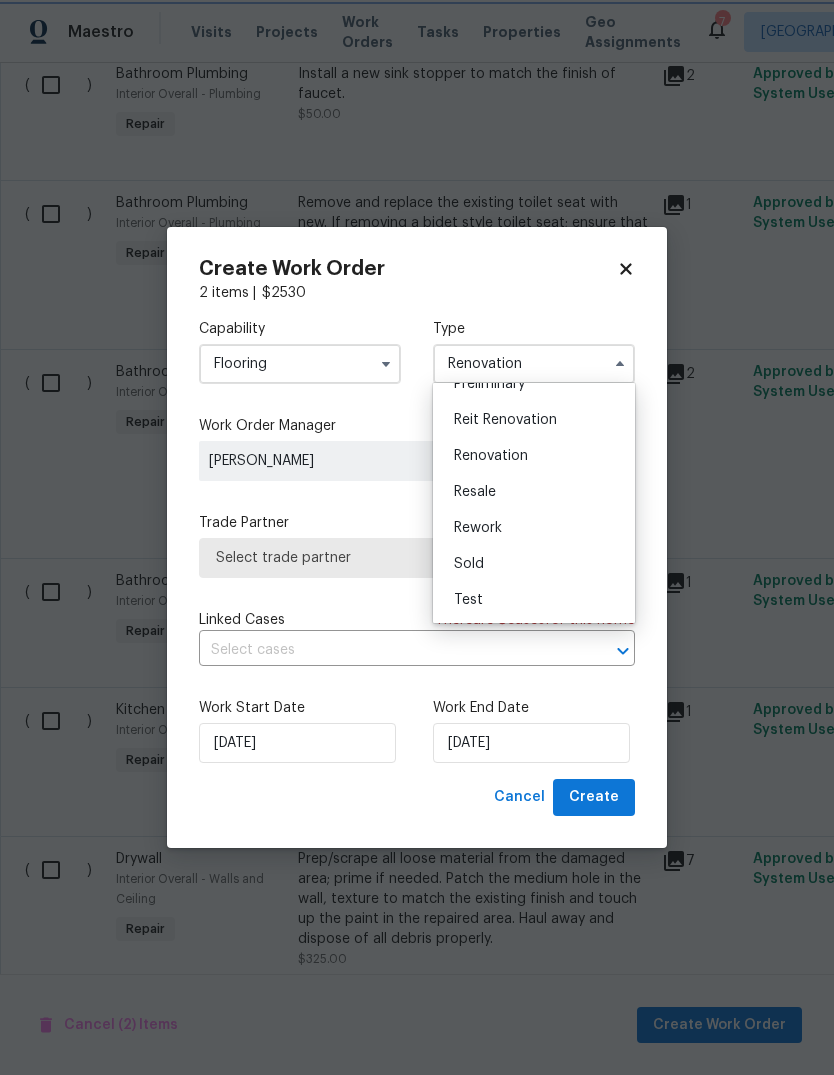 scroll, scrollTop: 0, scrollLeft: 0, axis: both 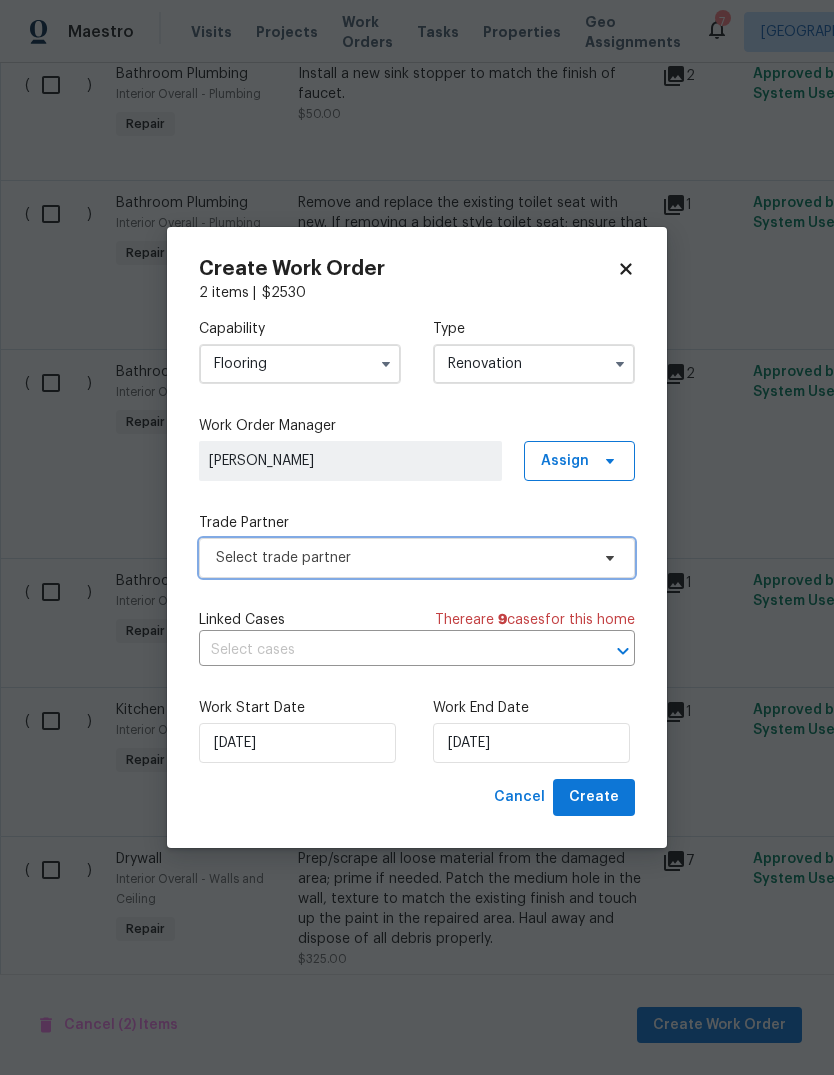 click on "Select trade partner" at bounding box center (402, 558) 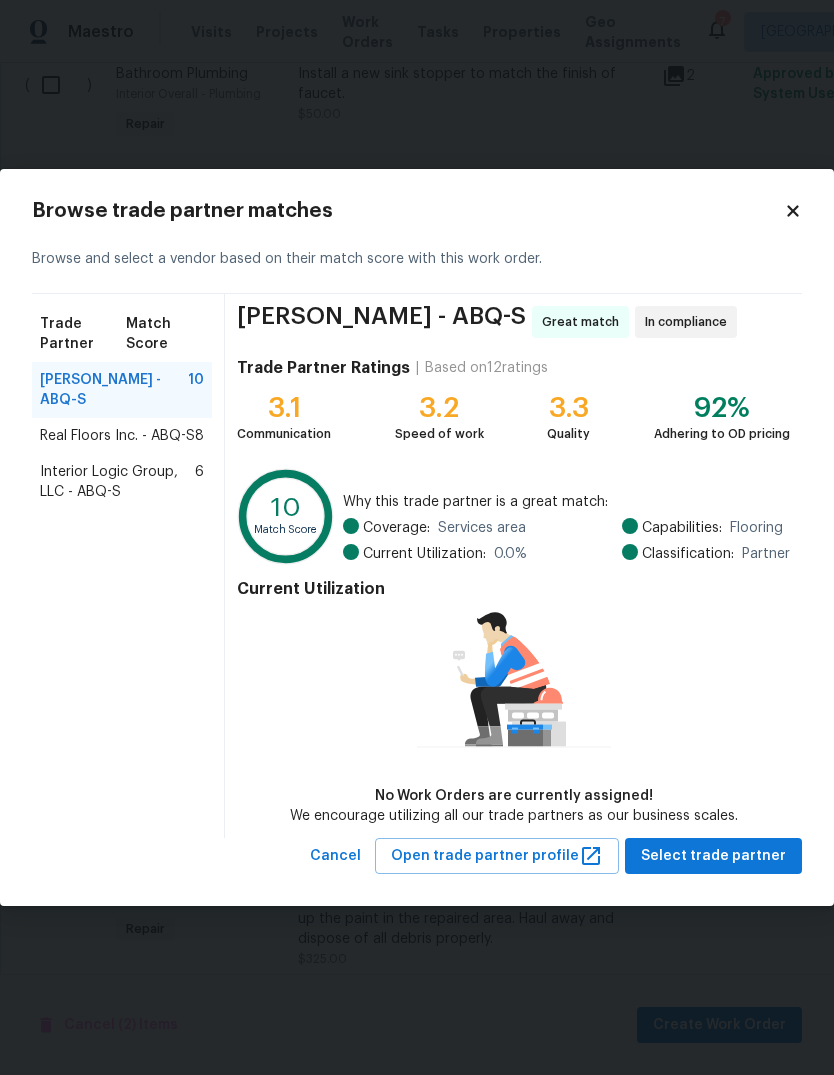 click on "Real Floors Inc. - ABQ-S" at bounding box center (117, 436) 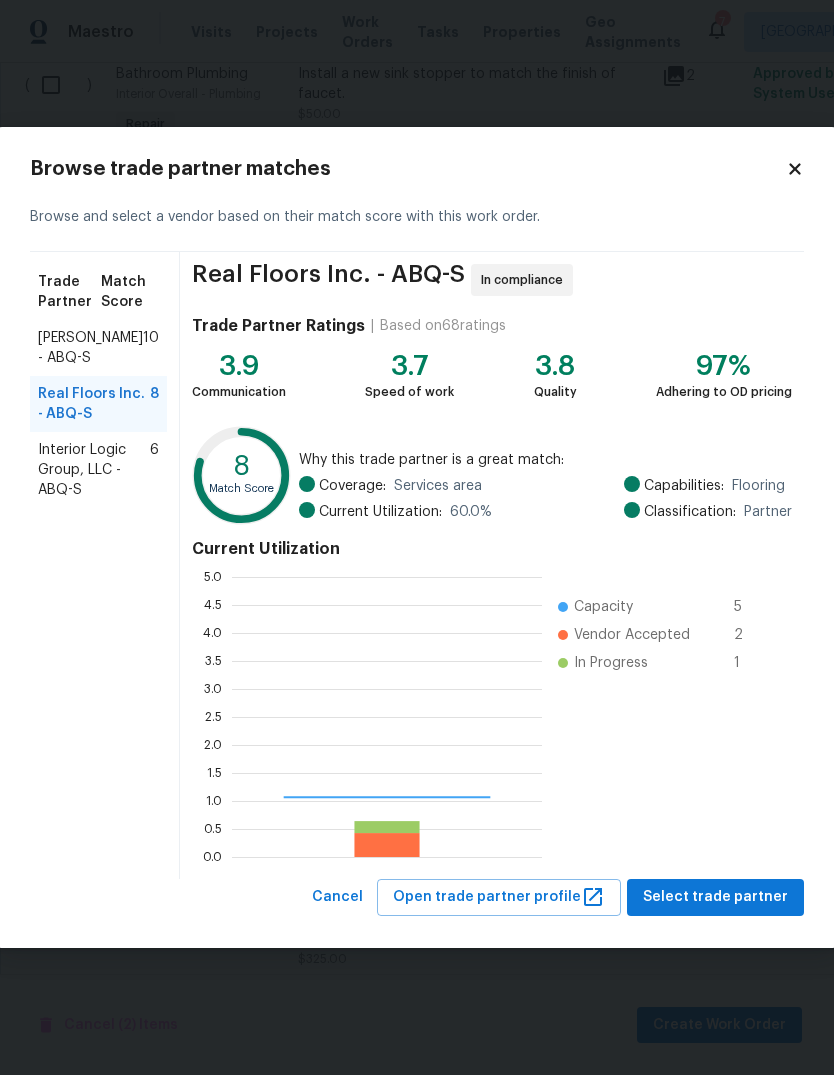 scroll, scrollTop: 2, scrollLeft: 2, axis: both 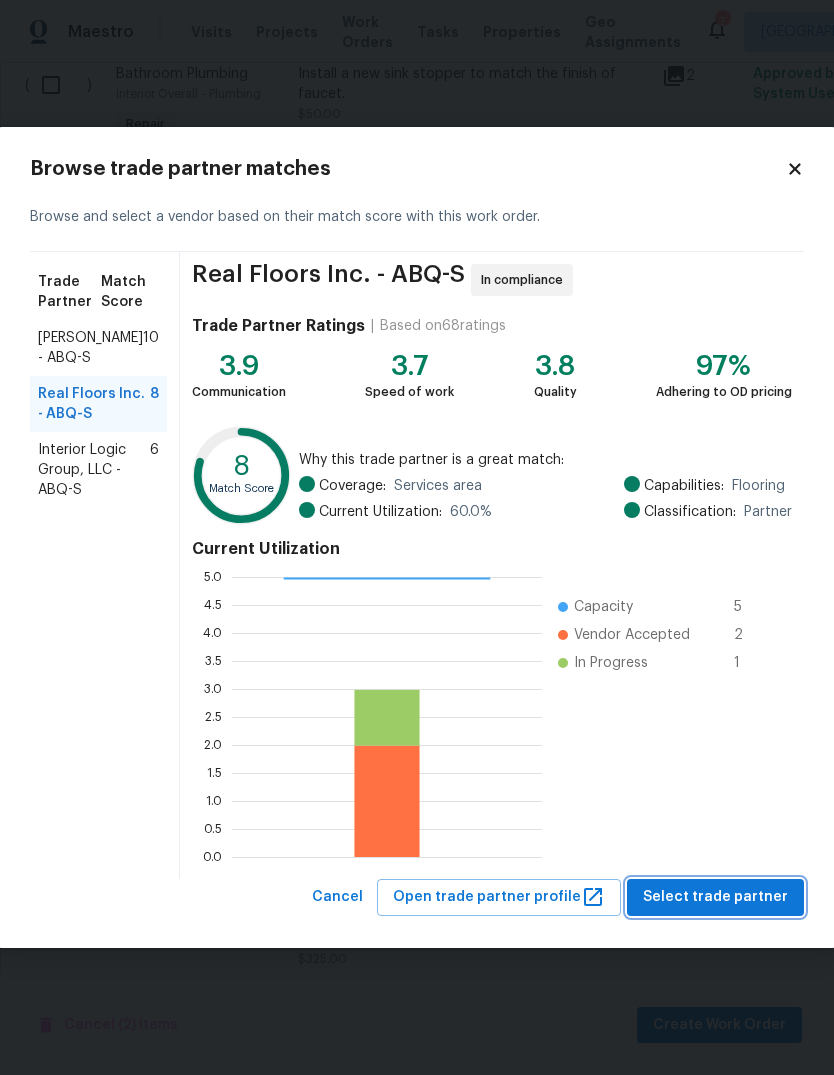 click on "Select trade partner" at bounding box center [715, 897] 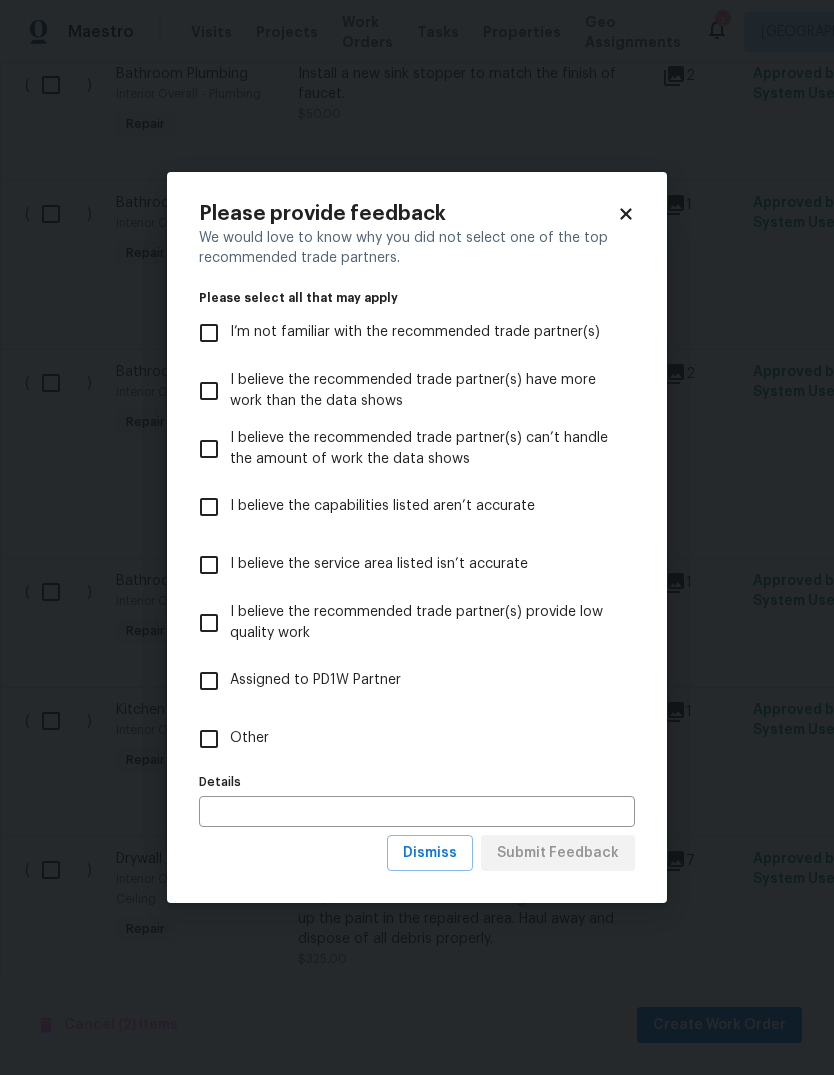 click on "Other" at bounding box center [209, 739] 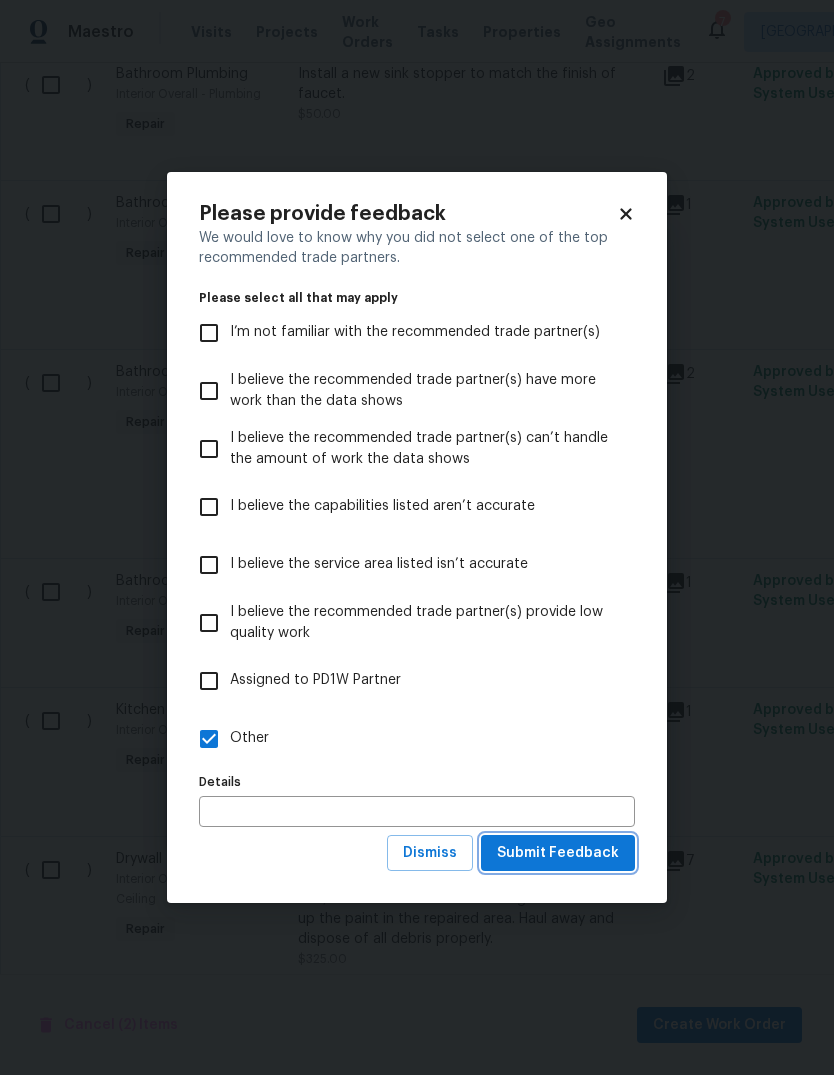 click on "Submit Feedback" at bounding box center (558, 853) 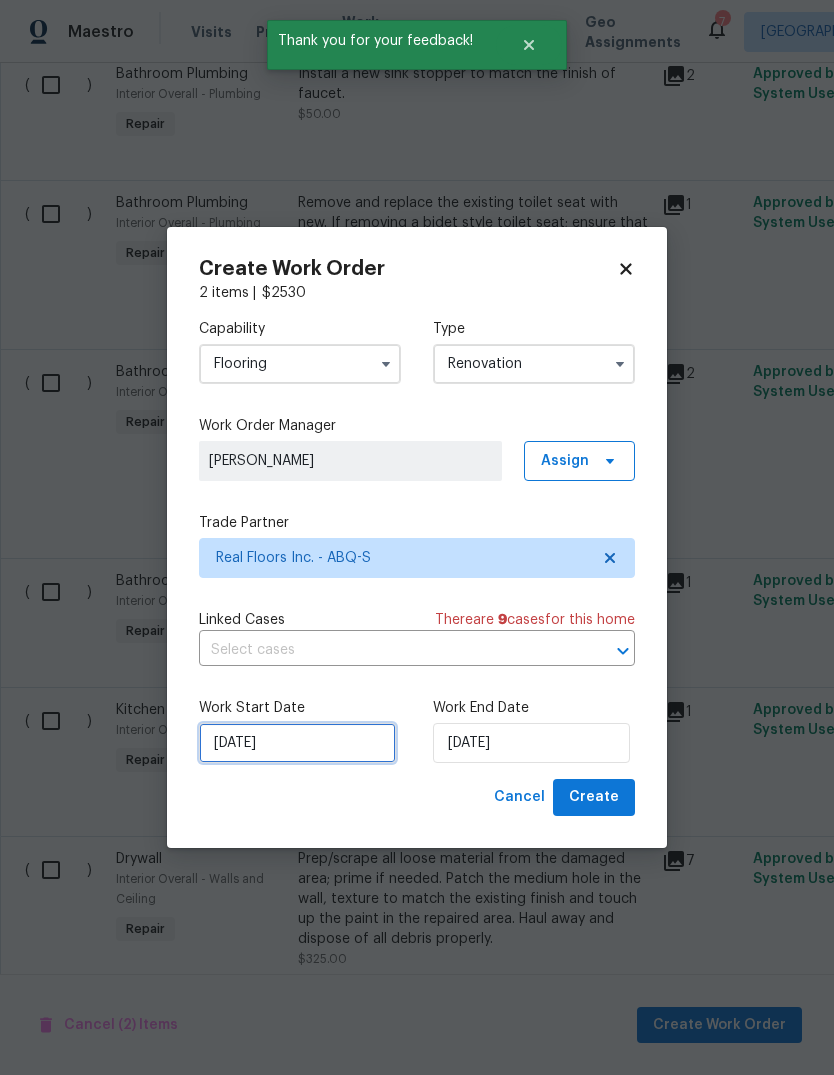 click on "7/11/2025" at bounding box center (297, 743) 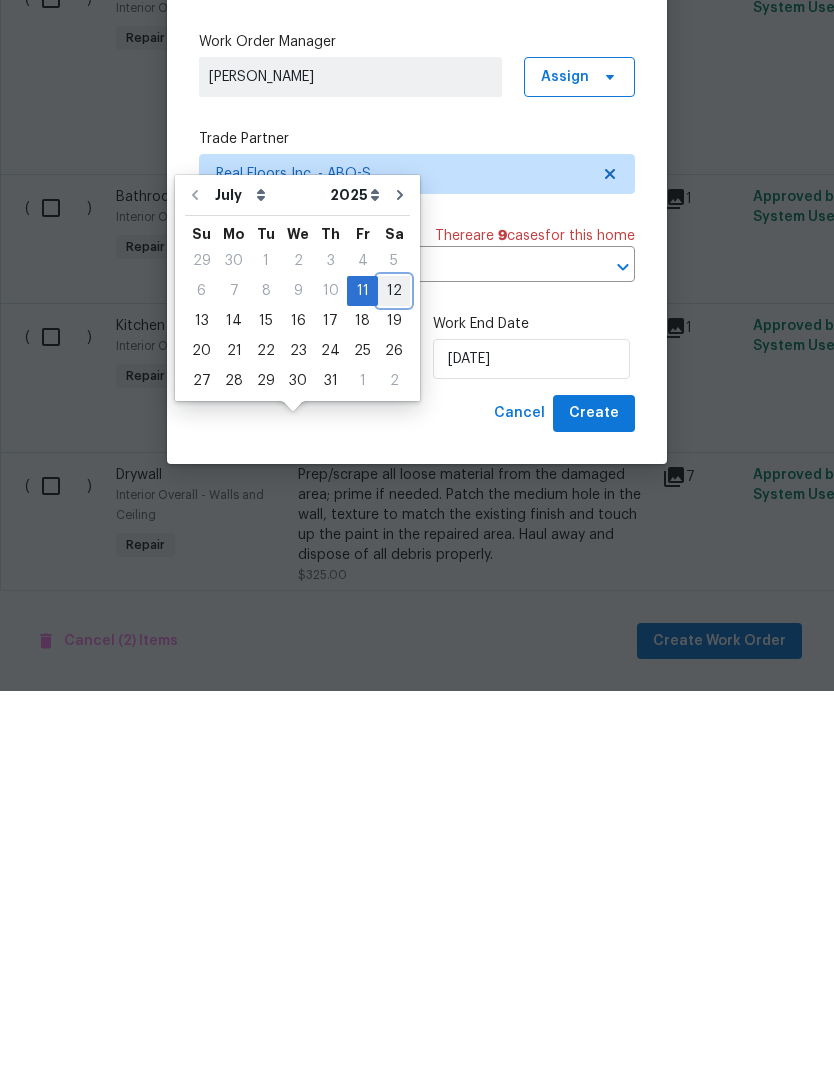 click on "12" at bounding box center [394, 675] 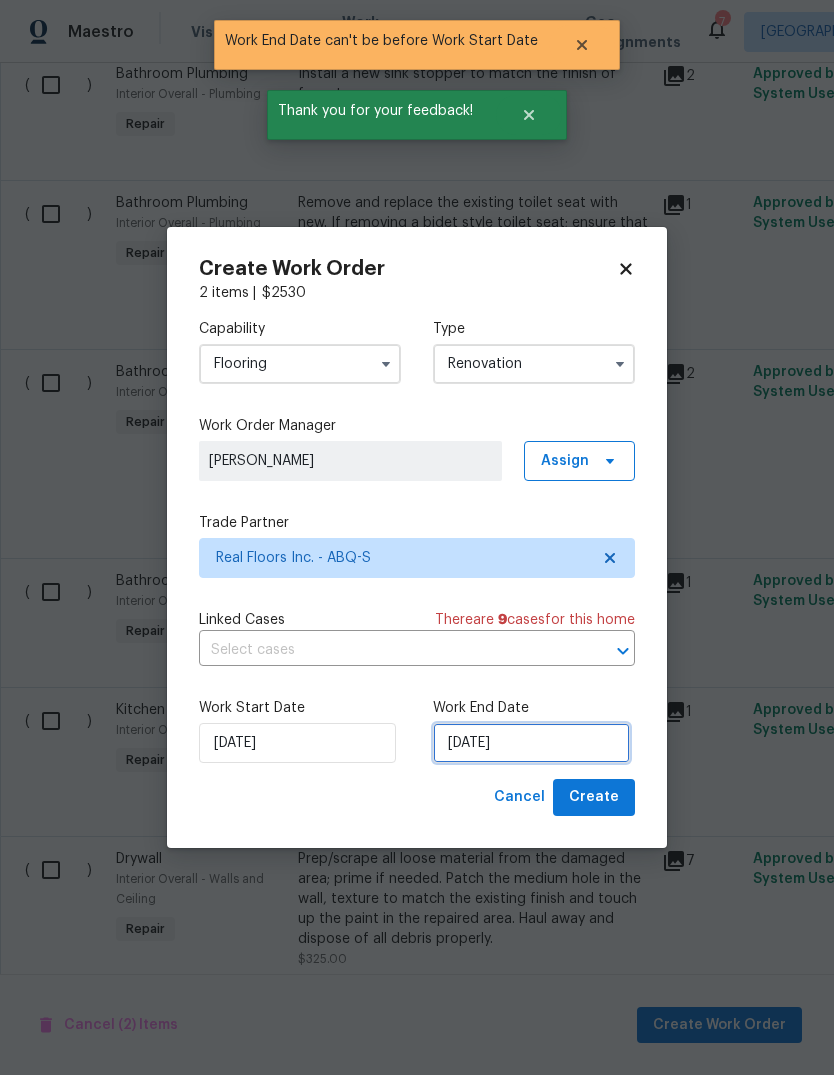 click on "7/12/2025" at bounding box center (531, 743) 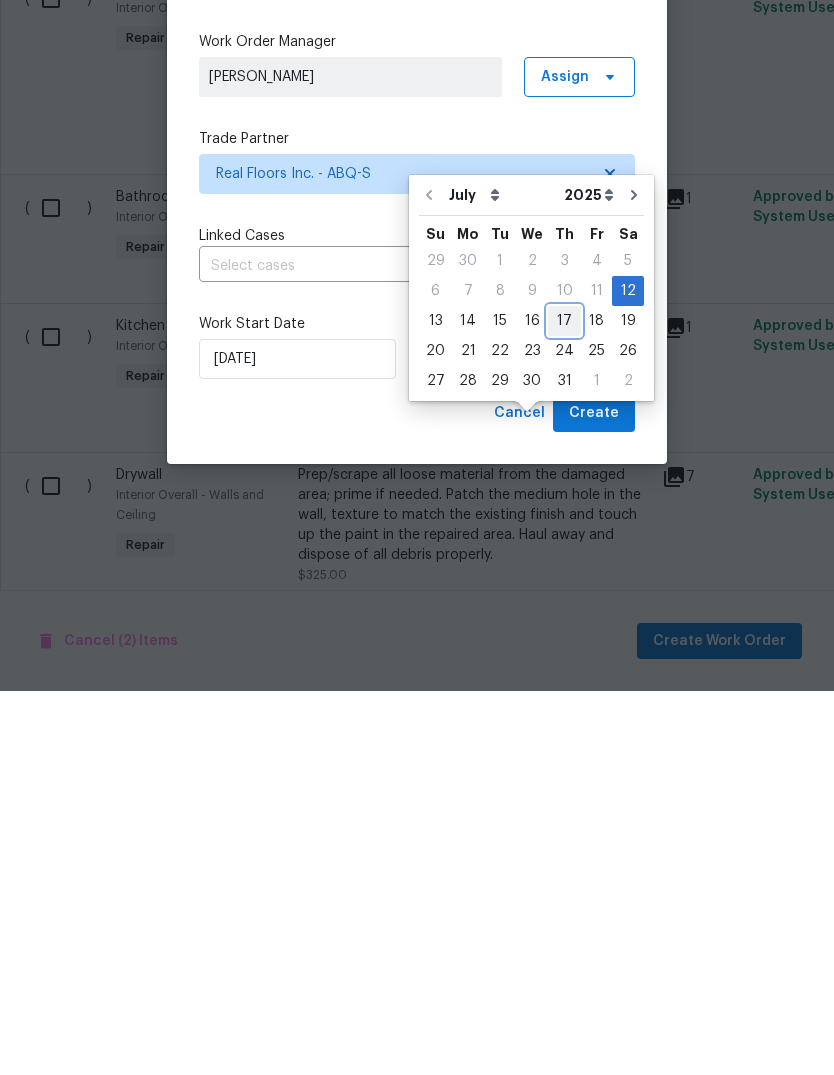click on "17" at bounding box center (564, 705) 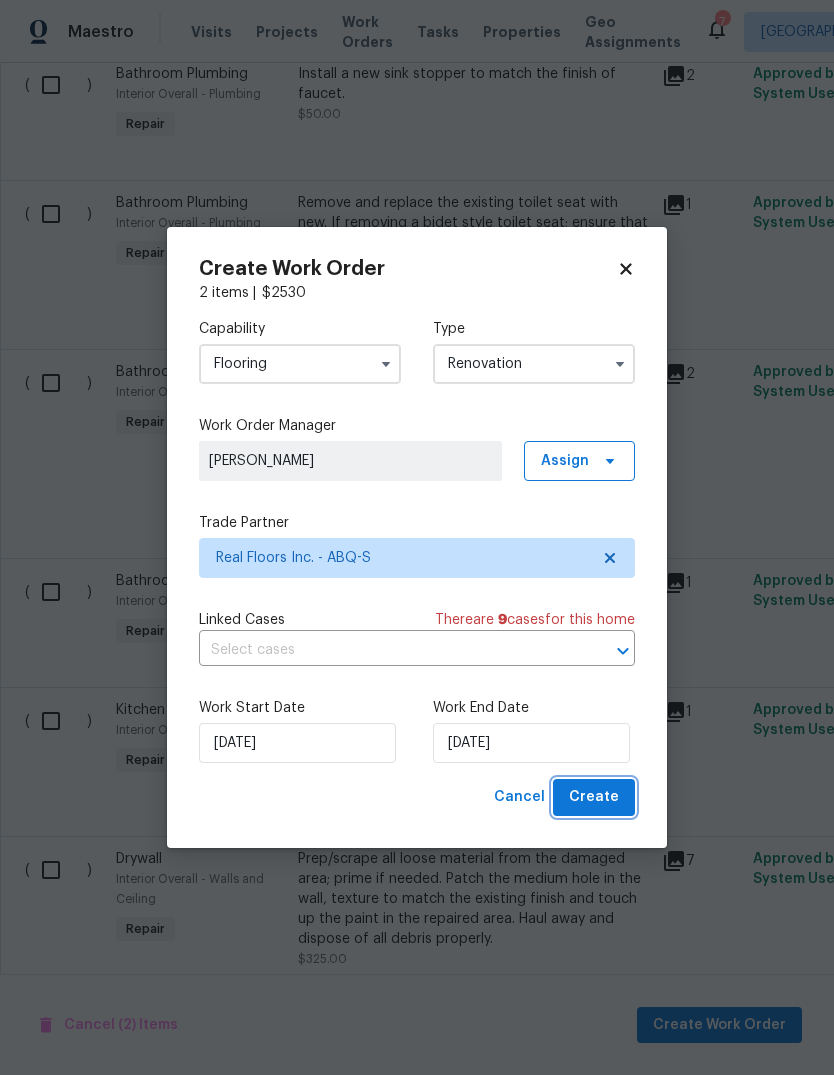 click on "Create" at bounding box center (594, 797) 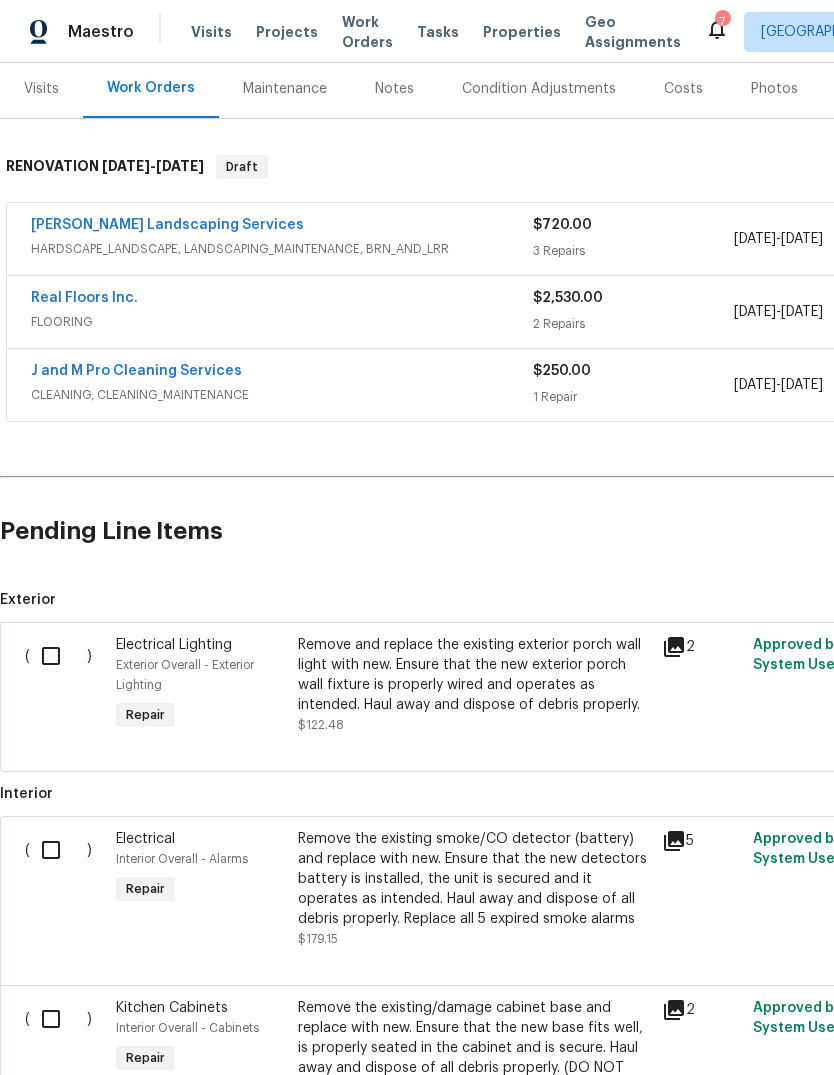 click at bounding box center [58, 656] 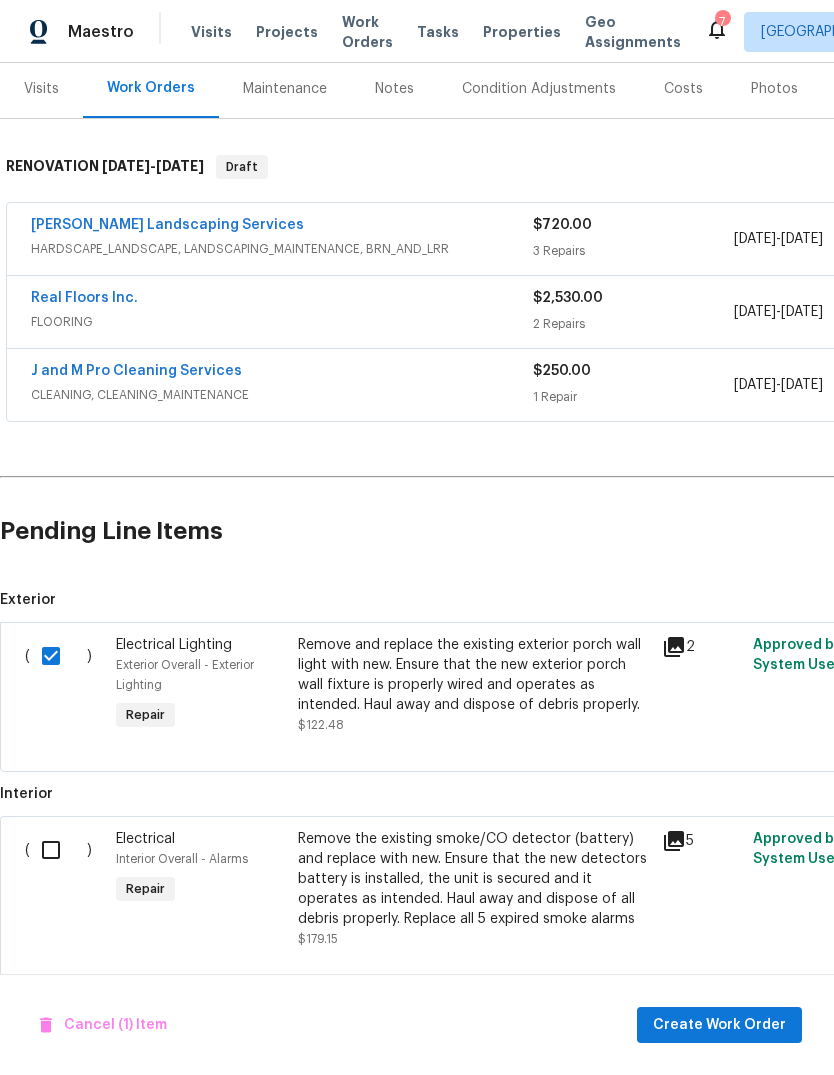 click at bounding box center (58, 850) 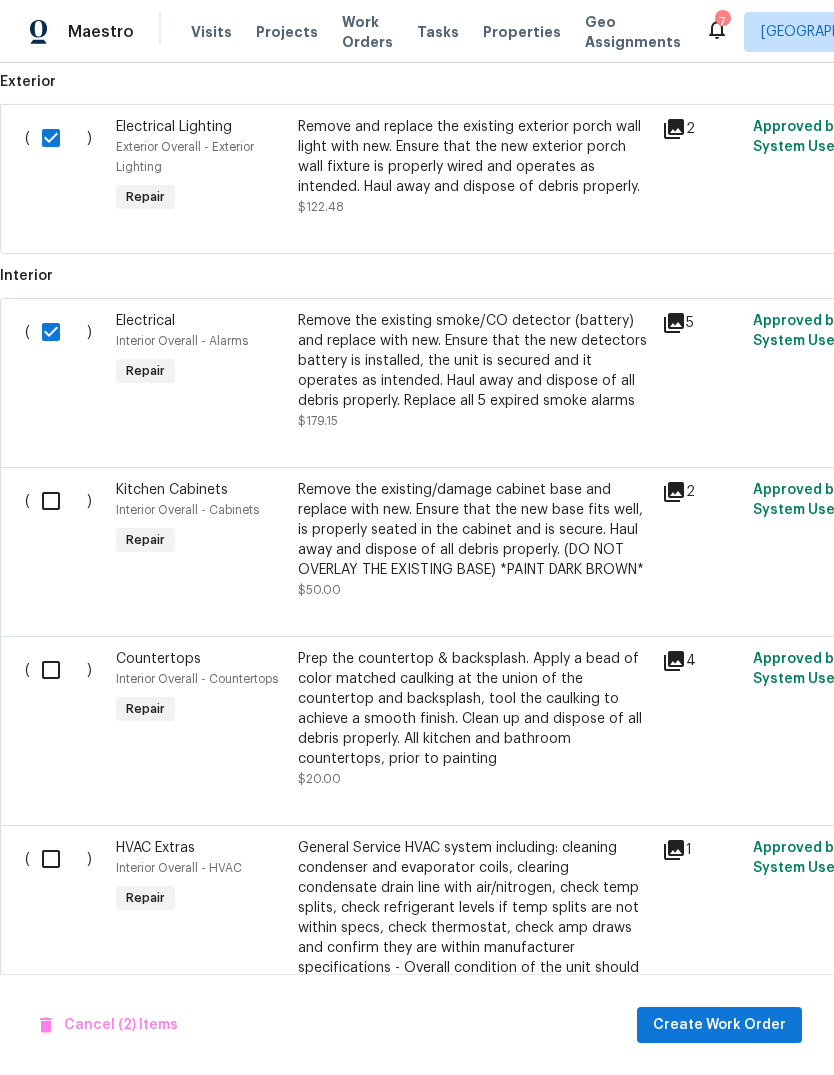 click at bounding box center (58, 501) 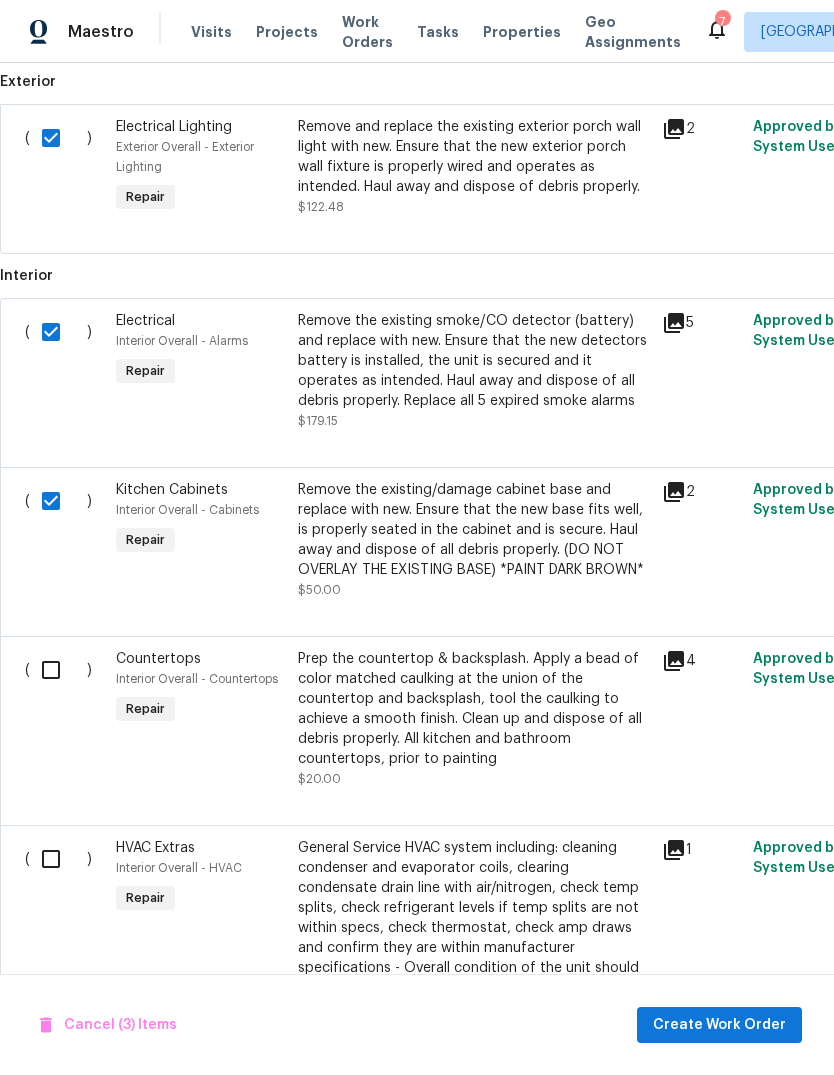 click at bounding box center (58, 670) 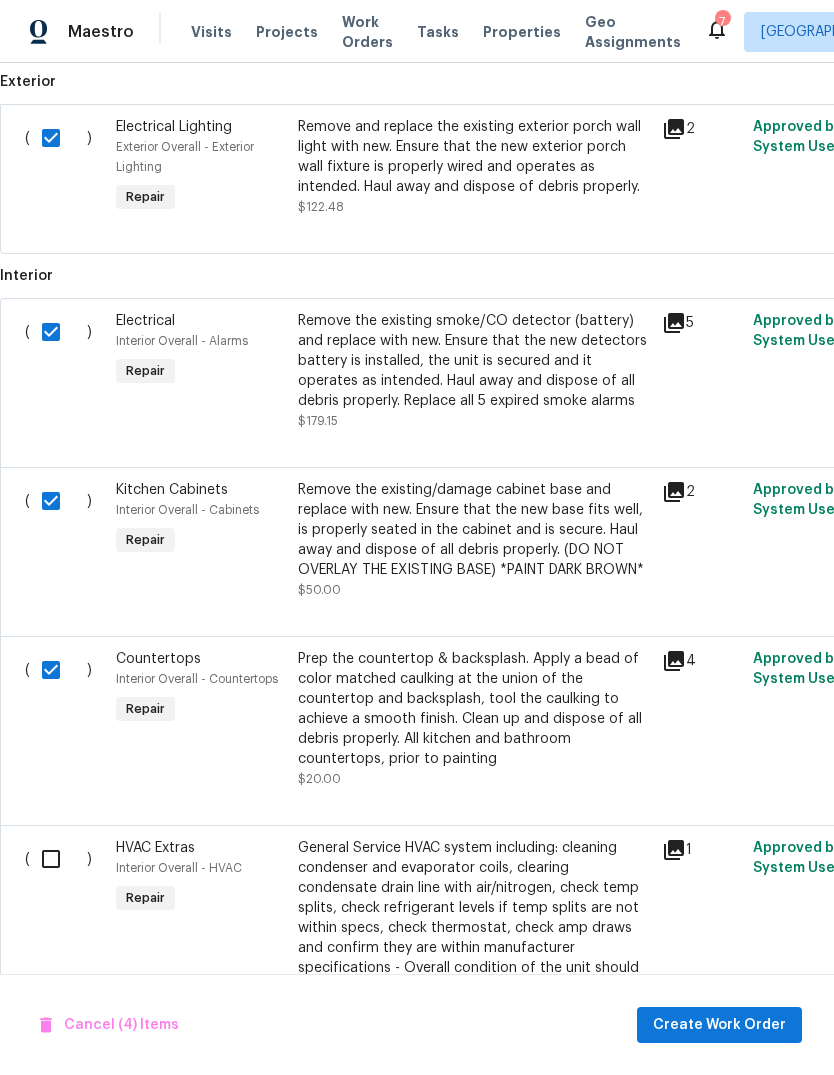 click at bounding box center (58, 859) 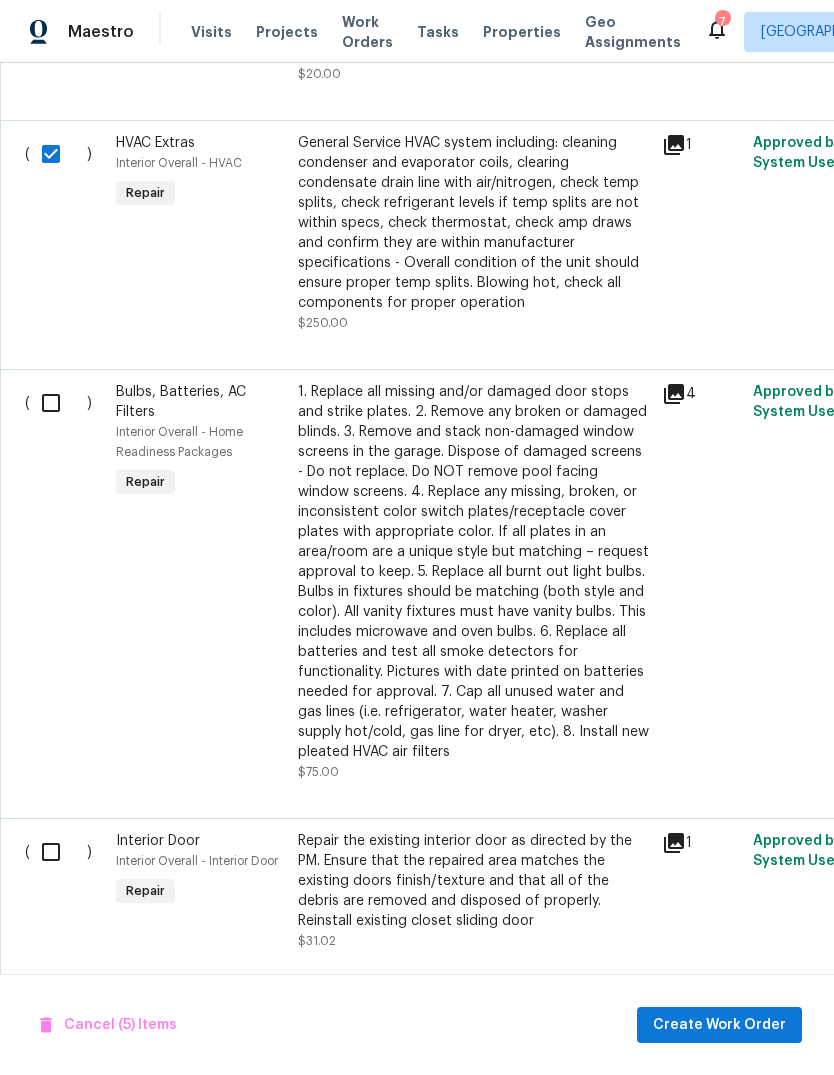 click at bounding box center (58, 403) 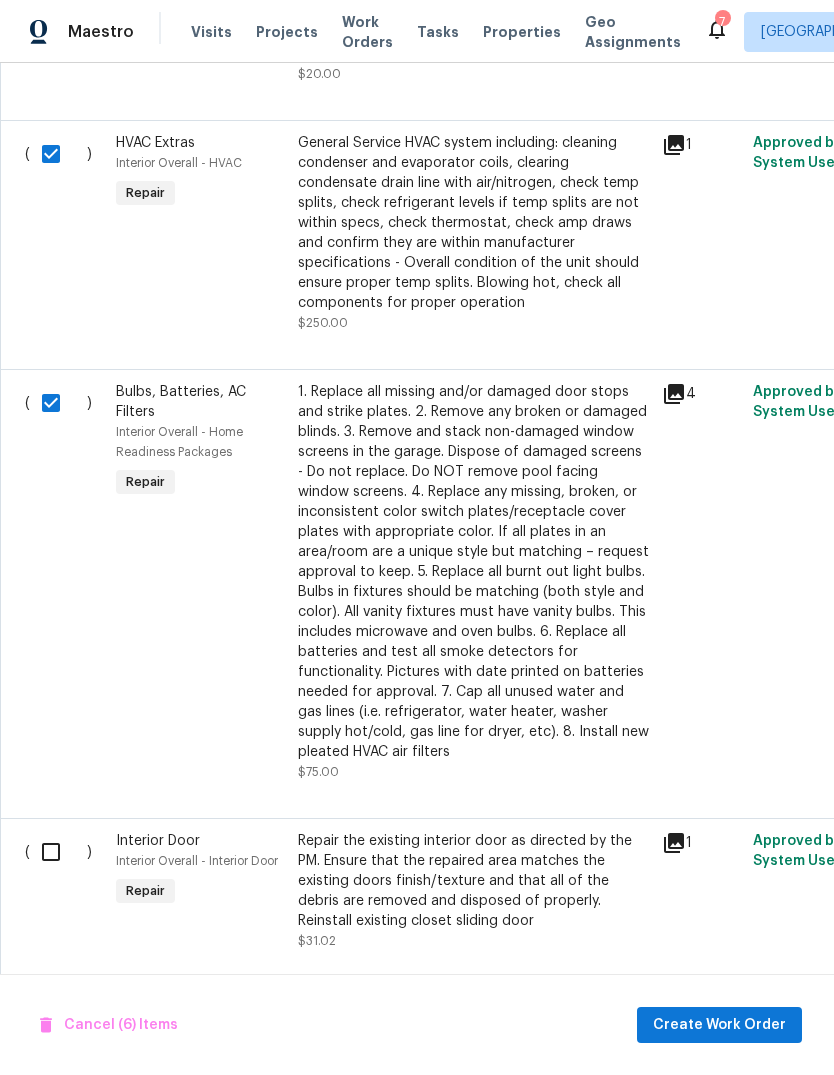 click at bounding box center (58, 852) 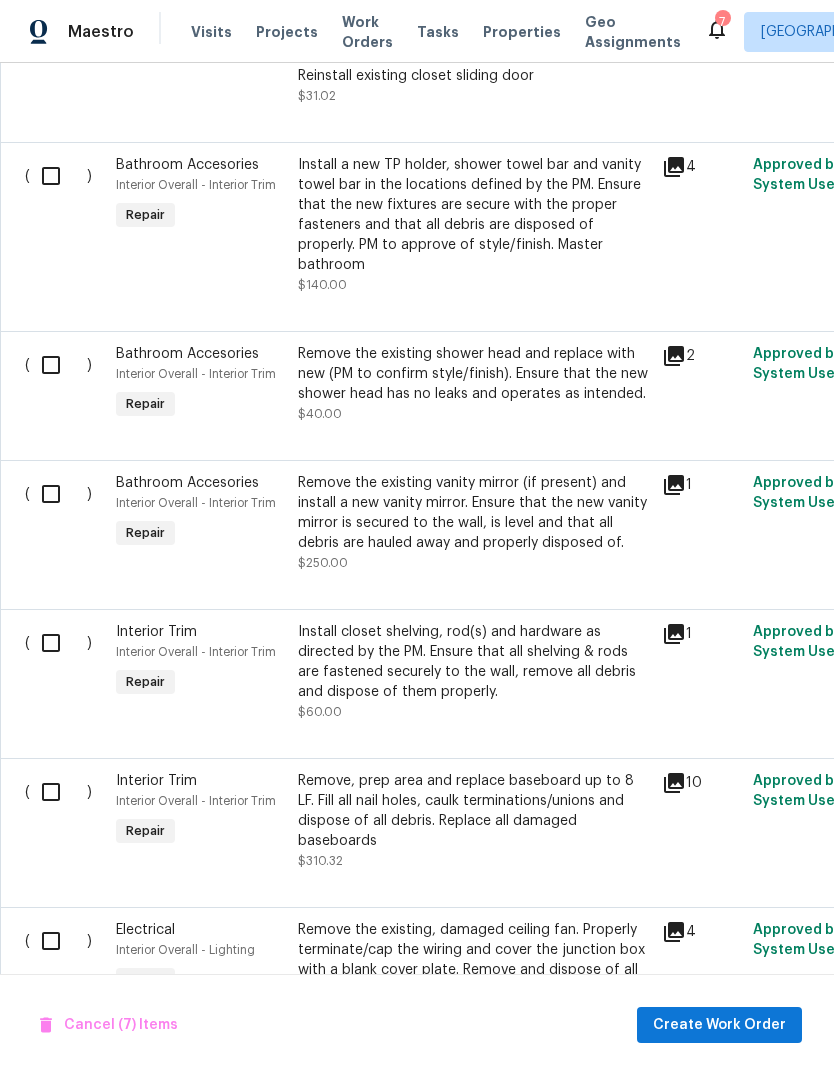 scroll, scrollTop: 2307, scrollLeft: 0, axis: vertical 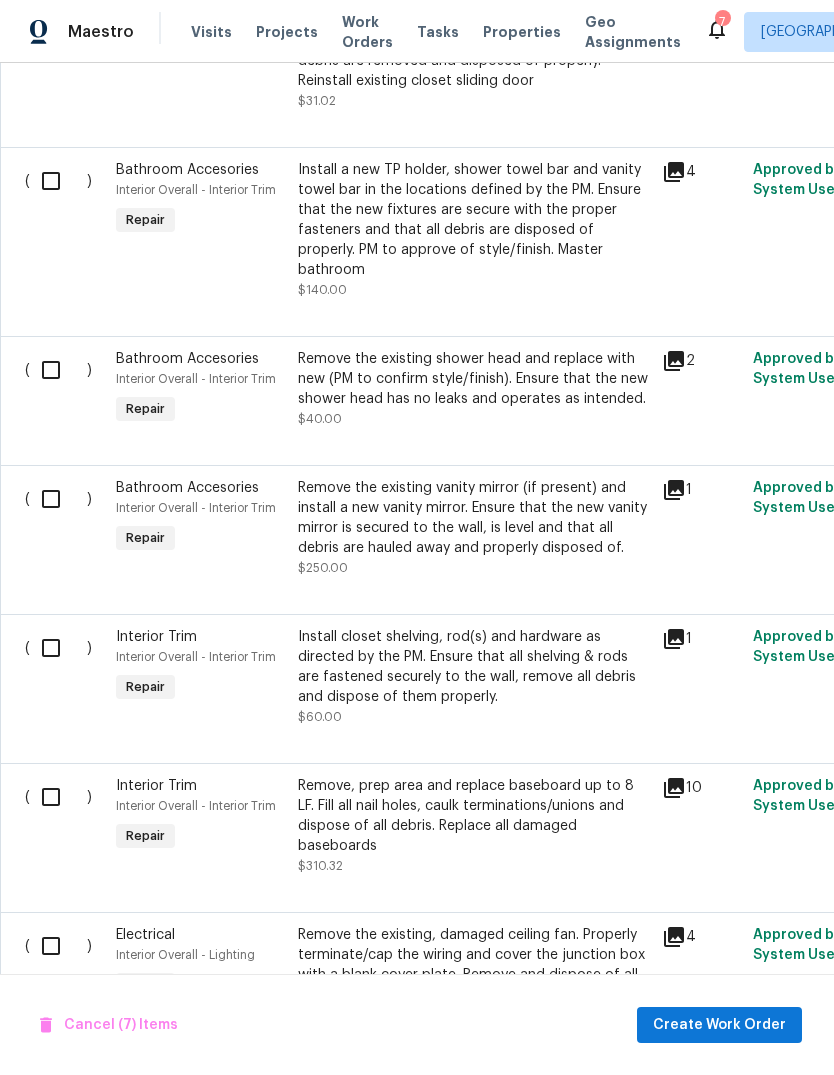 click at bounding box center [58, 181] 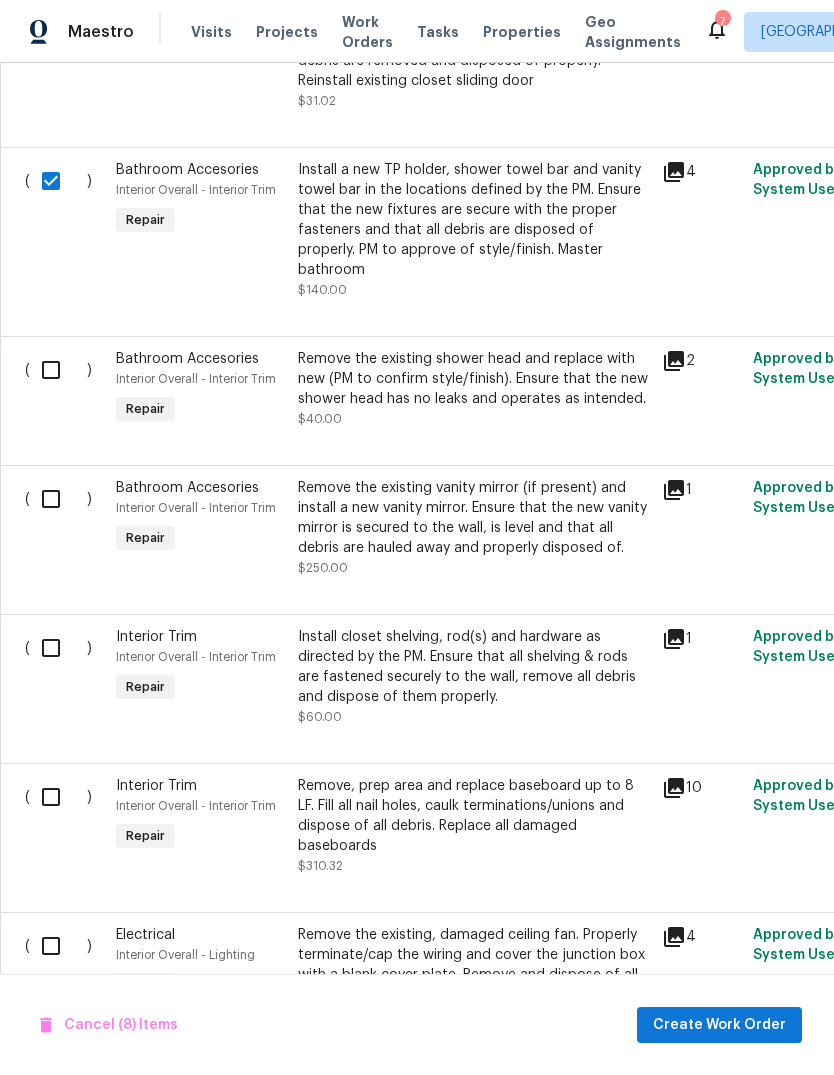 click at bounding box center [58, 370] 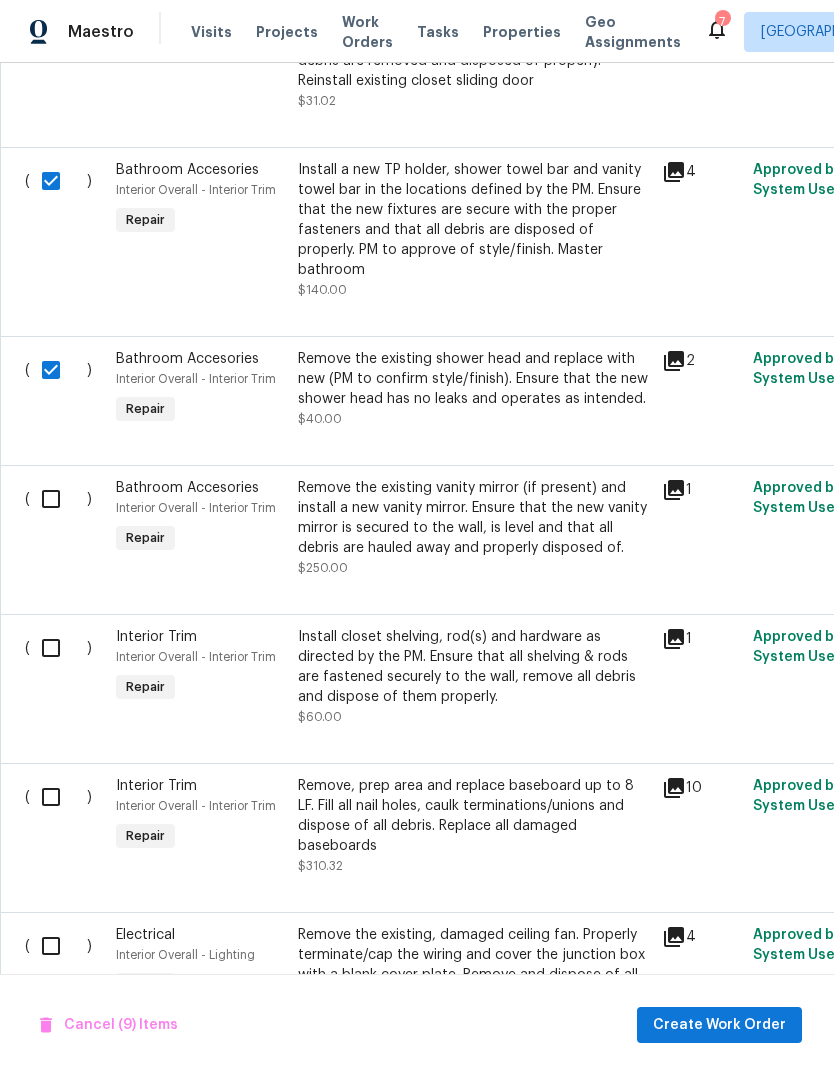 click at bounding box center (58, 499) 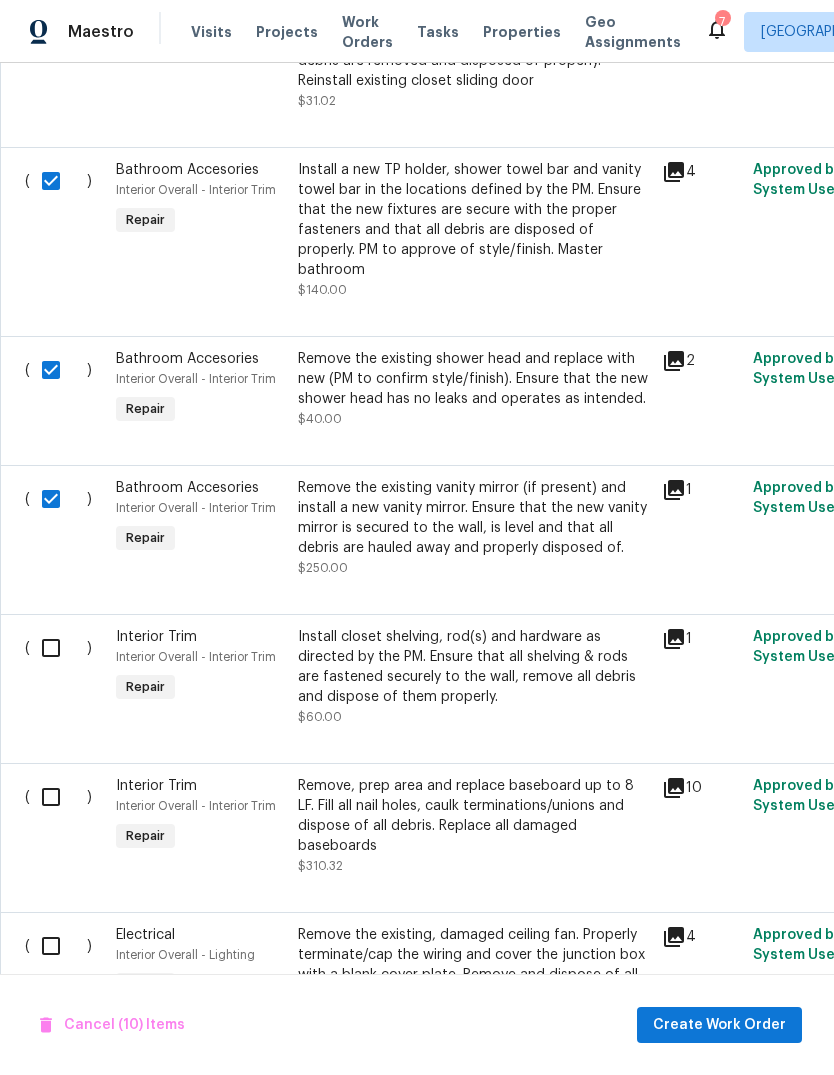 click at bounding box center [58, 648] 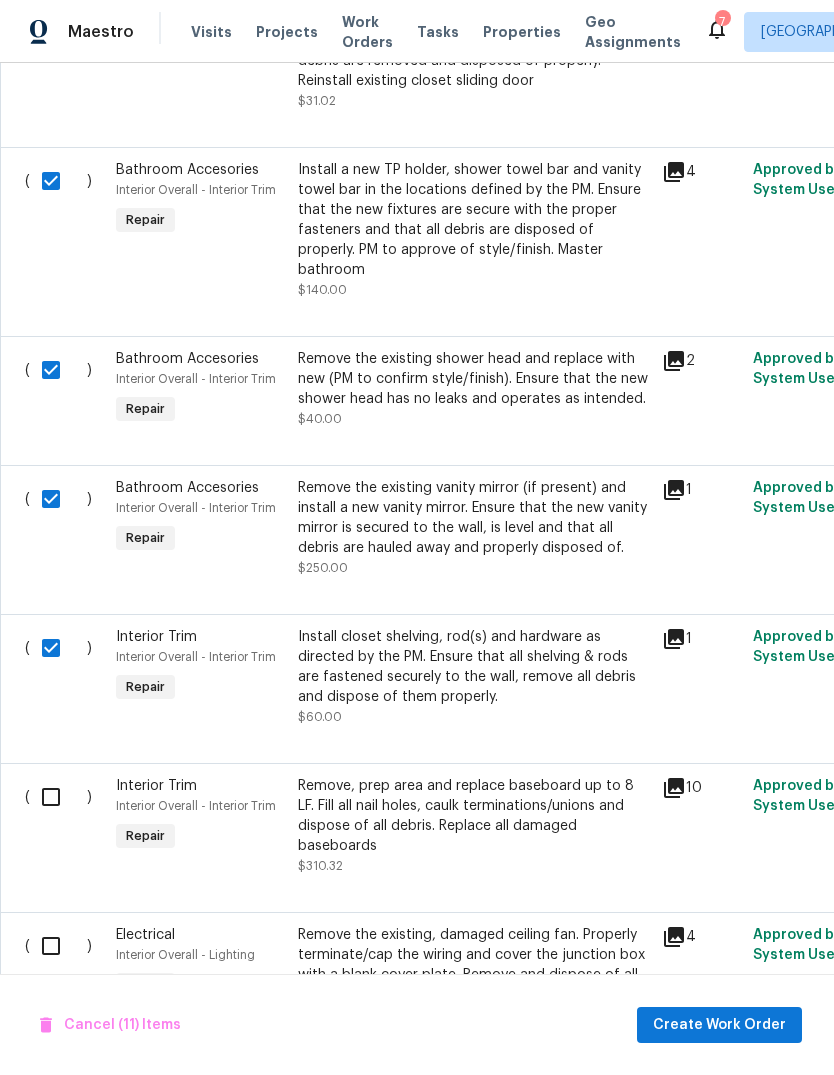 click at bounding box center [58, 797] 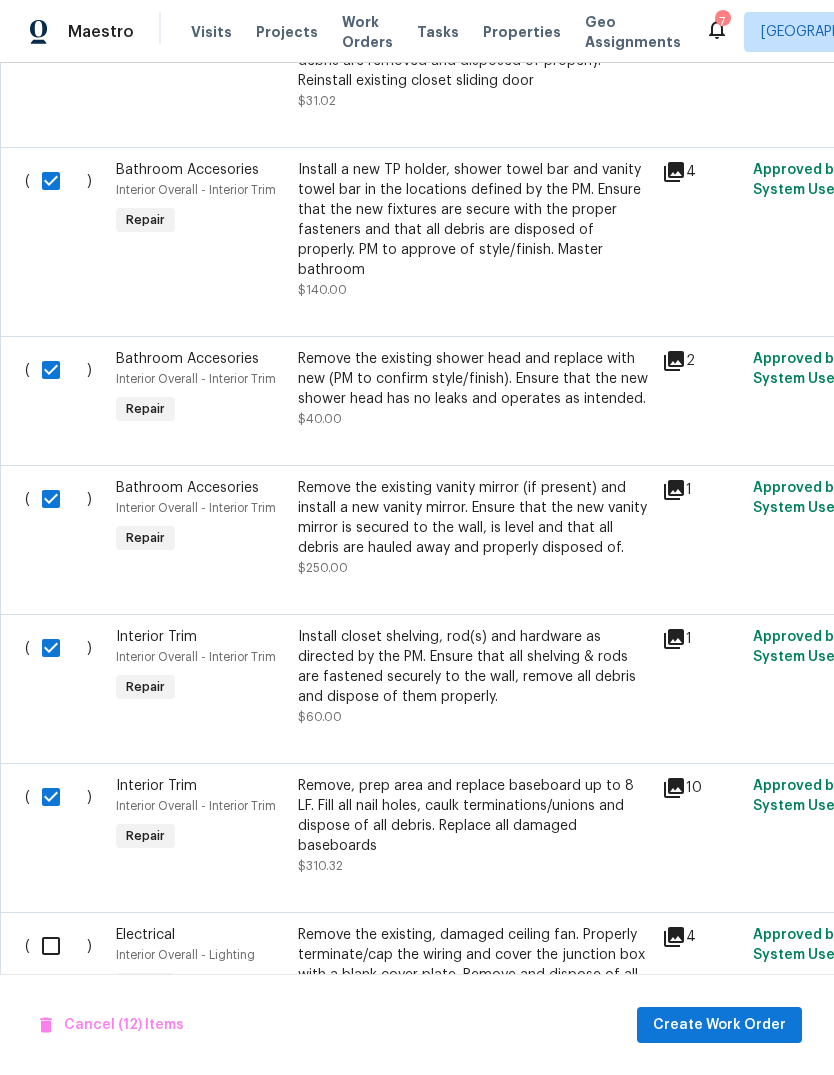 click at bounding box center [58, 946] 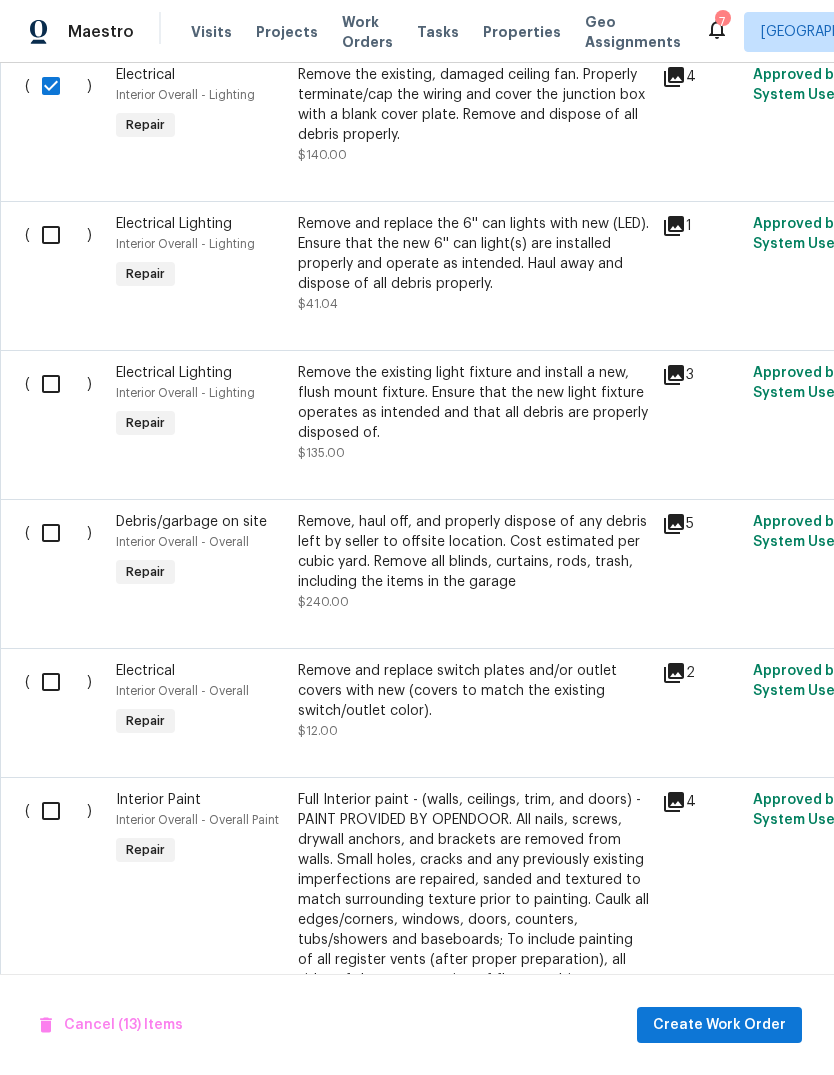 scroll, scrollTop: 3171, scrollLeft: 0, axis: vertical 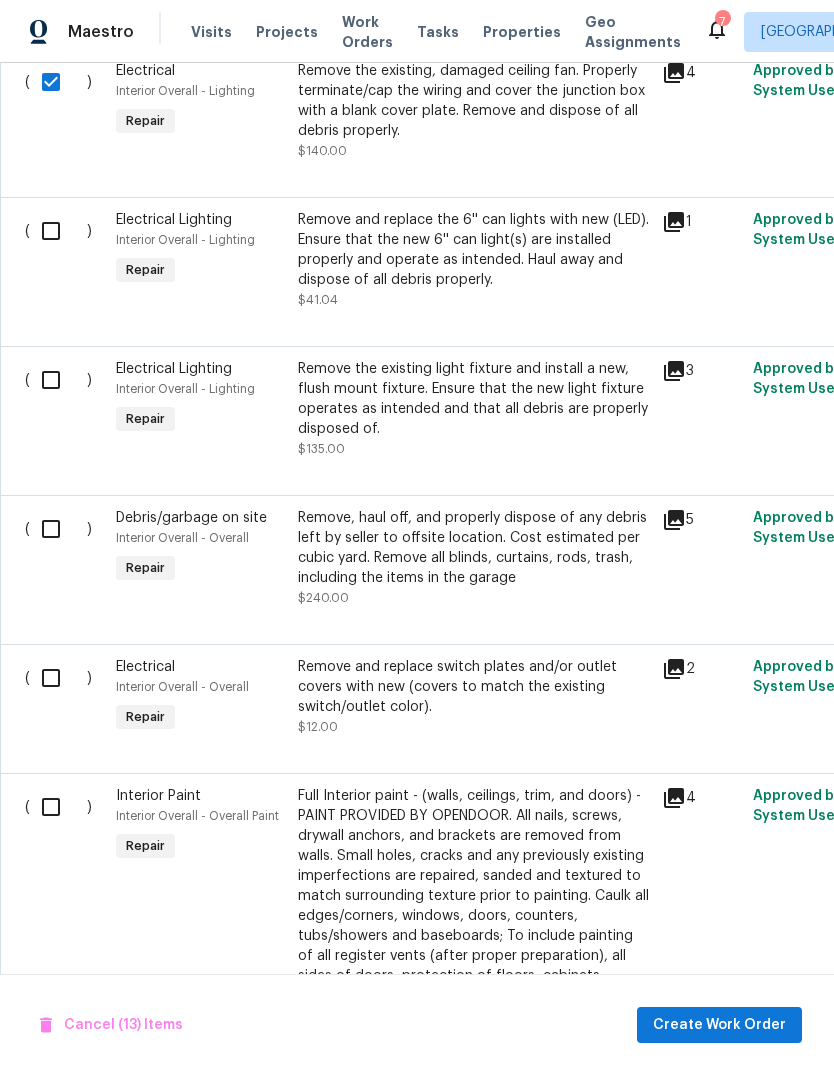click at bounding box center [58, 231] 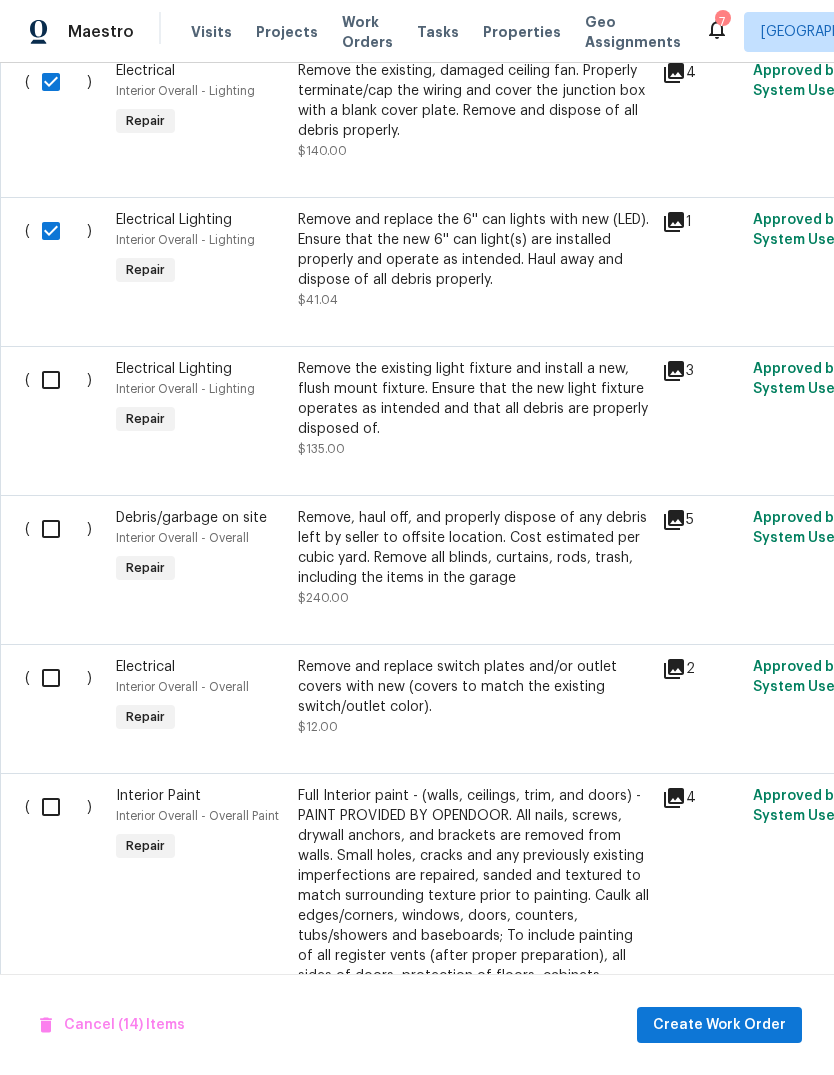click at bounding box center (58, 380) 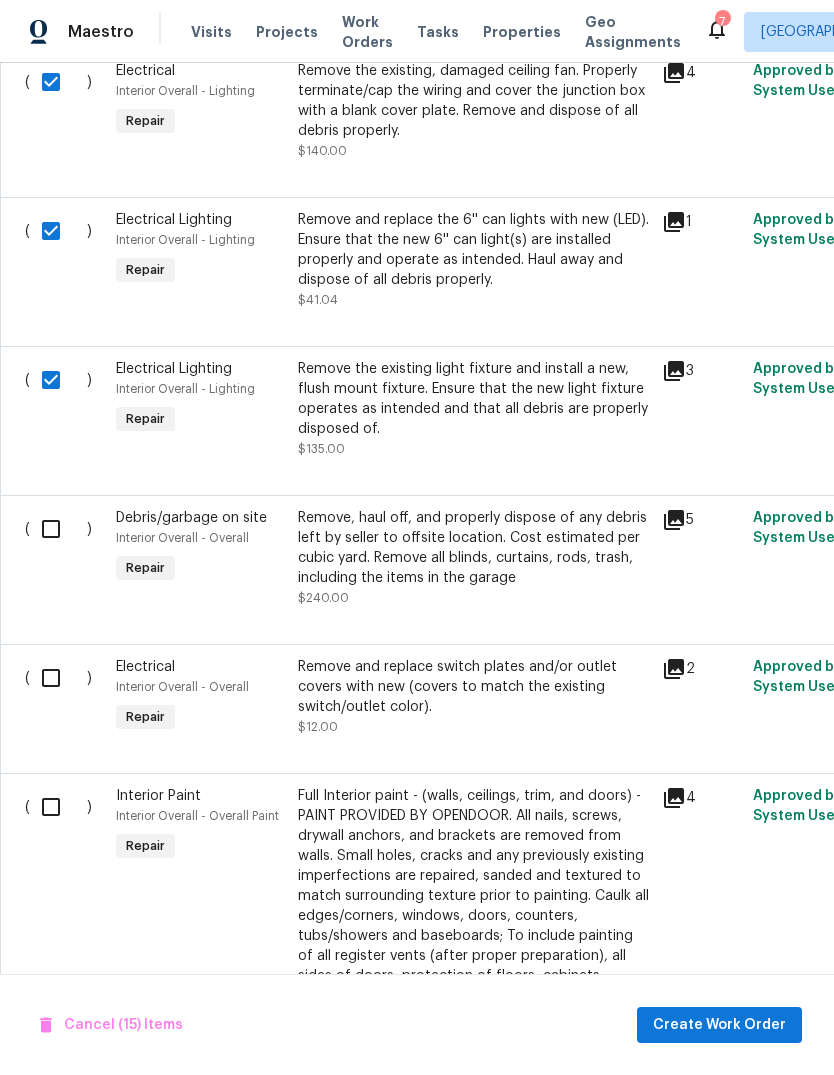 click at bounding box center (58, 529) 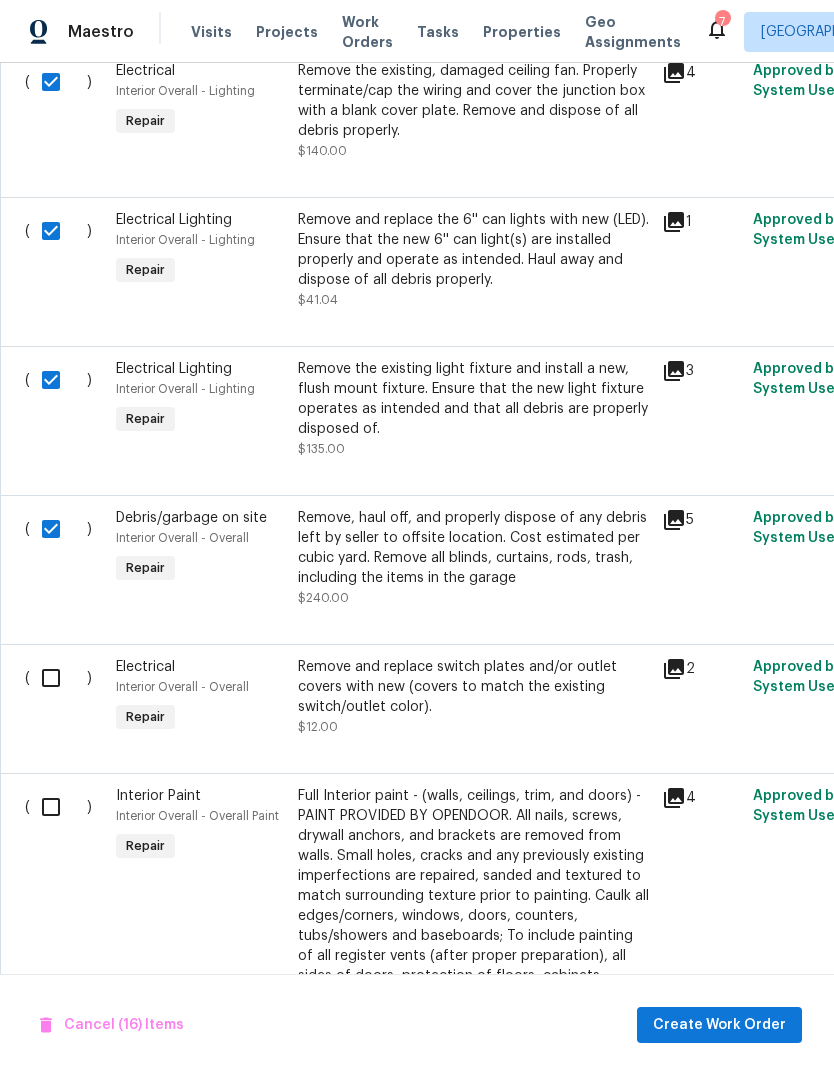 click at bounding box center [58, 678] 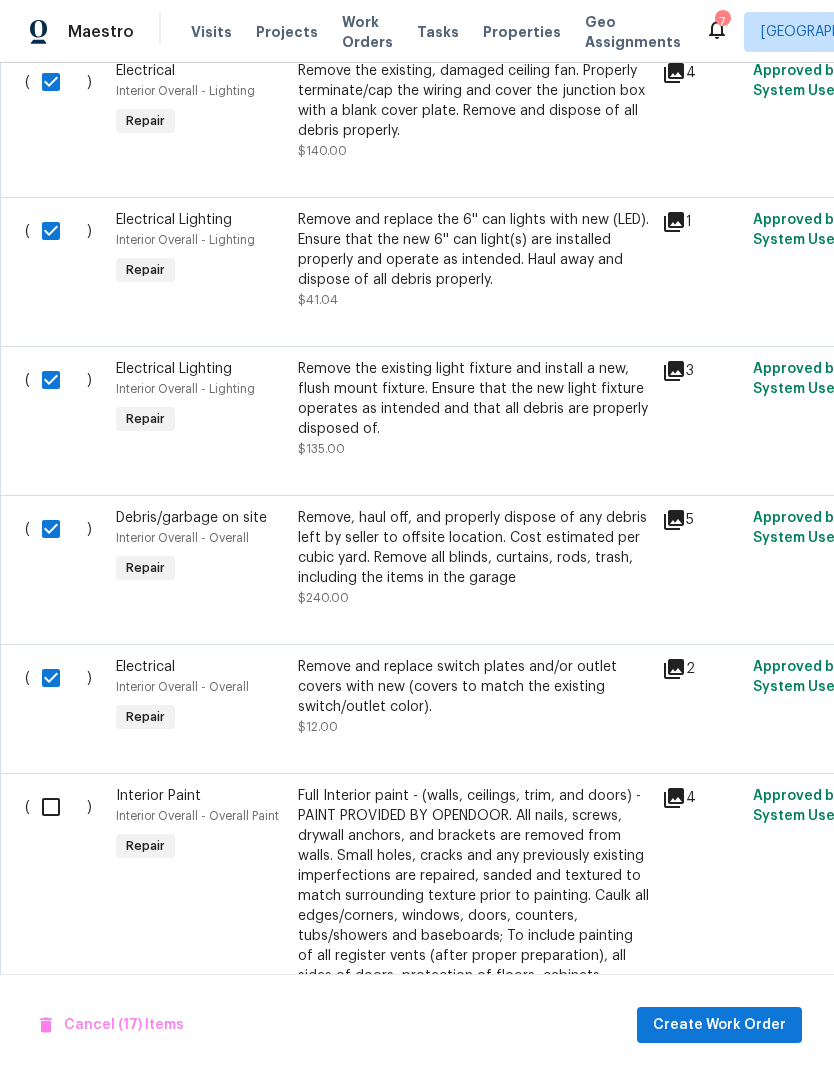 click at bounding box center [58, 807] 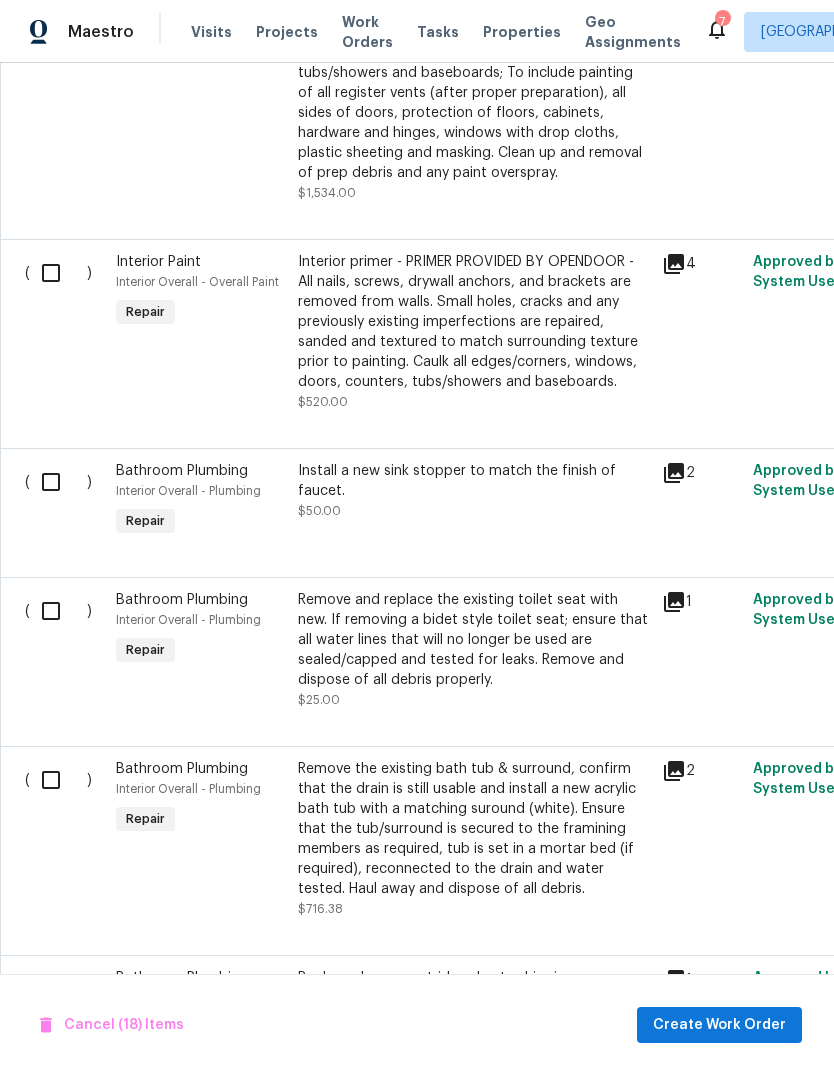 scroll, scrollTop: 4033, scrollLeft: 0, axis: vertical 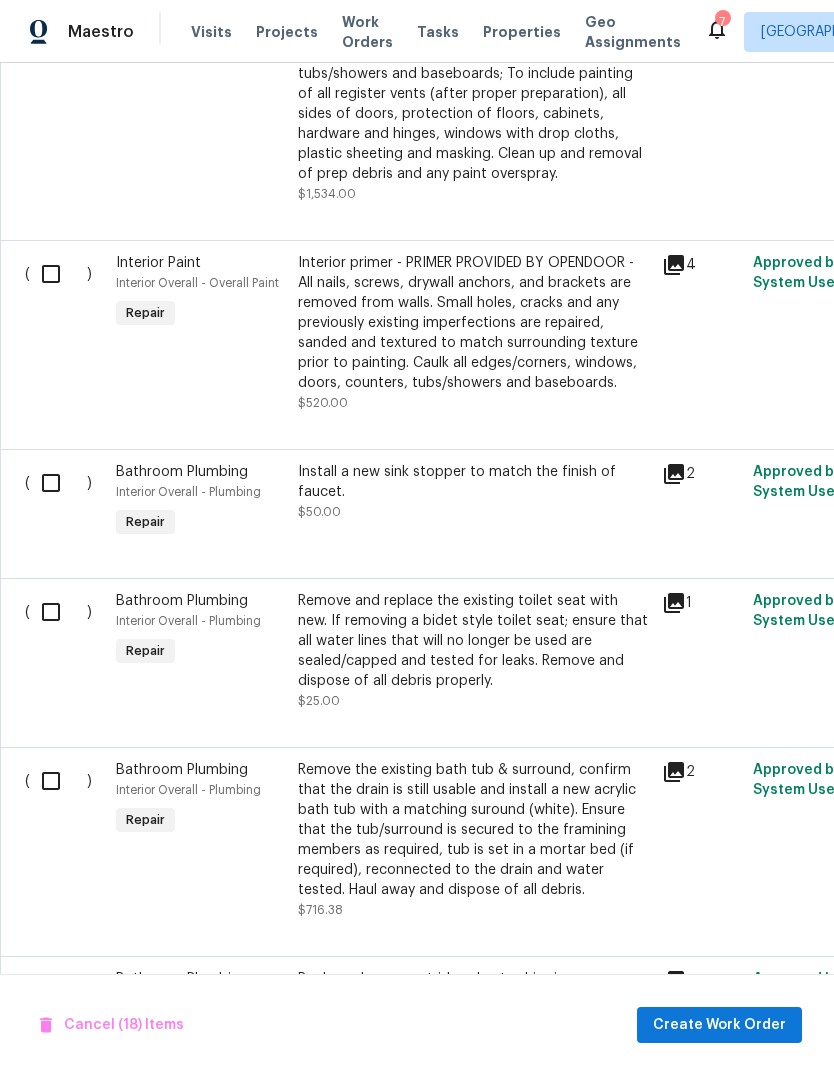 click at bounding box center [58, 274] 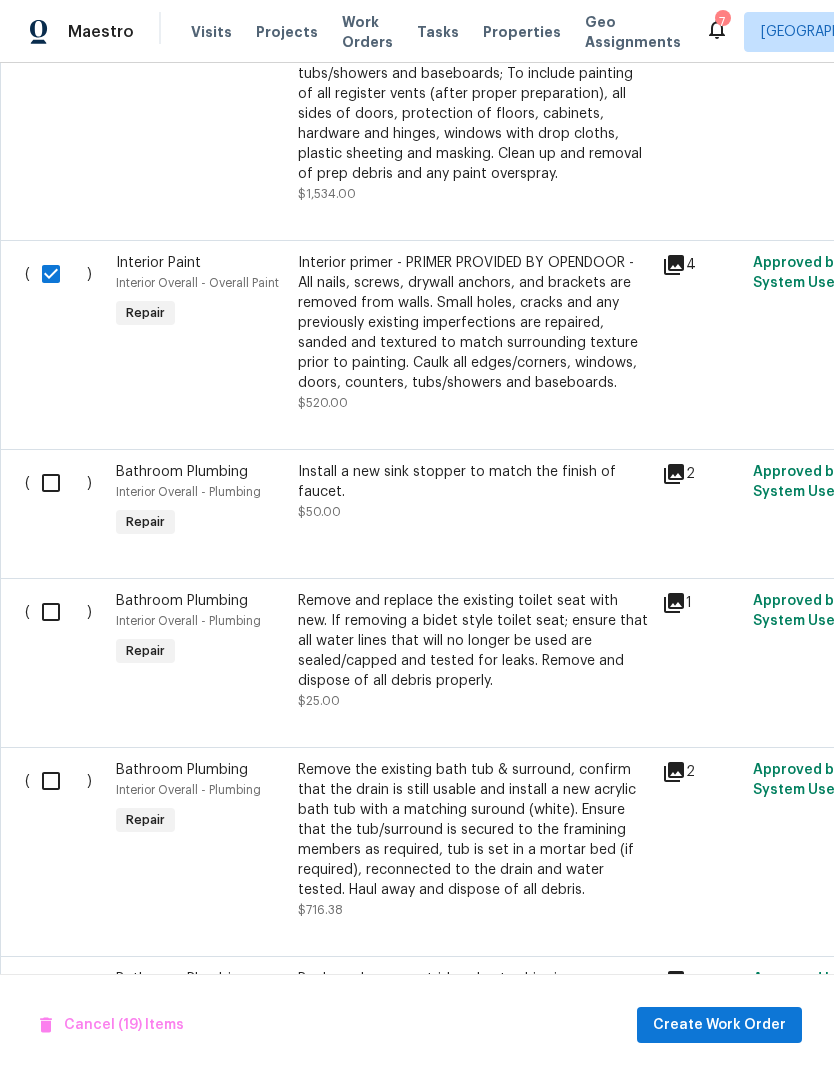 click at bounding box center [58, 483] 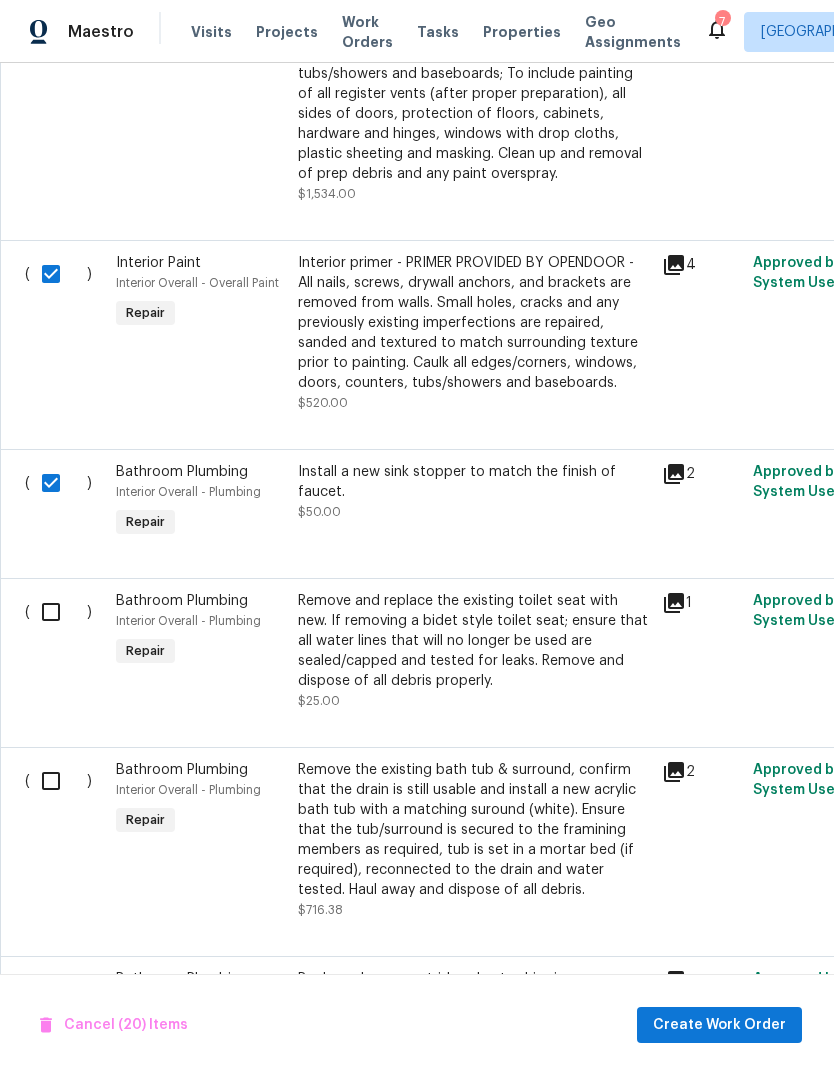 click at bounding box center (58, 612) 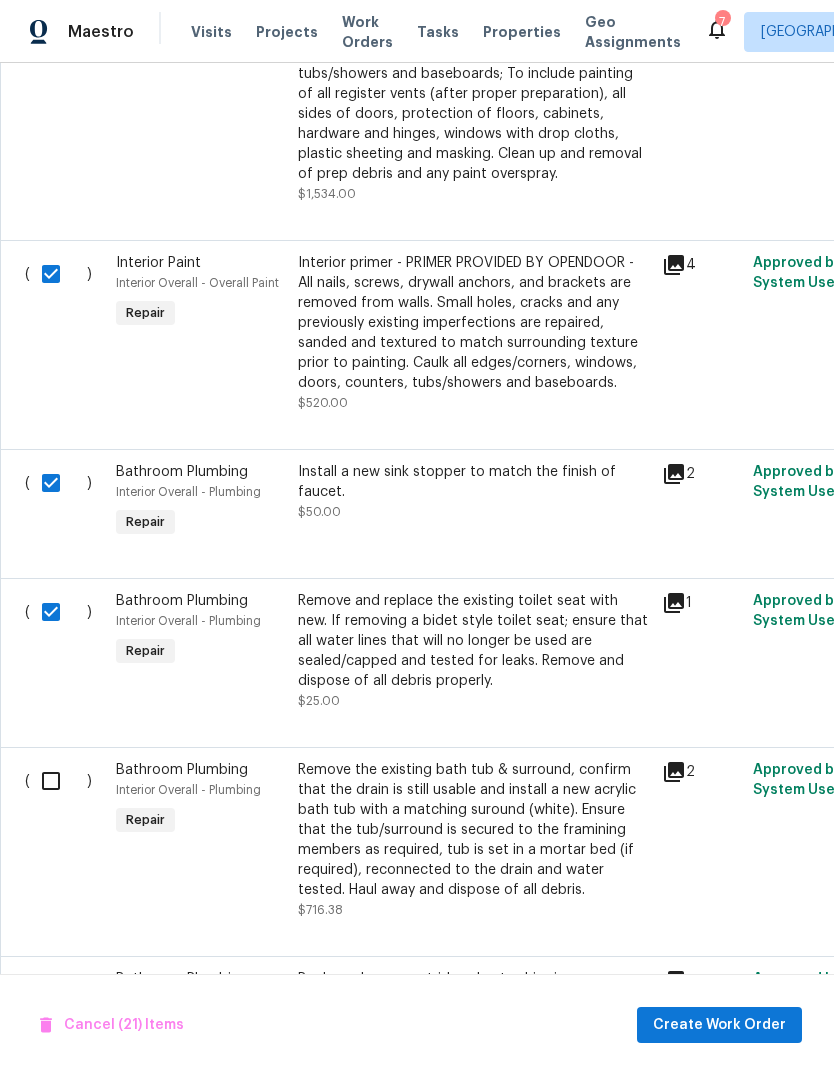 click at bounding box center [58, 781] 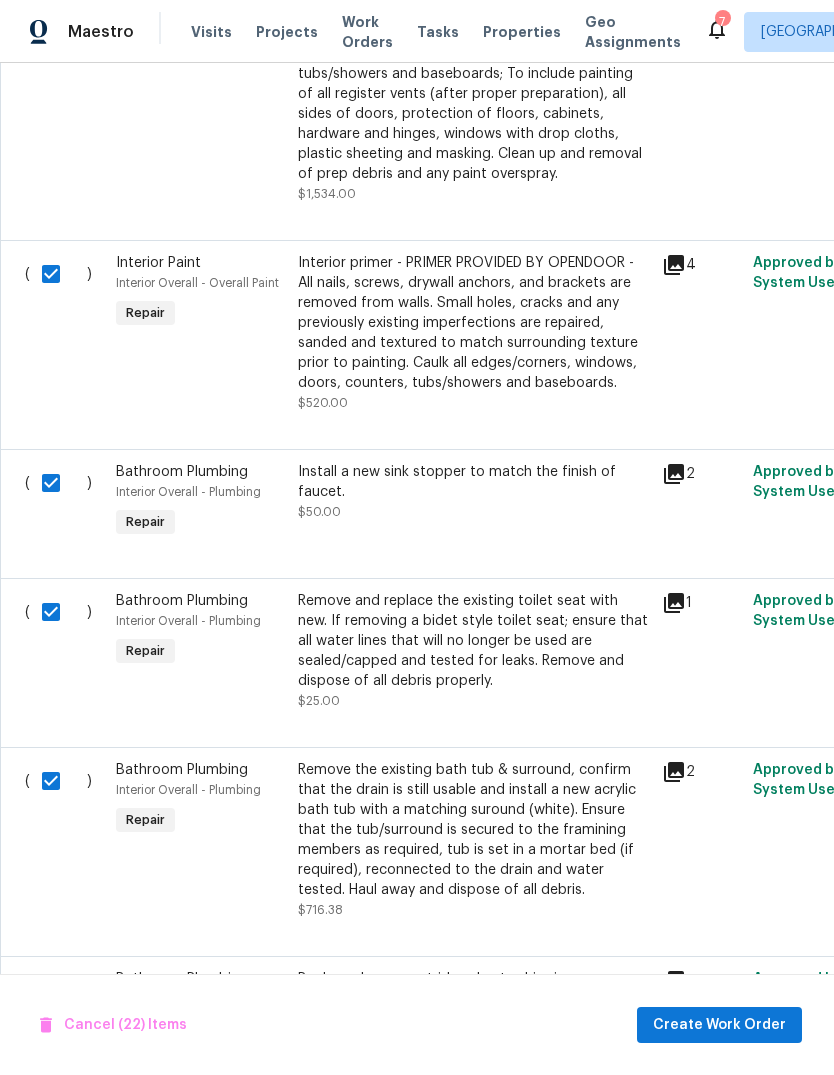 click at bounding box center (58, 990) 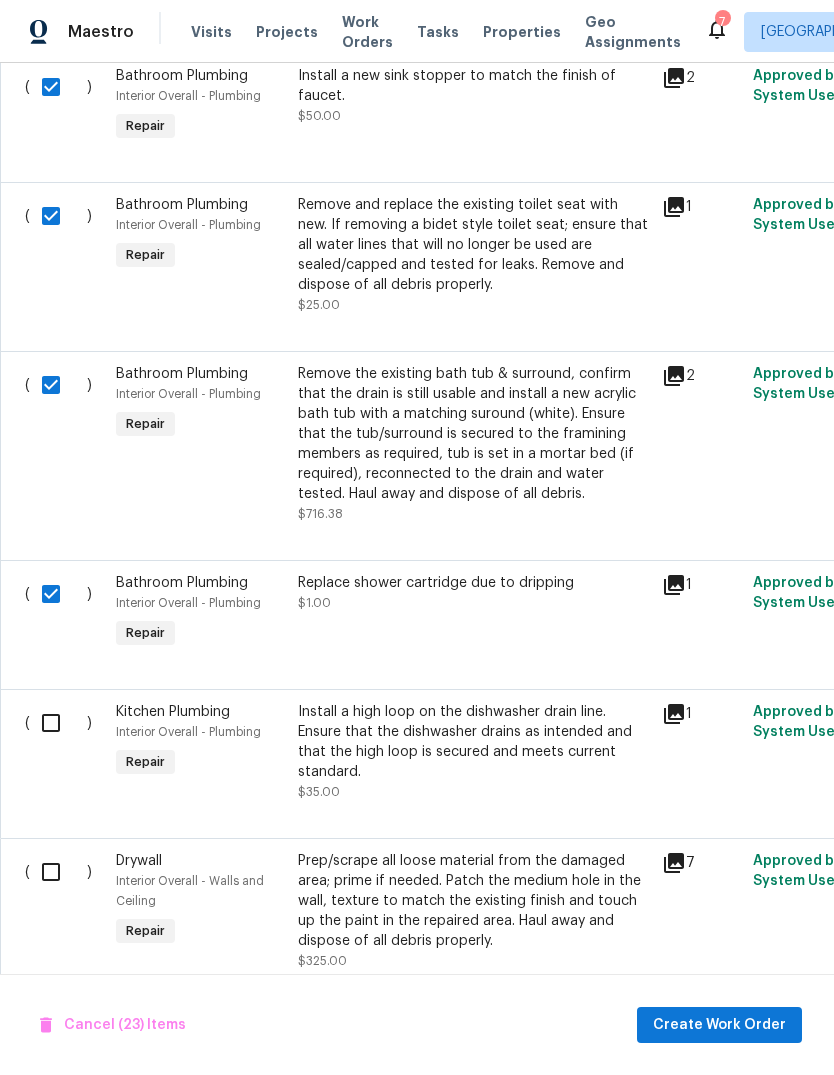 scroll, scrollTop: 4428, scrollLeft: 0, axis: vertical 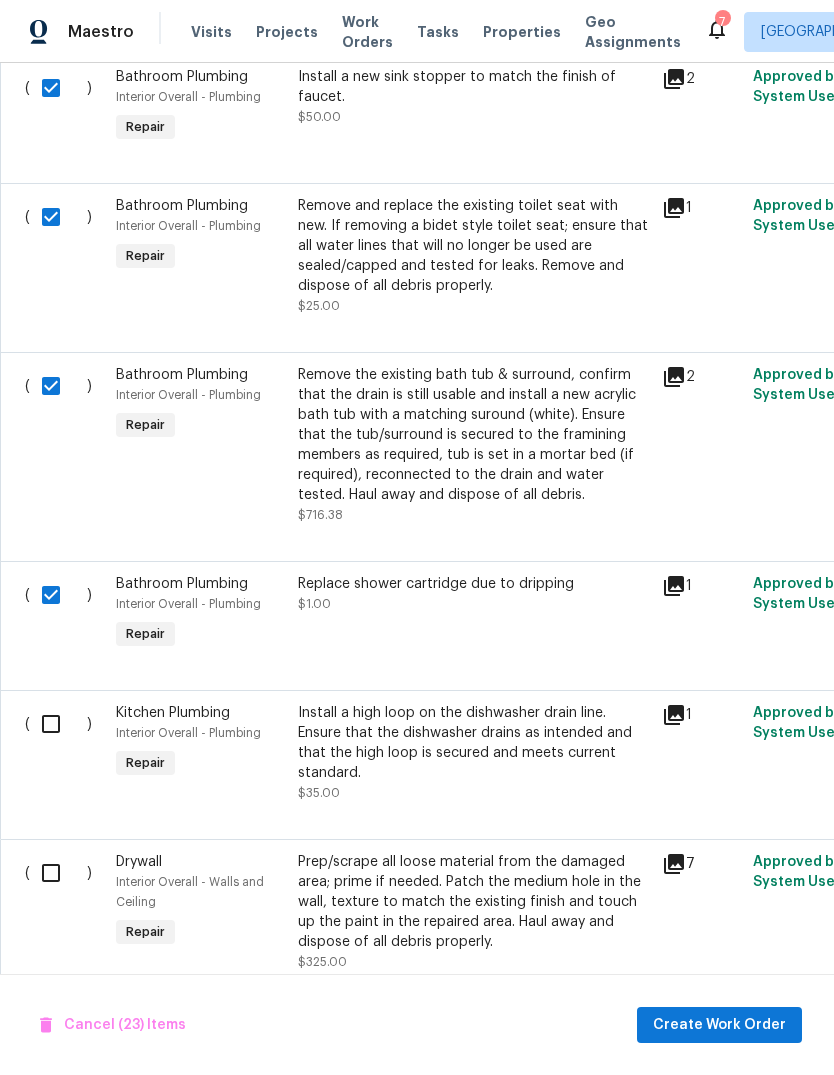 click at bounding box center (58, 724) 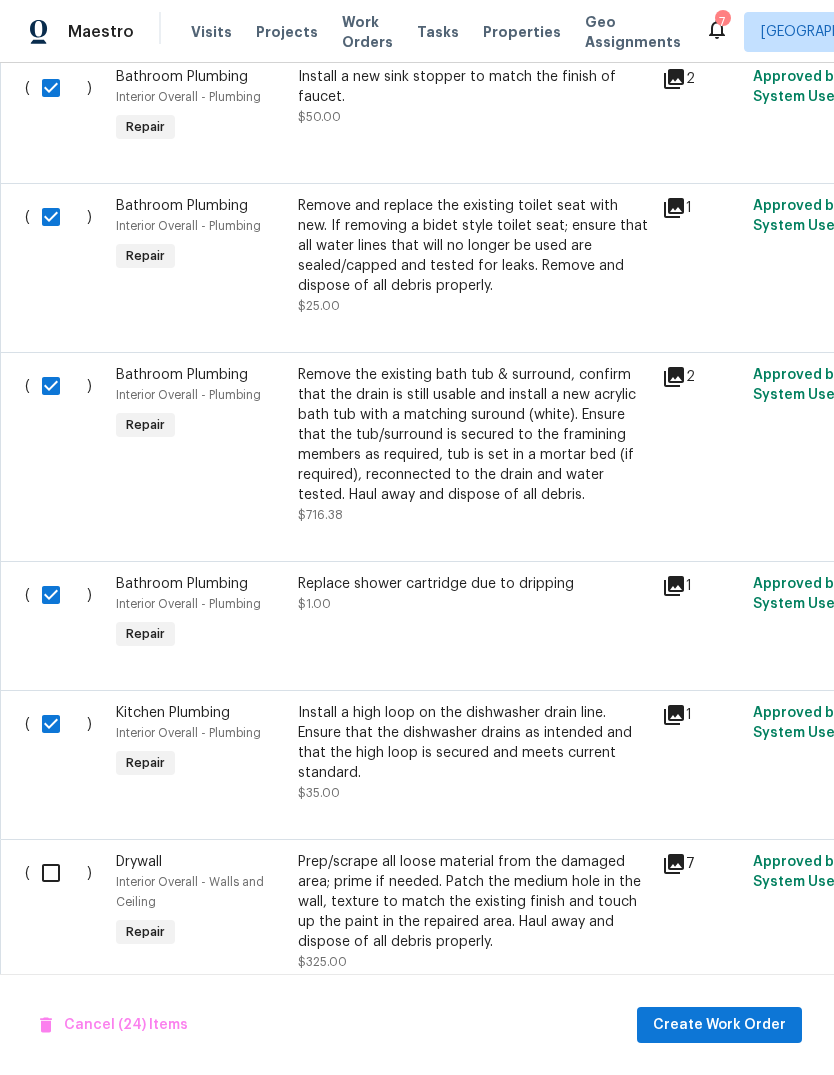 click at bounding box center (58, 873) 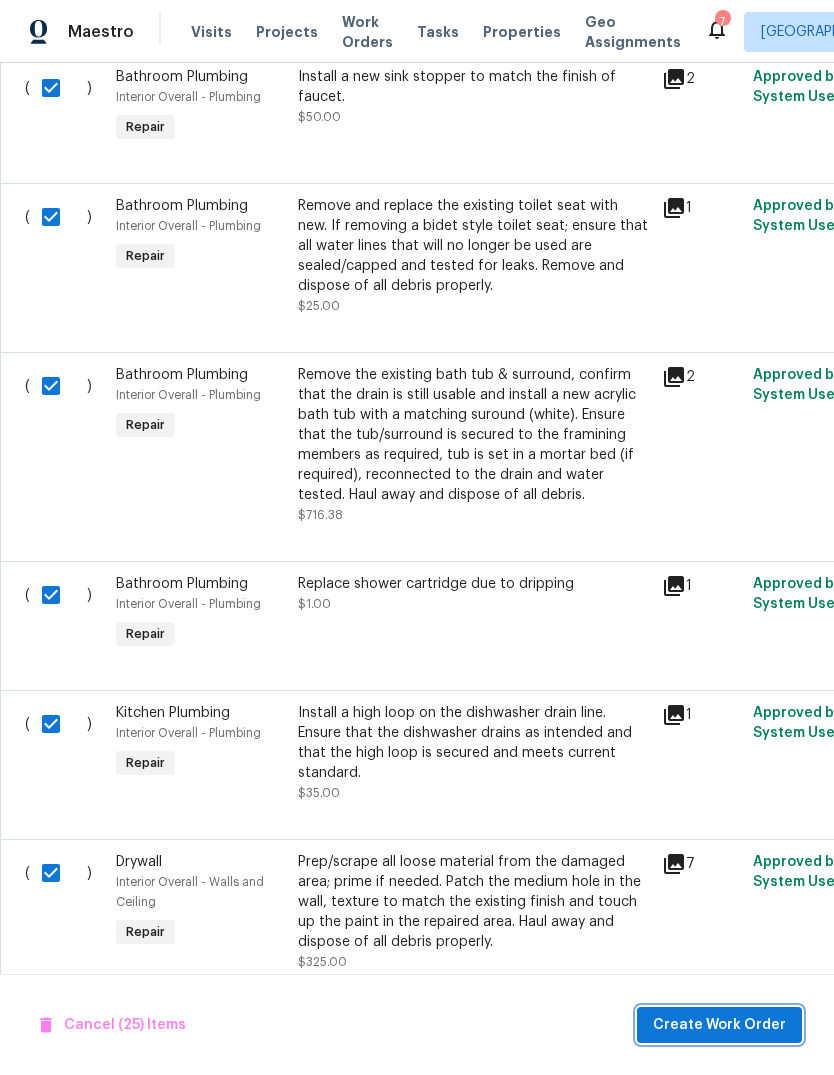 click on "Create Work Order" at bounding box center [719, 1025] 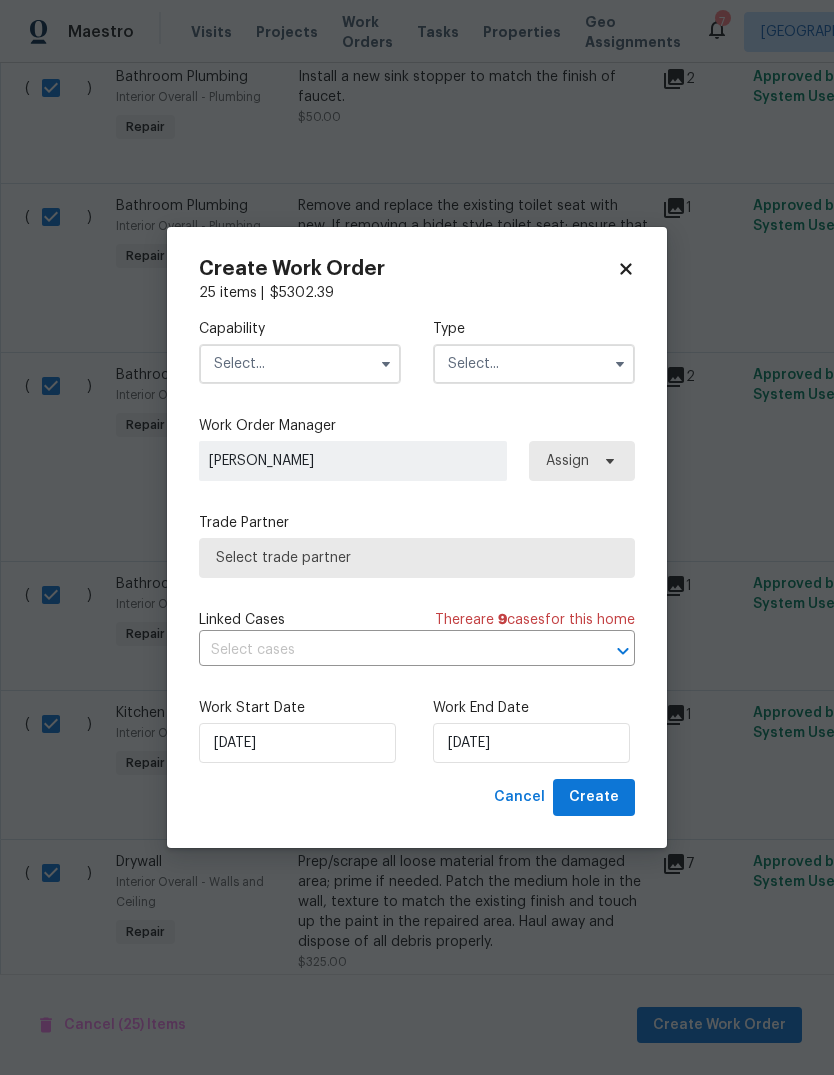 click at bounding box center [300, 364] 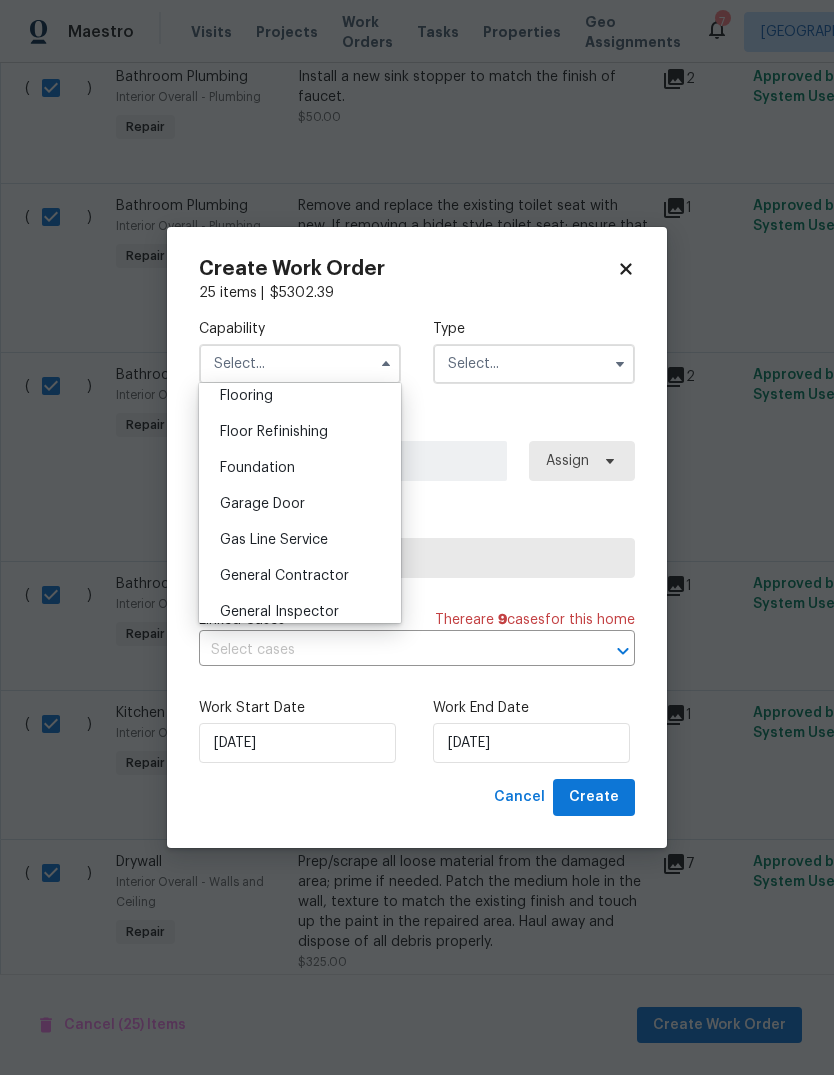 scroll, scrollTop: 806, scrollLeft: 0, axis: vertical 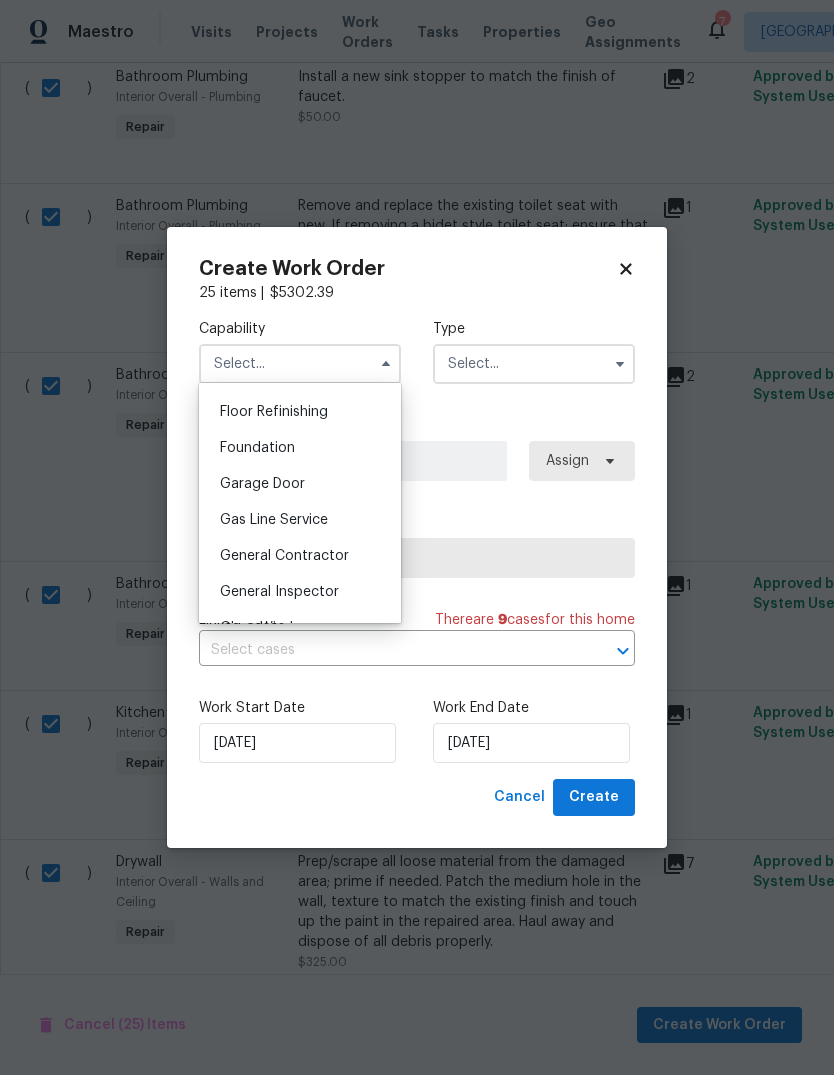 click on "General Contractor" at bounding box center (284, 556) 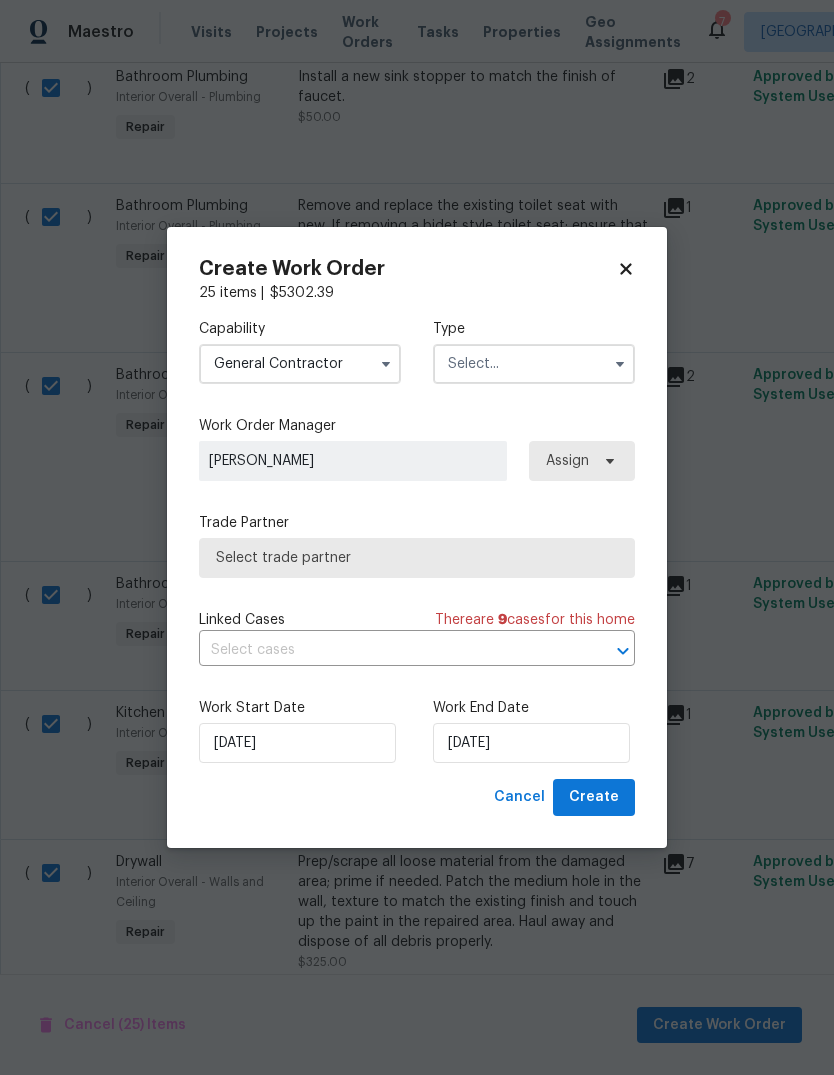 click at bounding box center [534, 364] 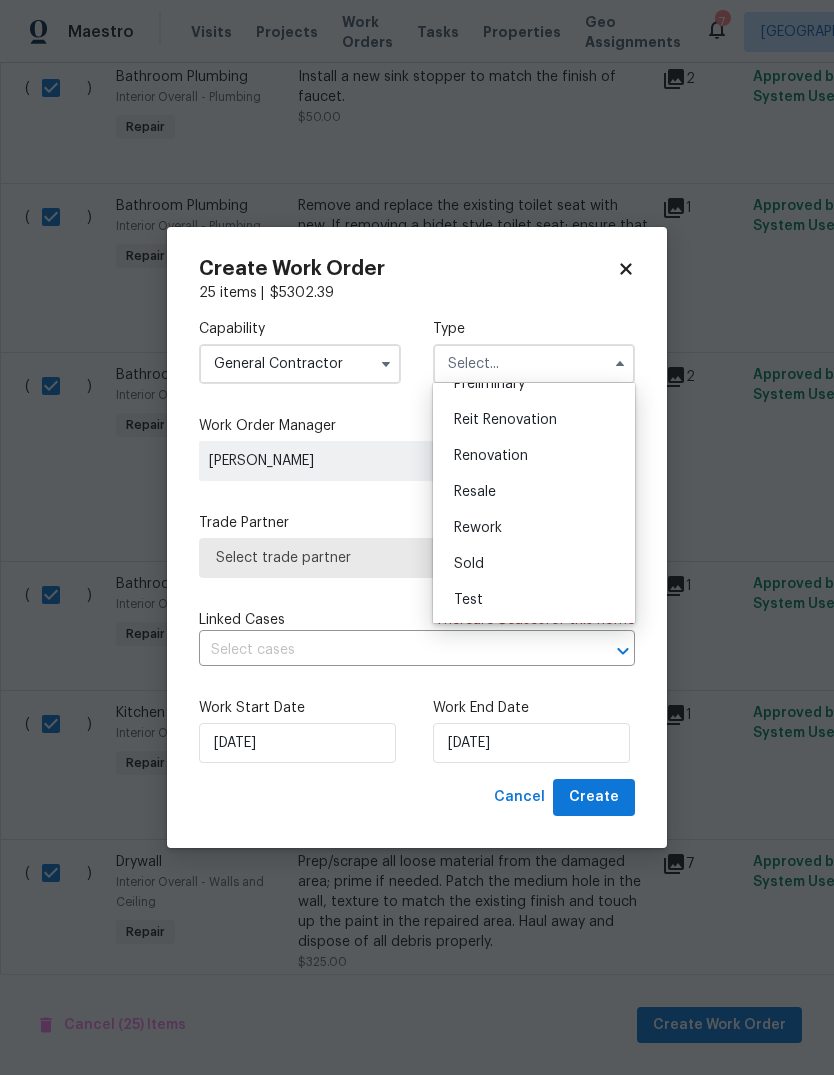 scroll, scrollTop: 454, scrollLeft: 0, axis: vertical 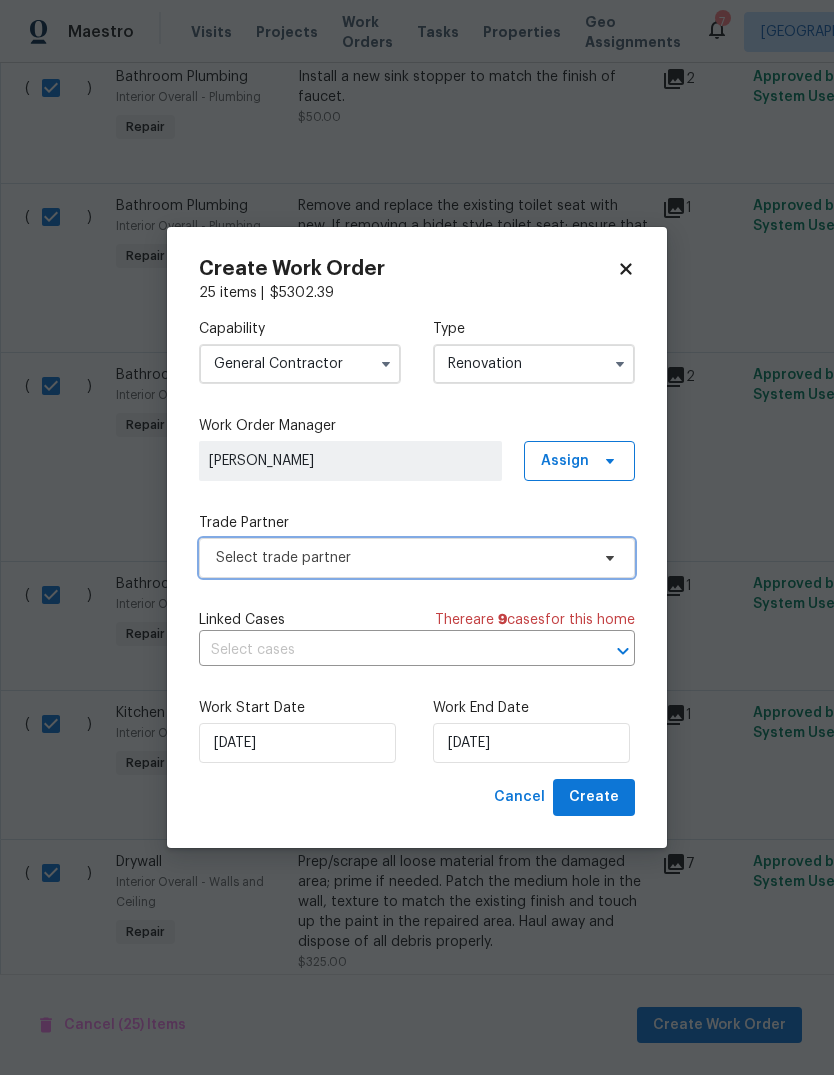 click on "Select trade partner" at bounding box center (402, 558) 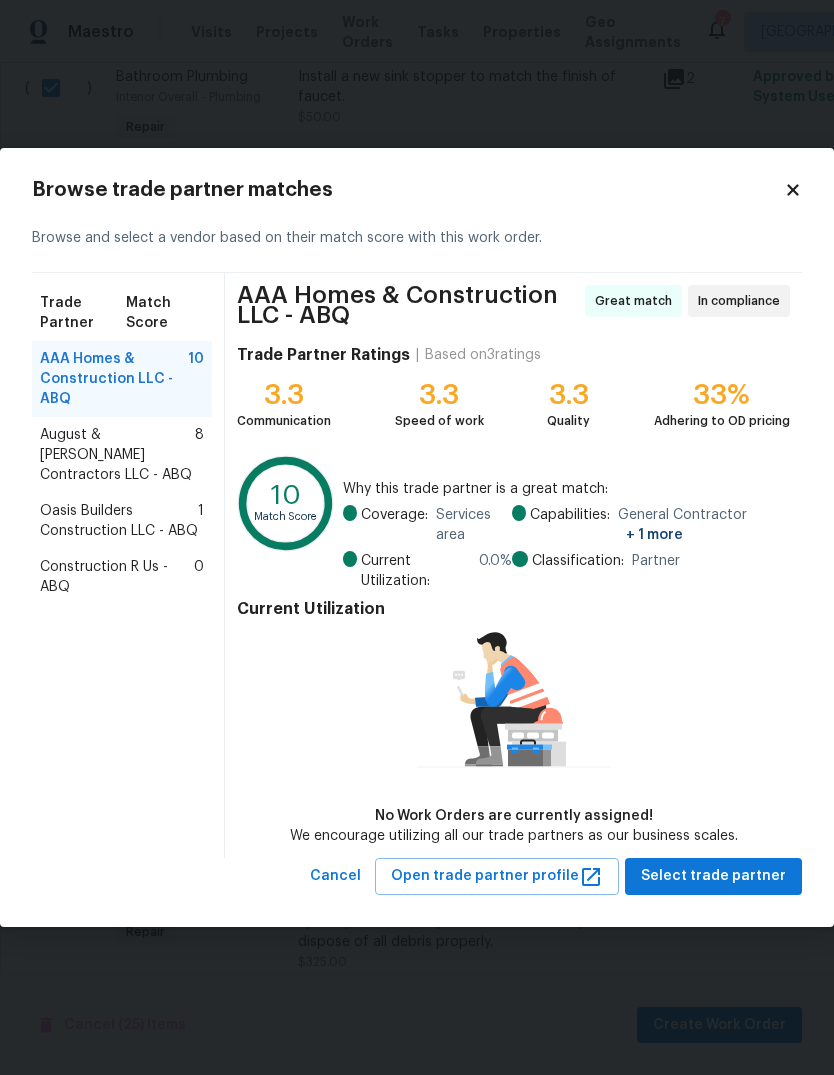click on "Oasis Builders Construction LLC - ABQ" at bounding box center (119, 521) 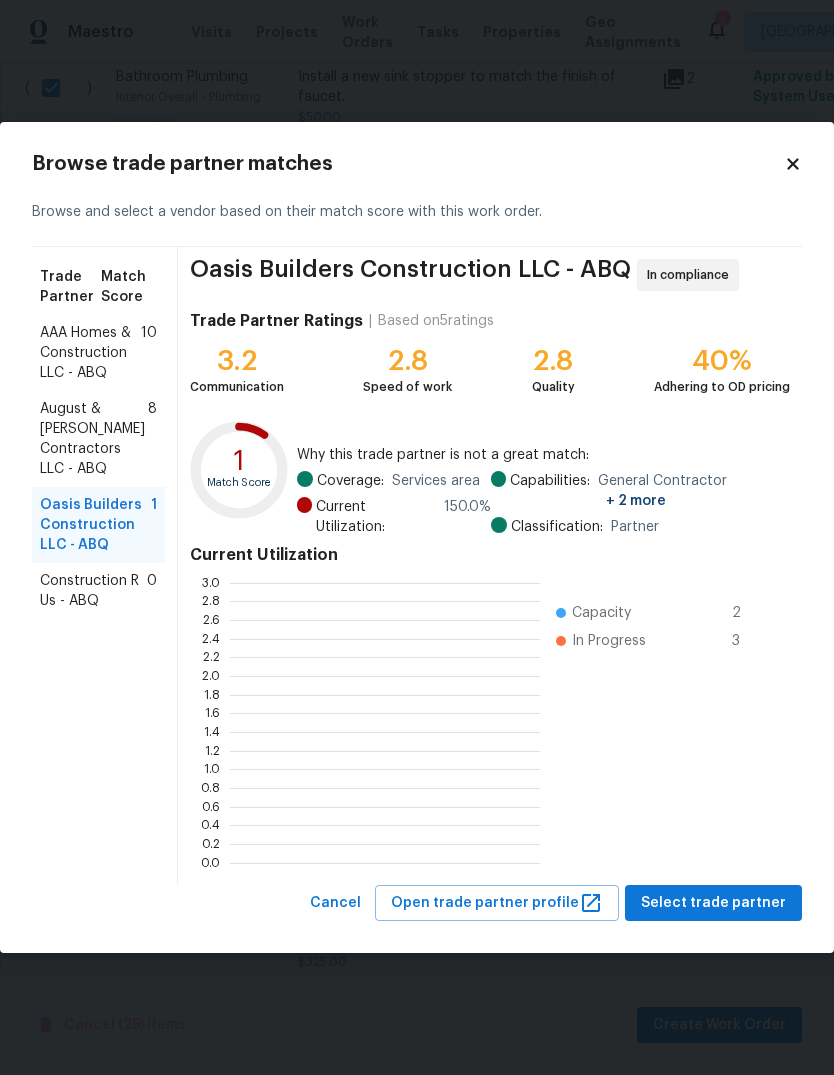 scroll, scrollTop: 2, scrollLeft: 2, axis: both 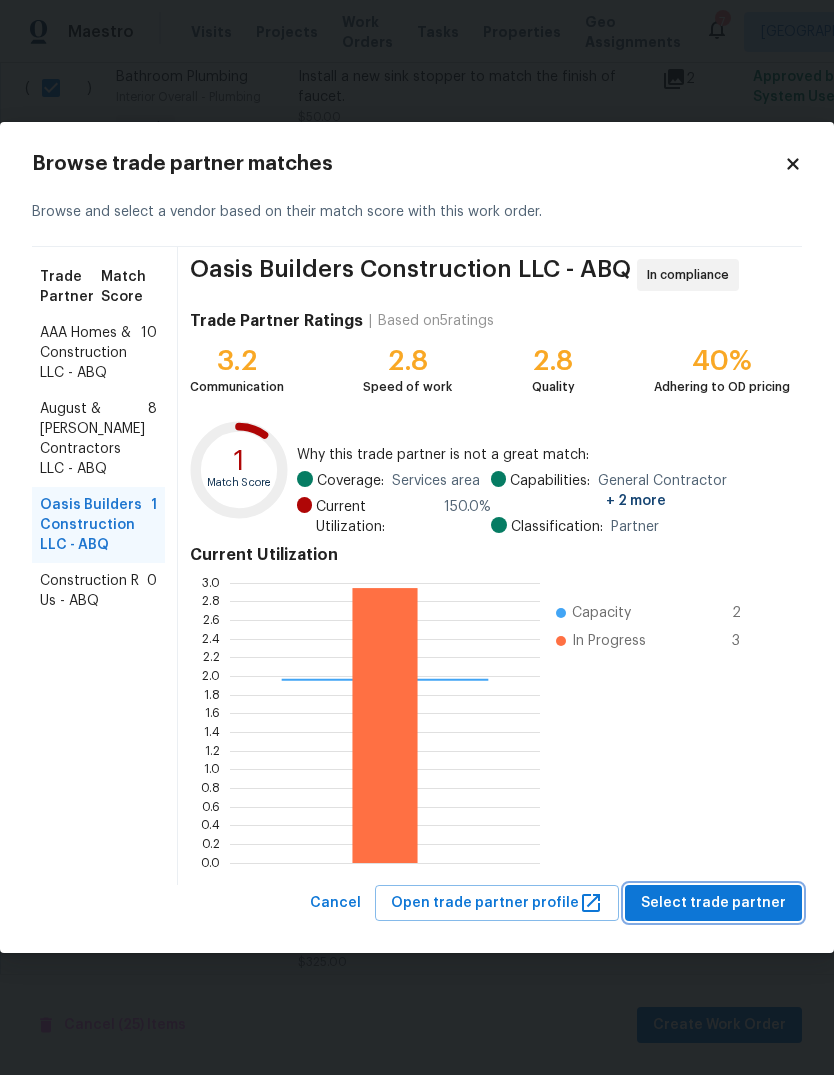 click on "Select trade partner" at bounding box center (713, 903) 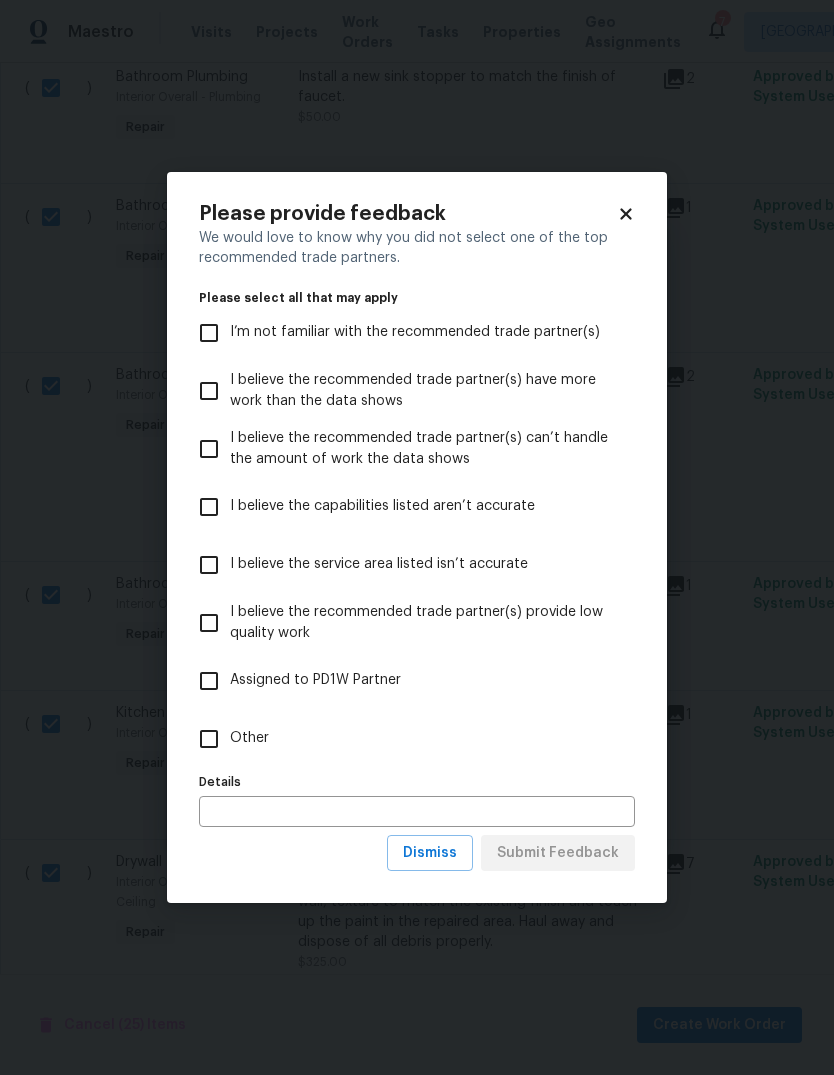click on "Other" at bounding box center (209, 739) 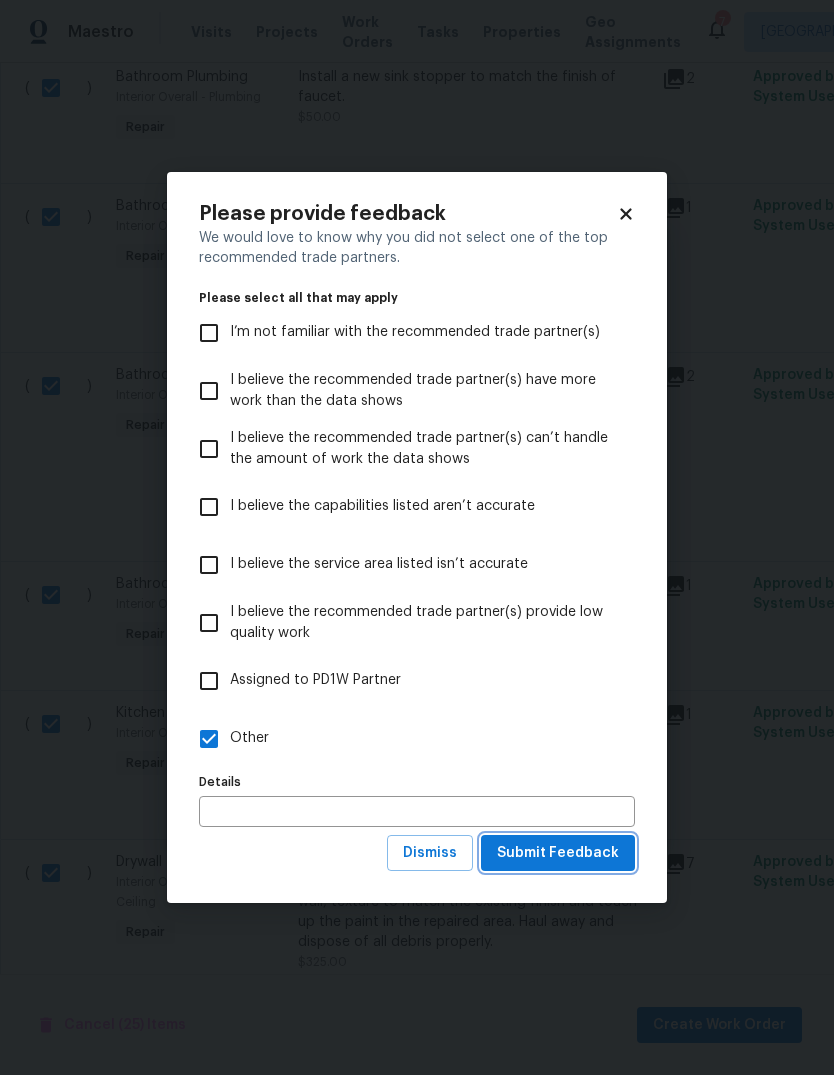 click on "Submit Feedback" at bounding box center (558, 853) 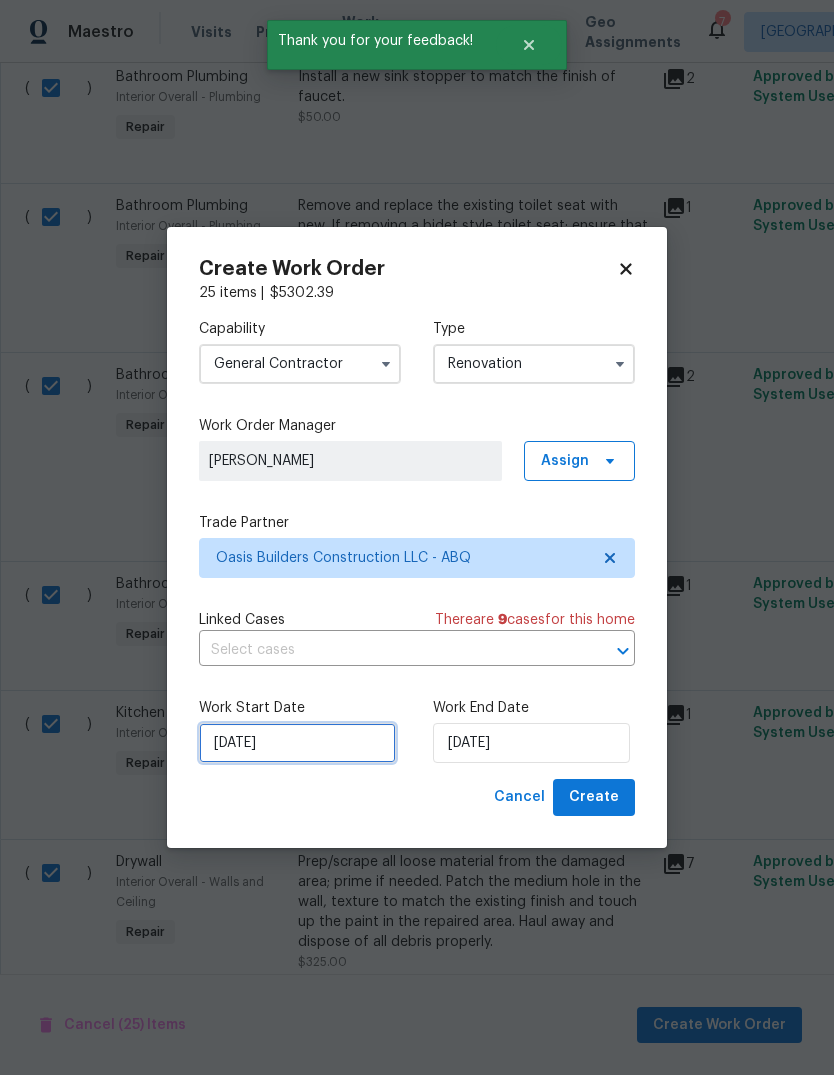 click on "7/11/2025" at bounding box center (297, 743) 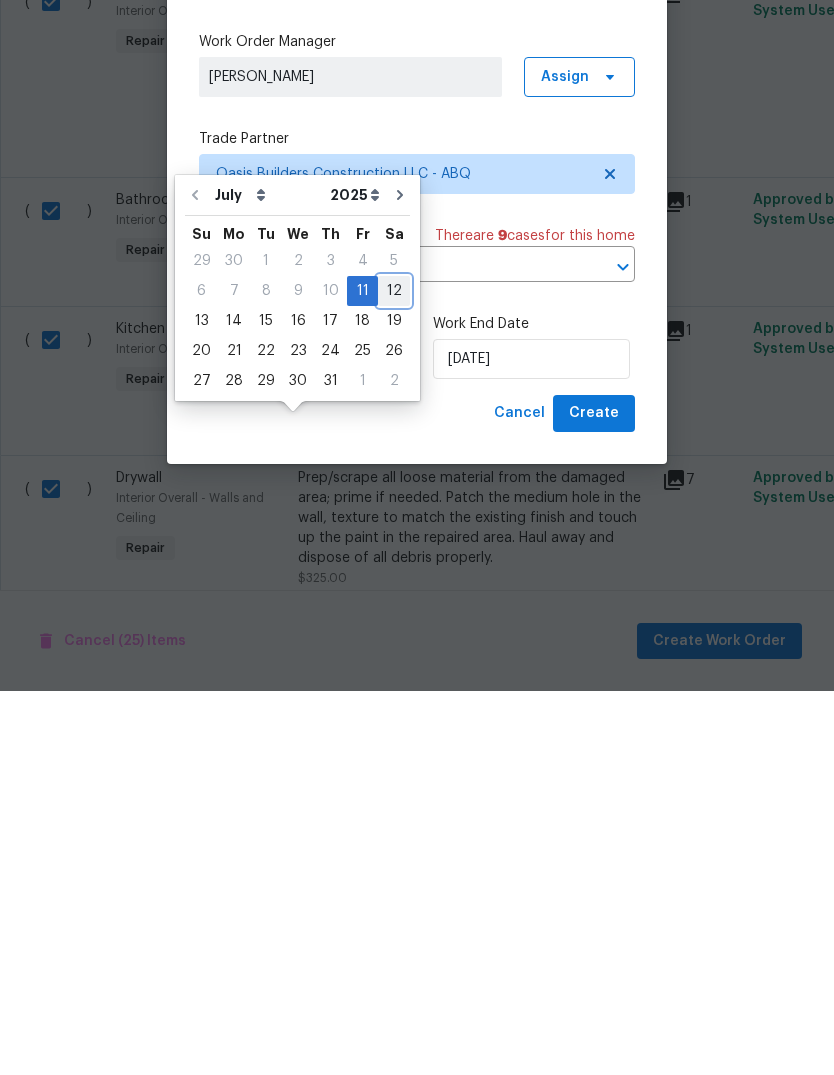 click on "12" at bounding box center (394, 675) 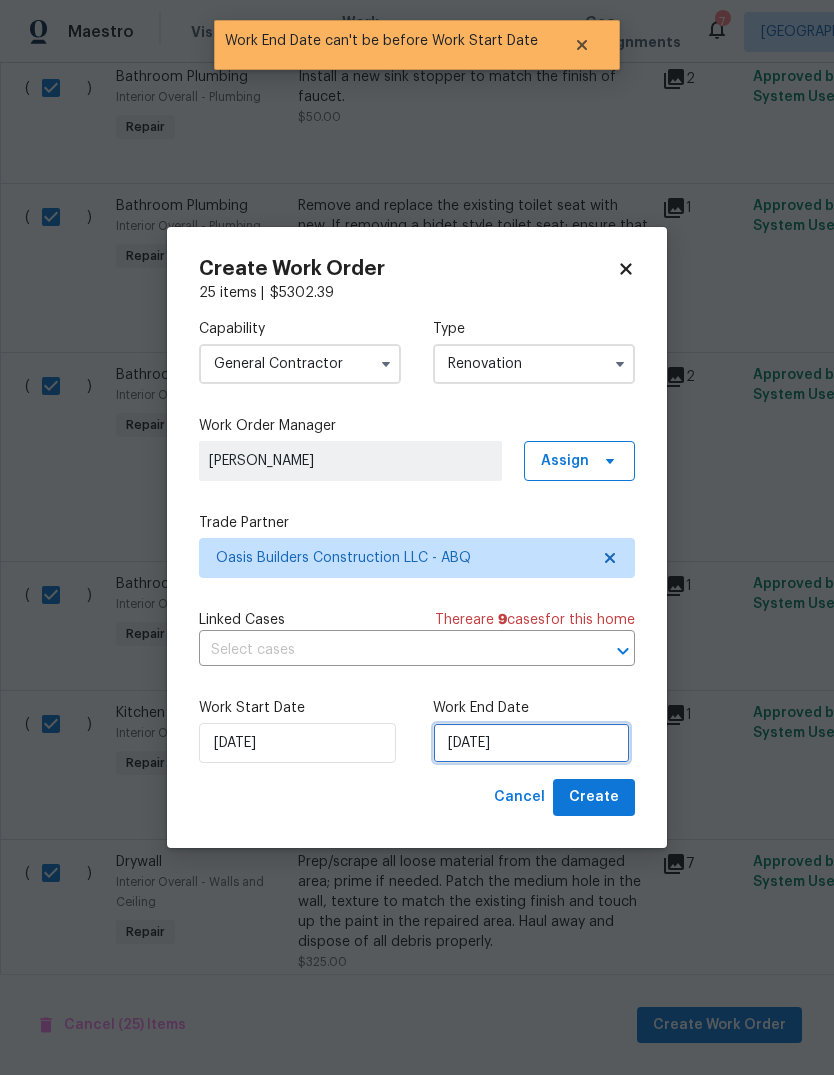 click on "7/12/2025" at bounding box center [531, 743] 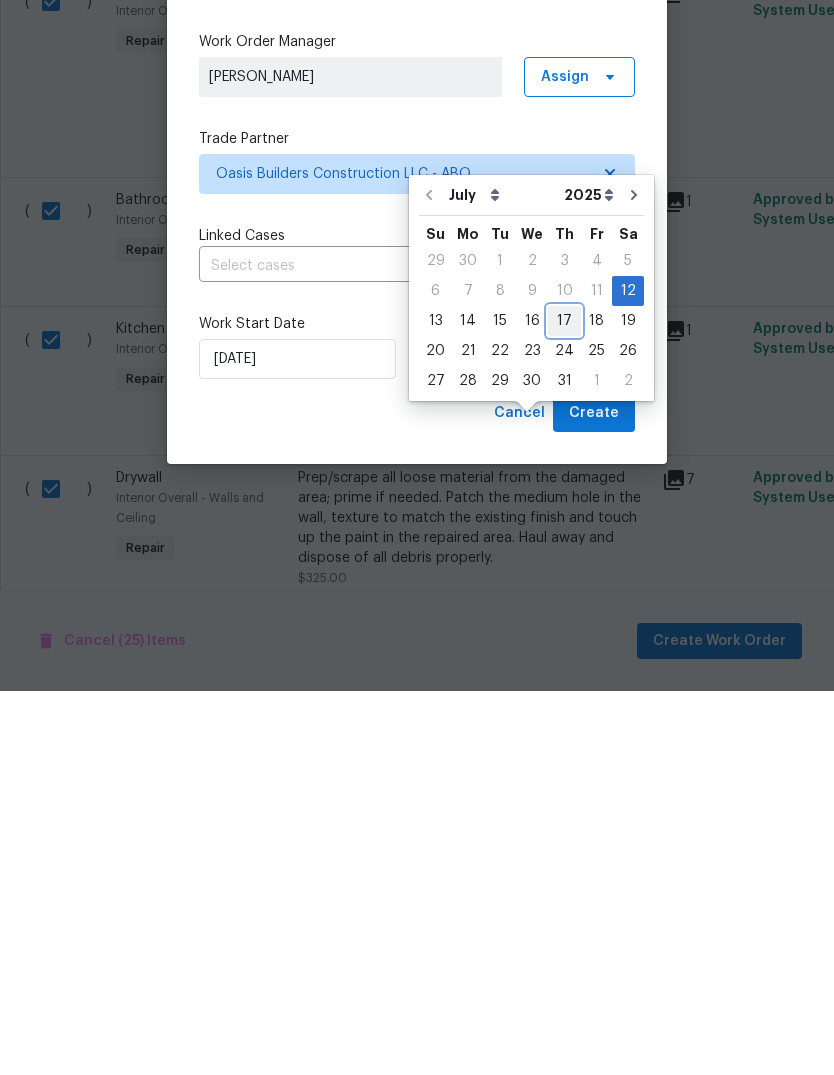 click on "17" at bounding box center (564, 705) 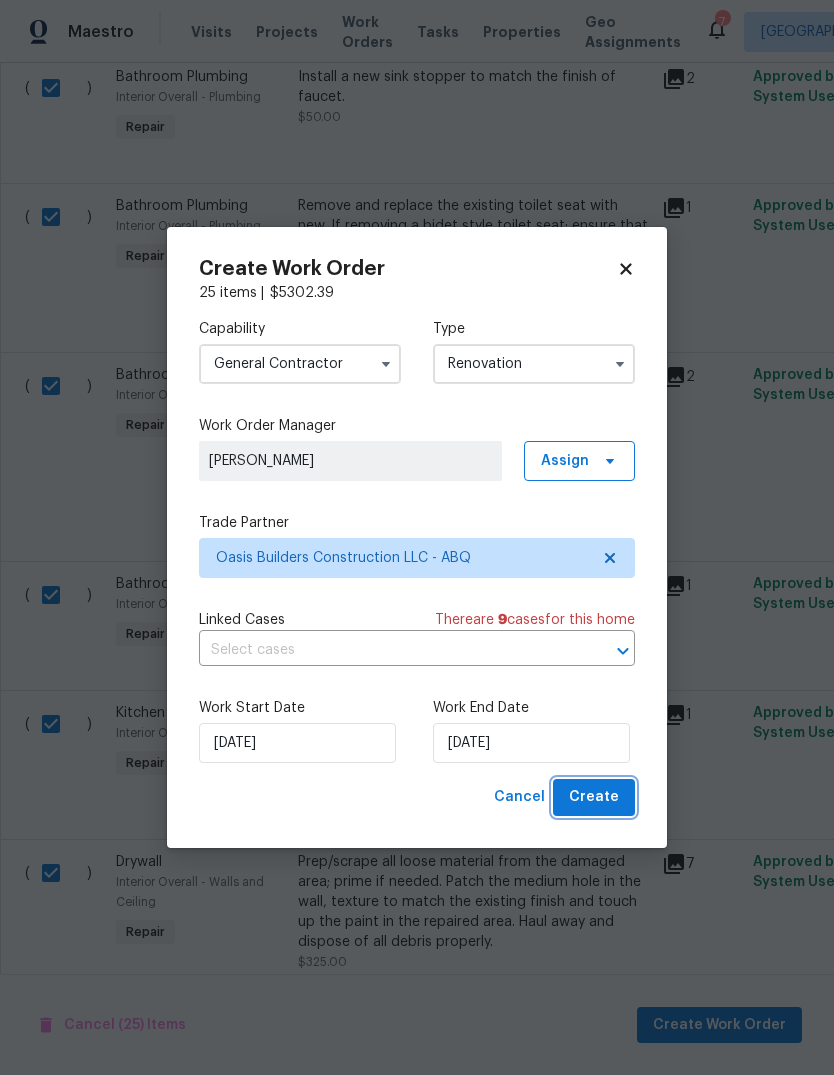 click on "Create" at bounding box center [594, 797] 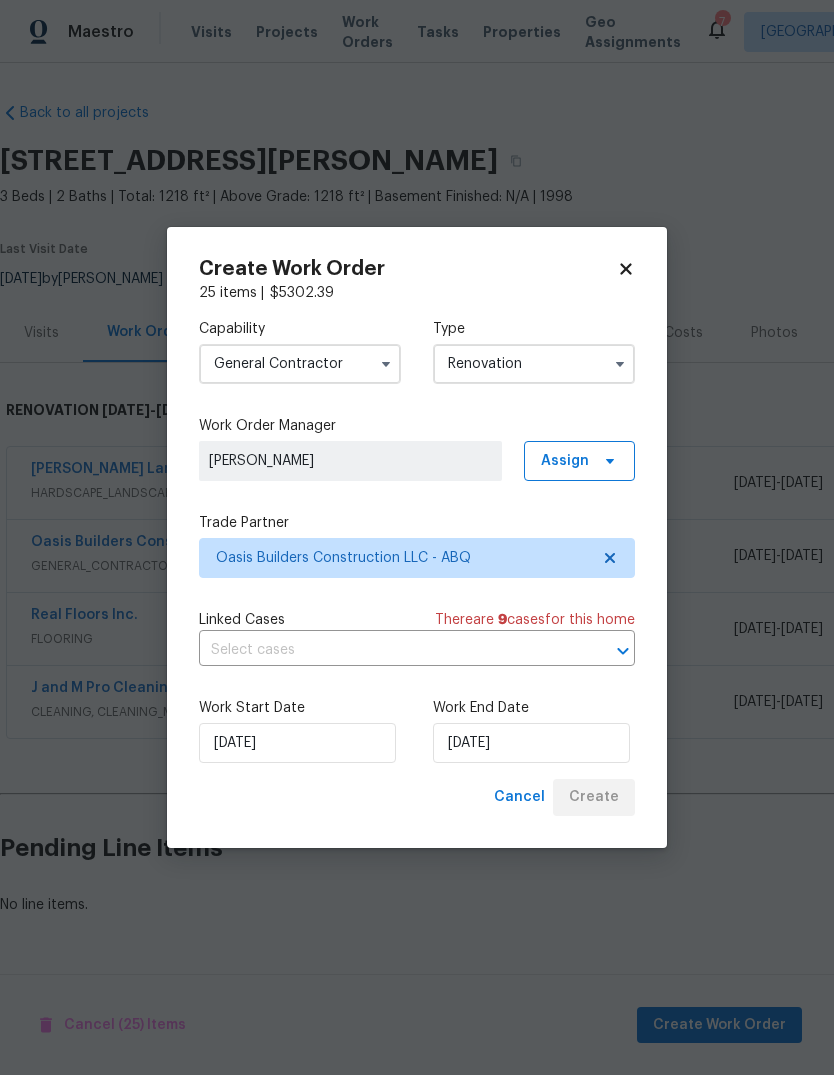 scroll, scrollTop: 0, scrollLeft: 0, axis: both 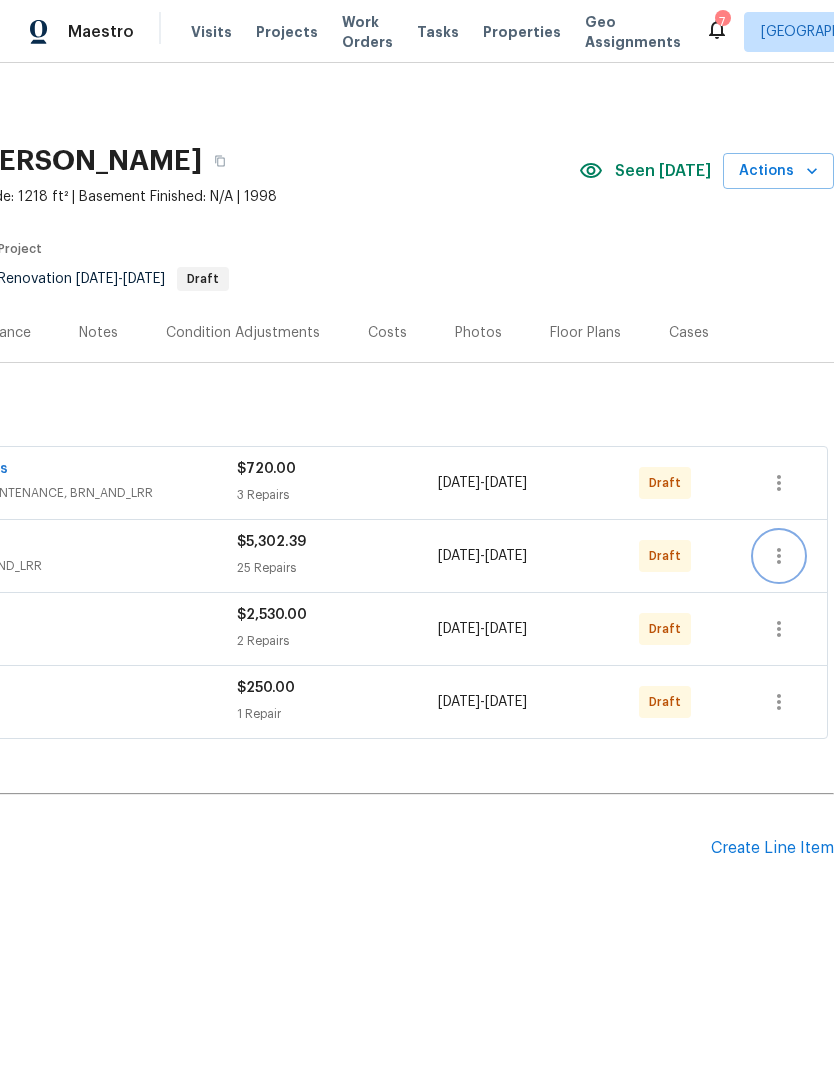 click 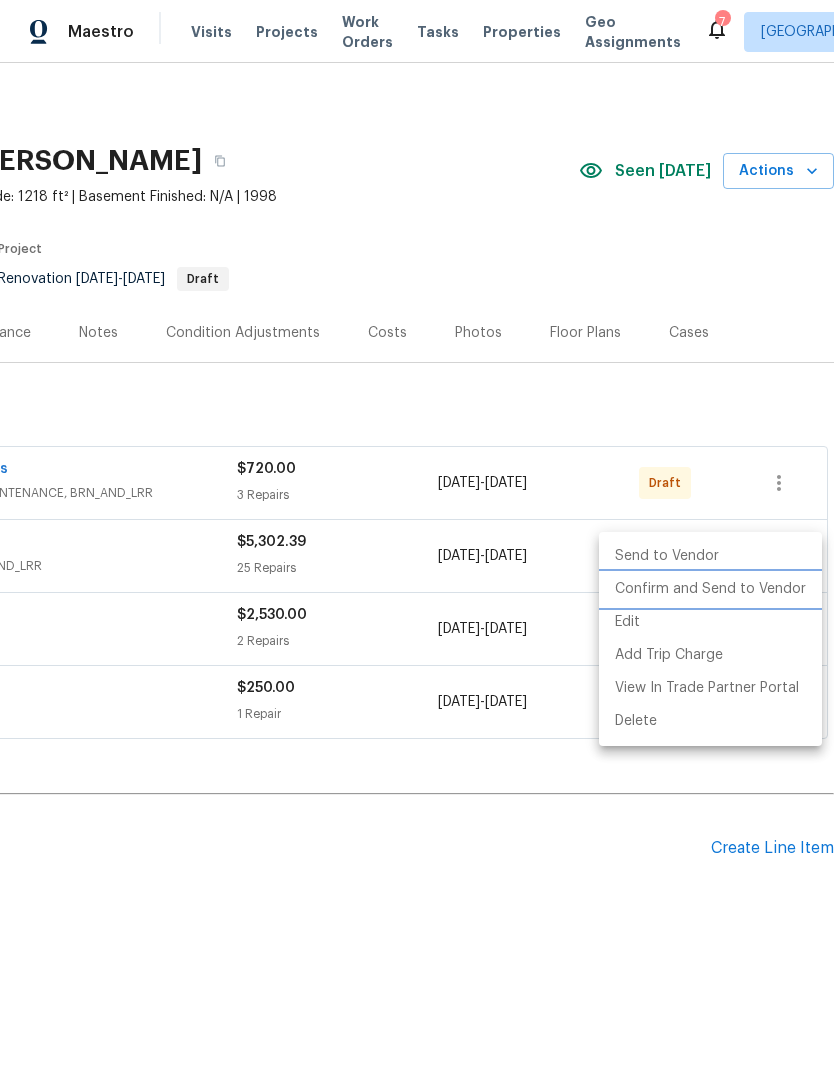 click on "Confirm and Send to Vendor" at bounding box center (710, 589) 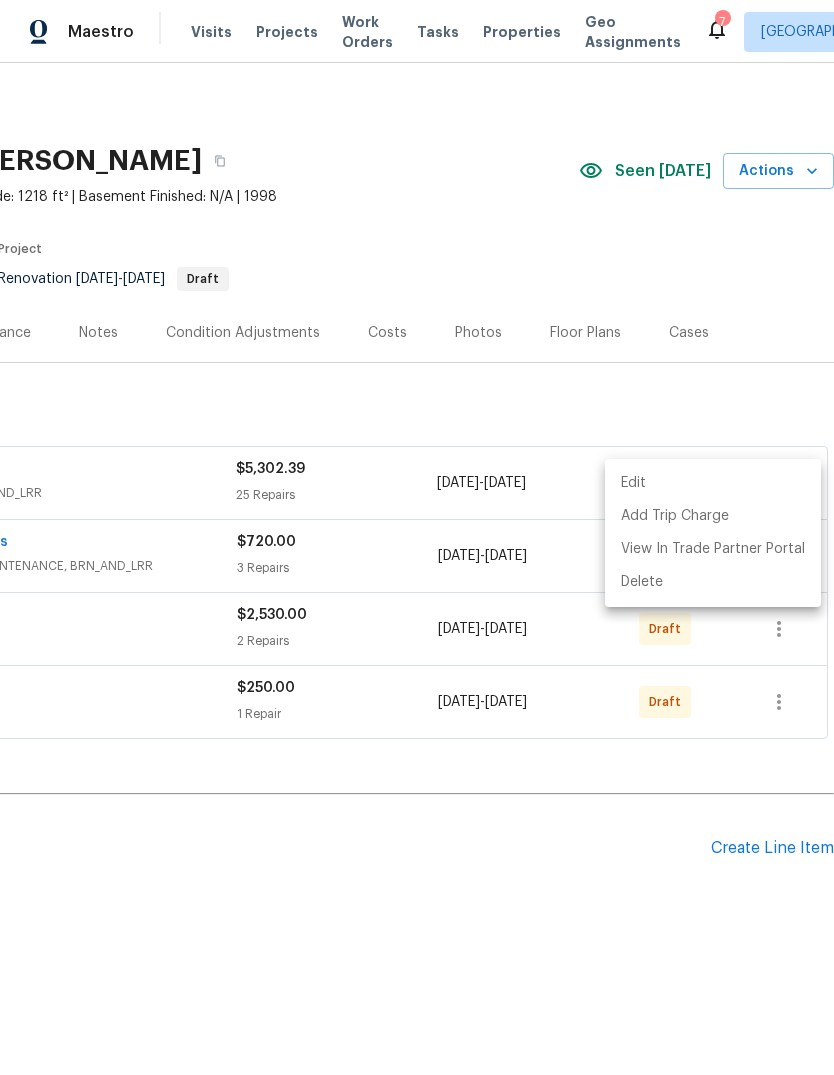 click at bounding box center [417, 537] 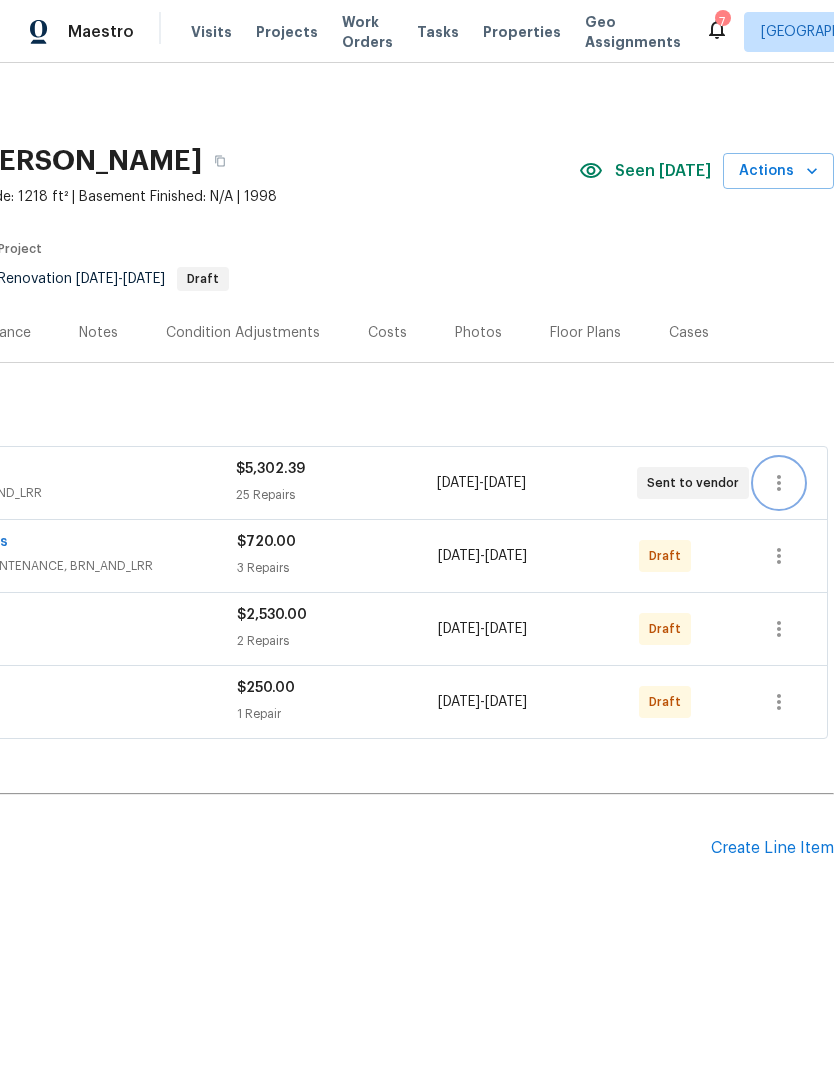 scroll, scrollTop: 0, scrollLeft: 296, axis: horizontal 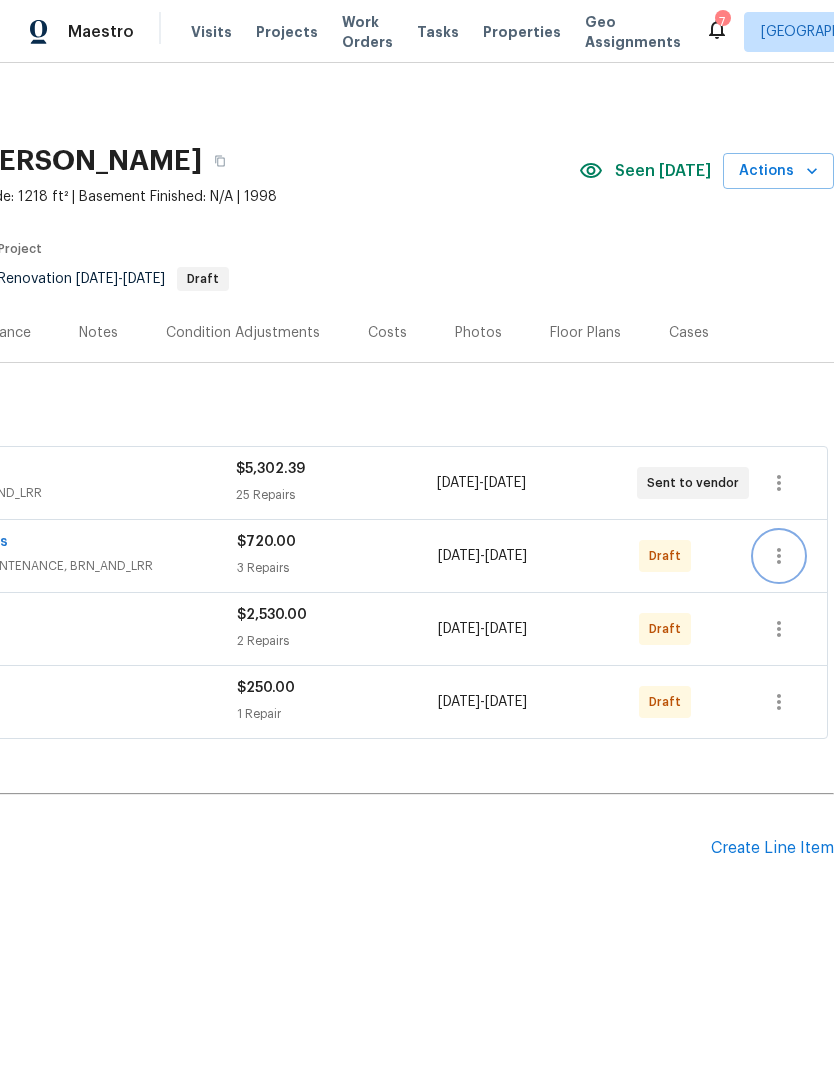 click 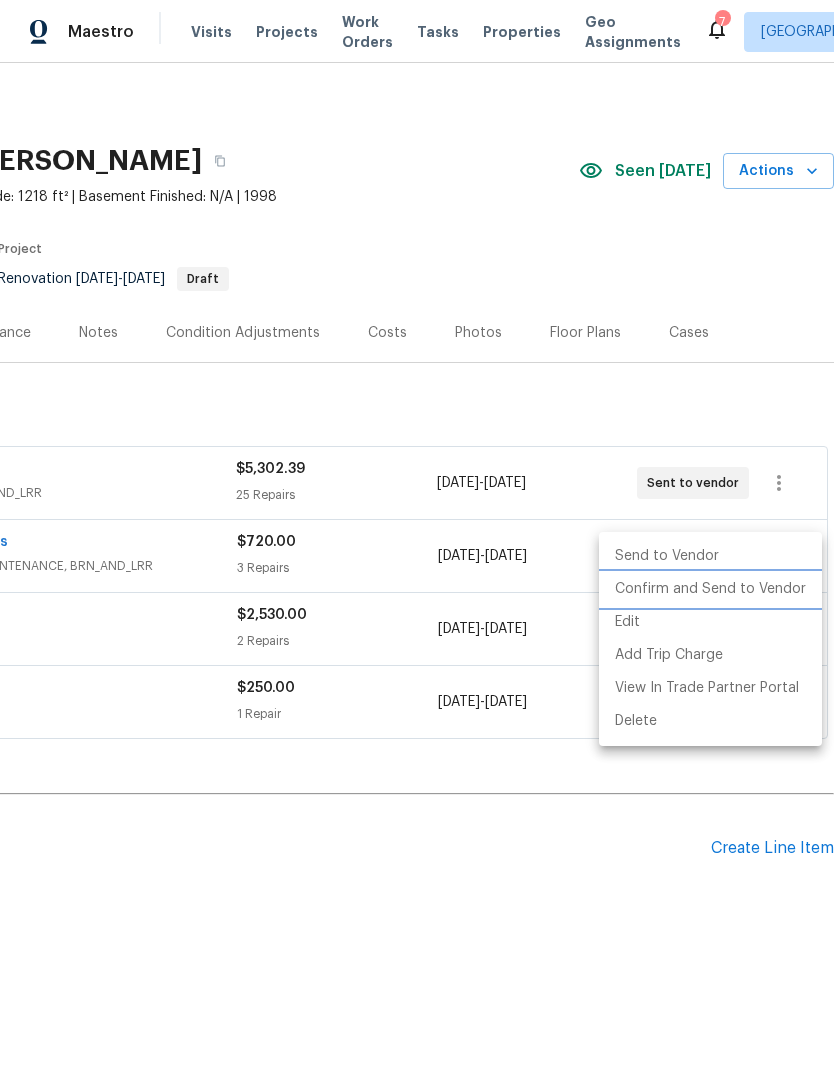 click on "Confirm and Send to Vendor" at bounding box center [710, 589] 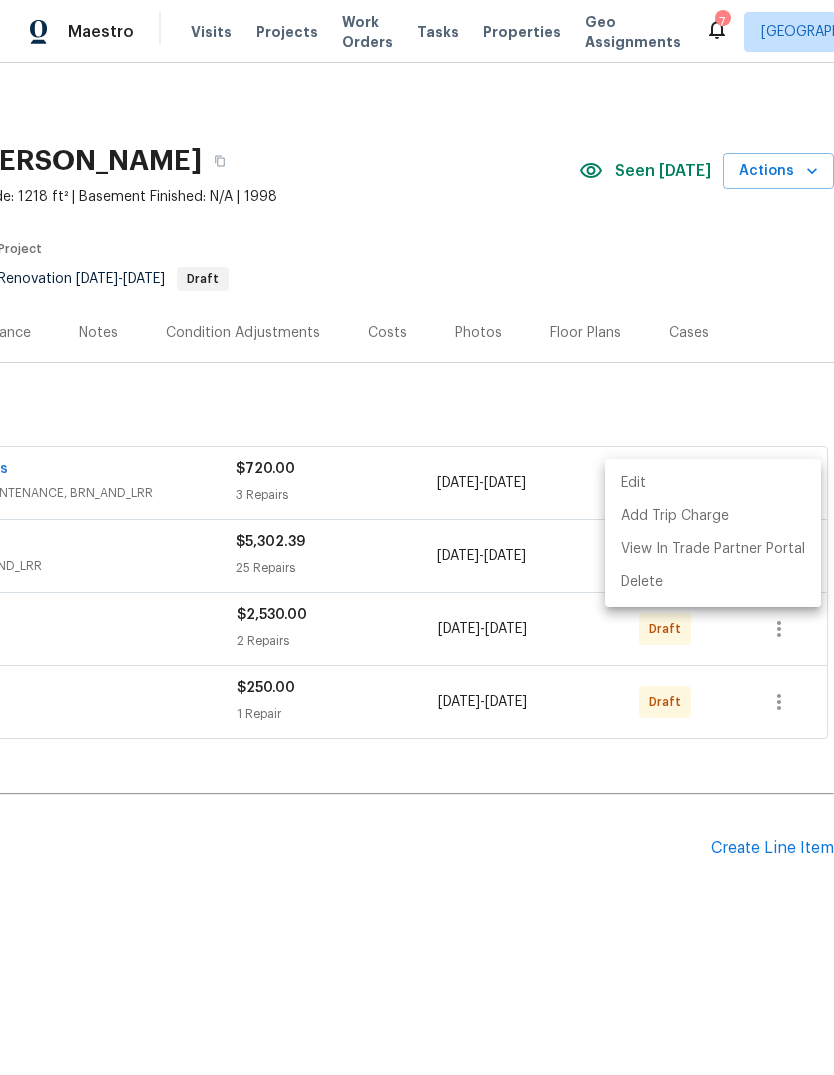 click at bounding box center [417, 537] 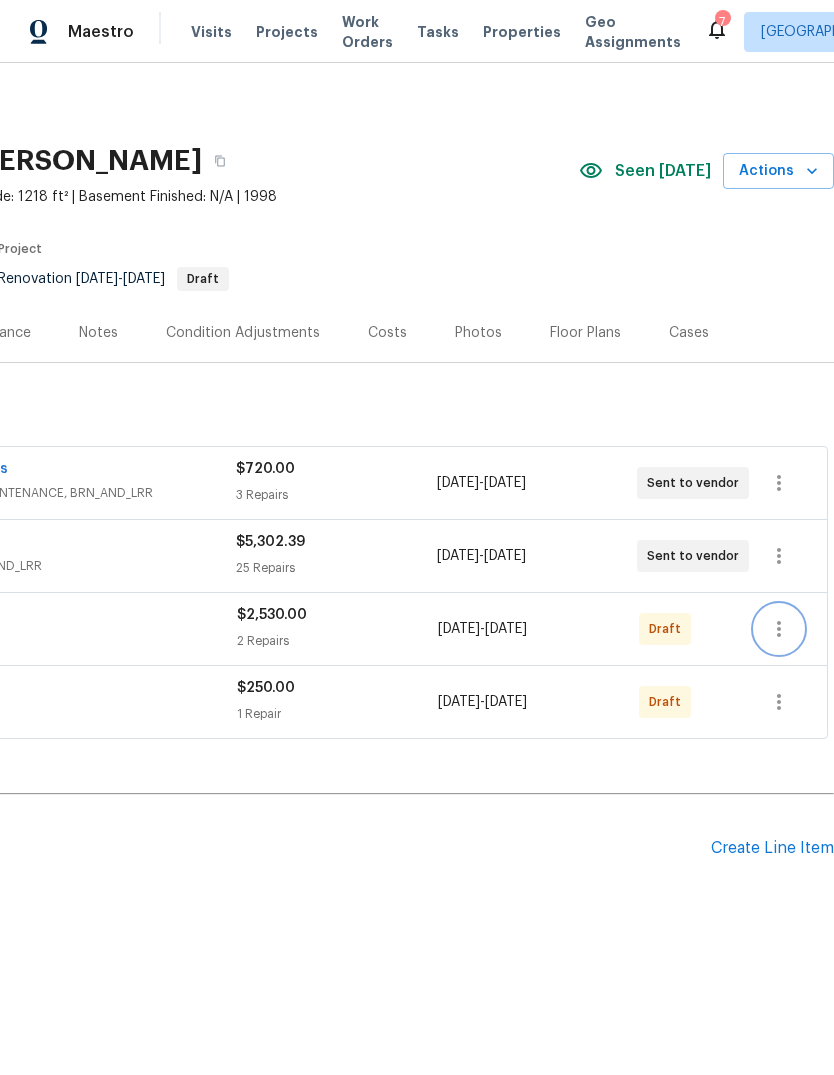 click 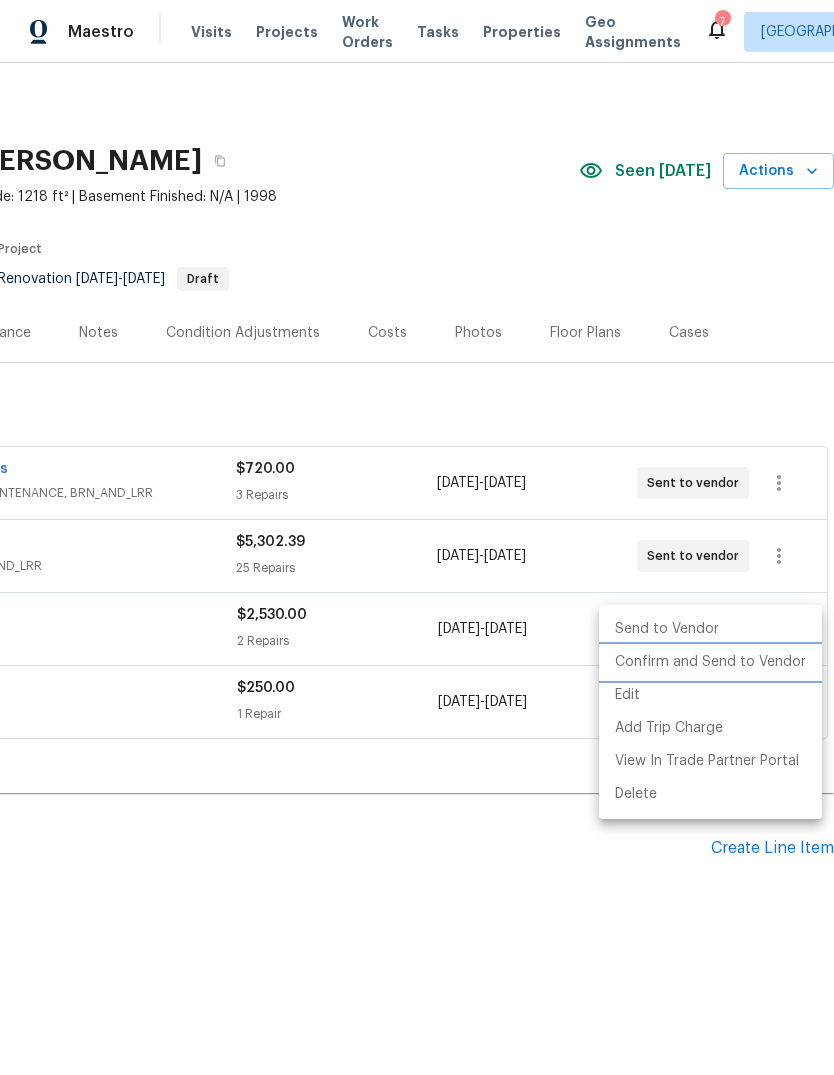 click on "Confirm and Send to Vendor" at bounding box center (710, 662) 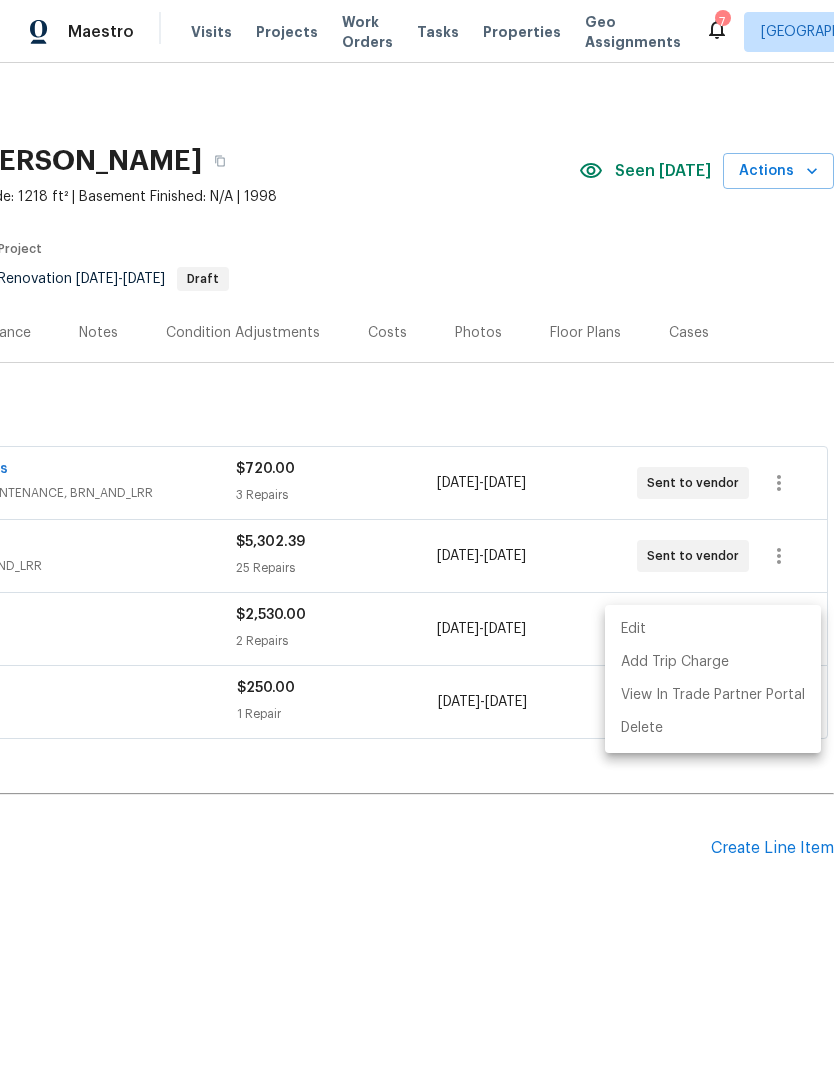 click at bounding box center [417, 537] 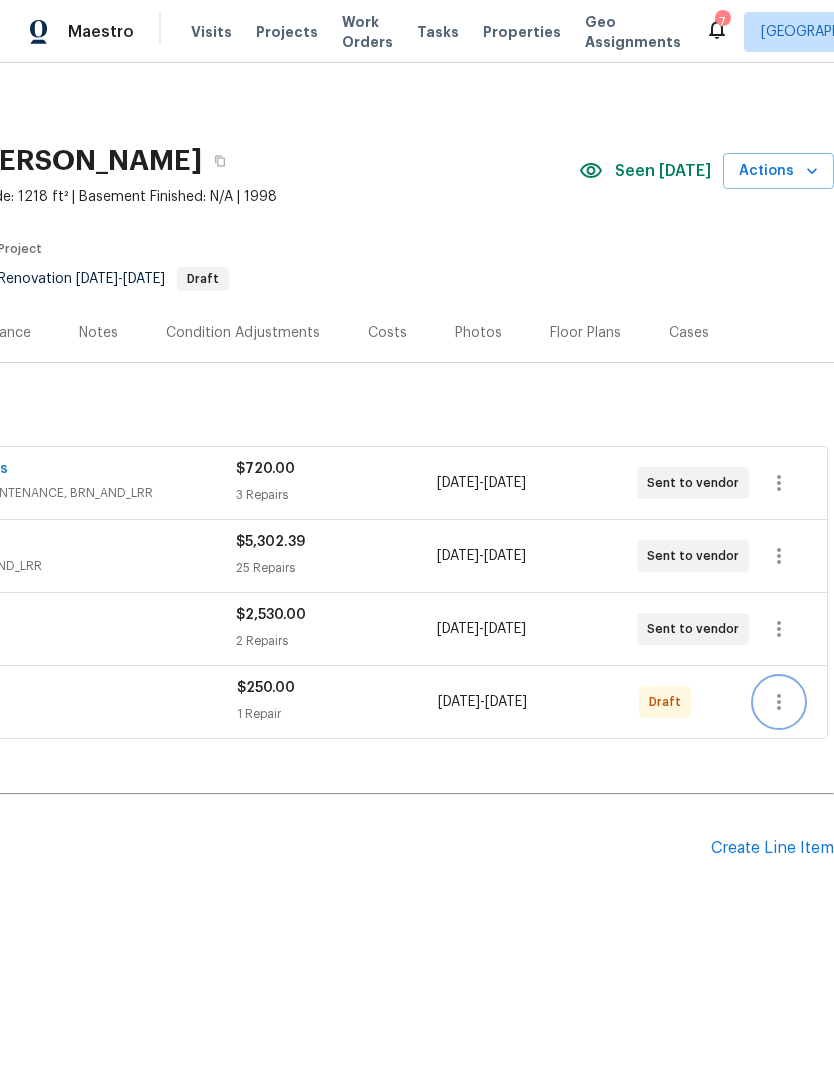 click at bounding box center [779, 702] 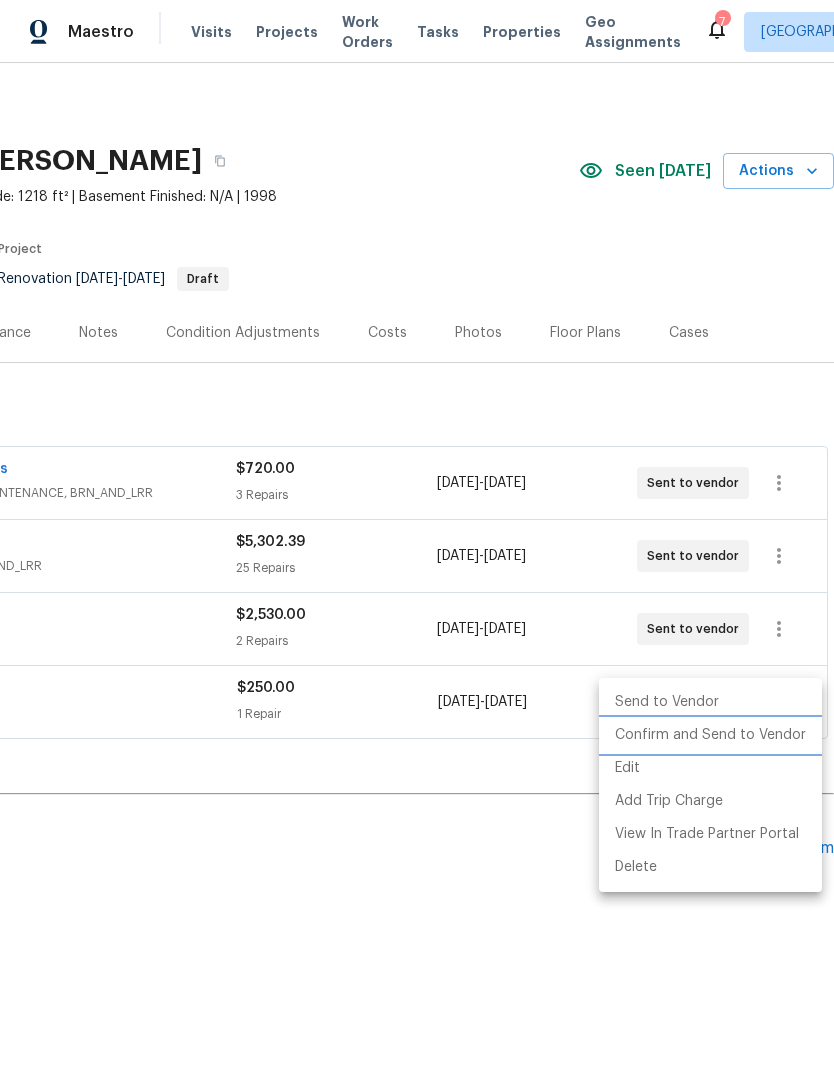 click on "Confirm and Send to Vendor" at bounding box center [710, 735] 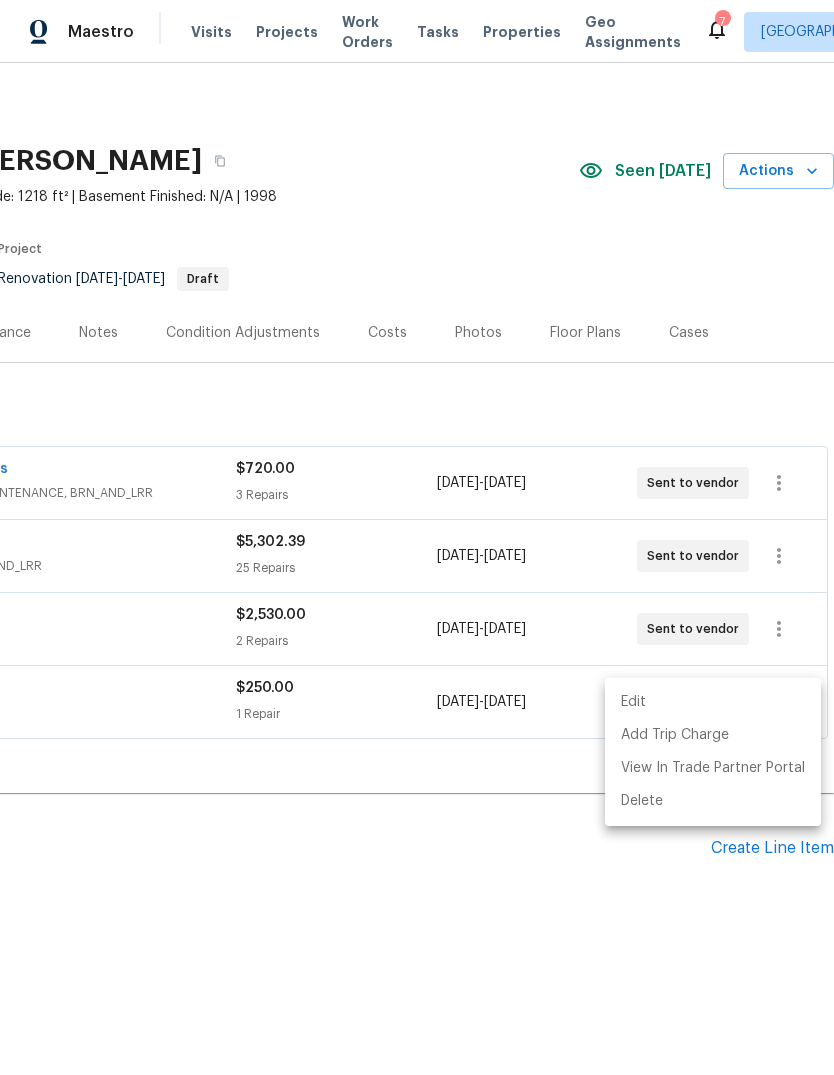 click at bounding box center (417, 537) 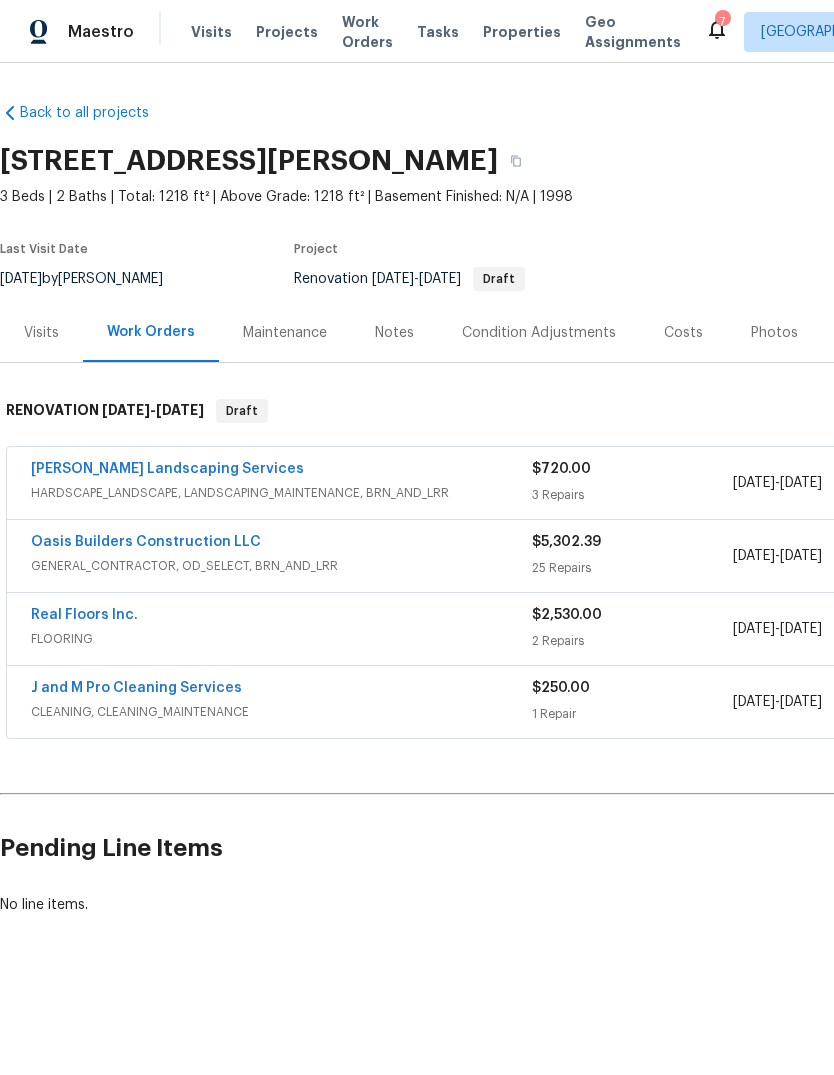 scroll, scrollTop: 0, scrollLeft: 0, axis: both 